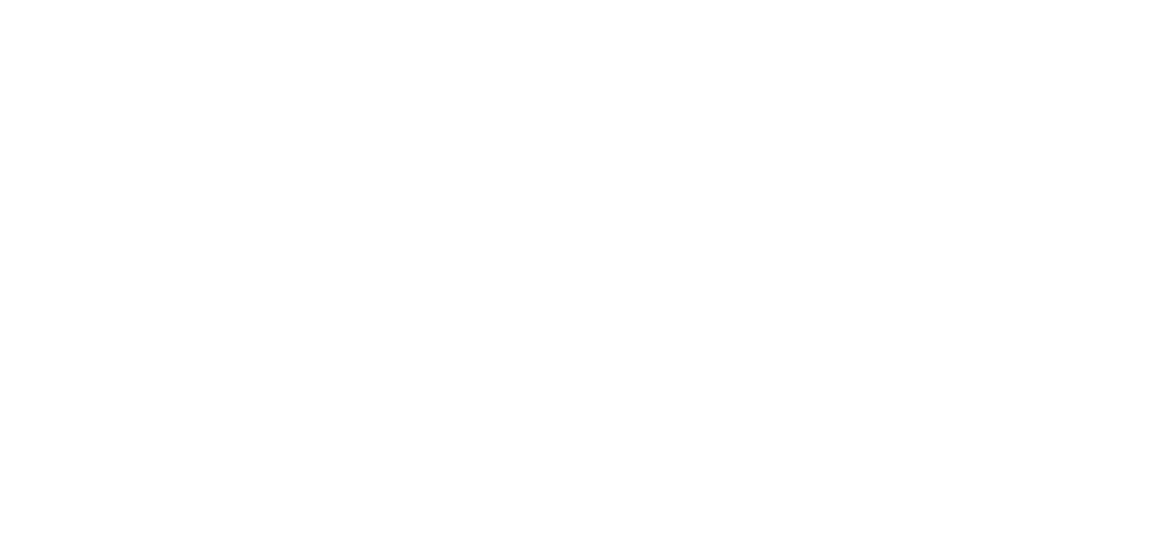 scroll, scrollTop: 0, scrollLeft: 0, axis: both 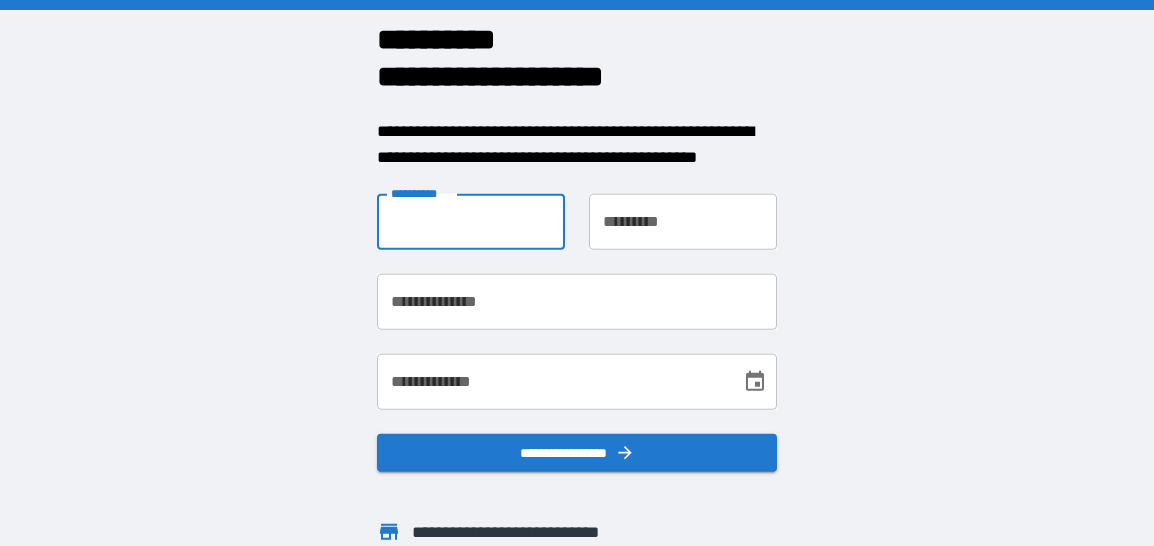 click on "**********" at bounding box center [471, 222] 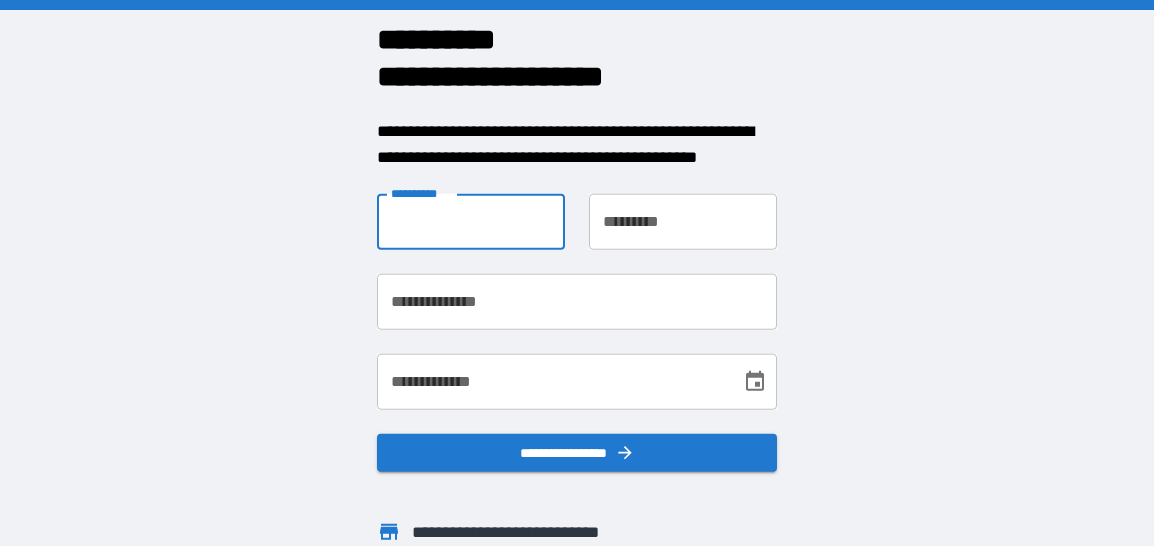 type on "**********" 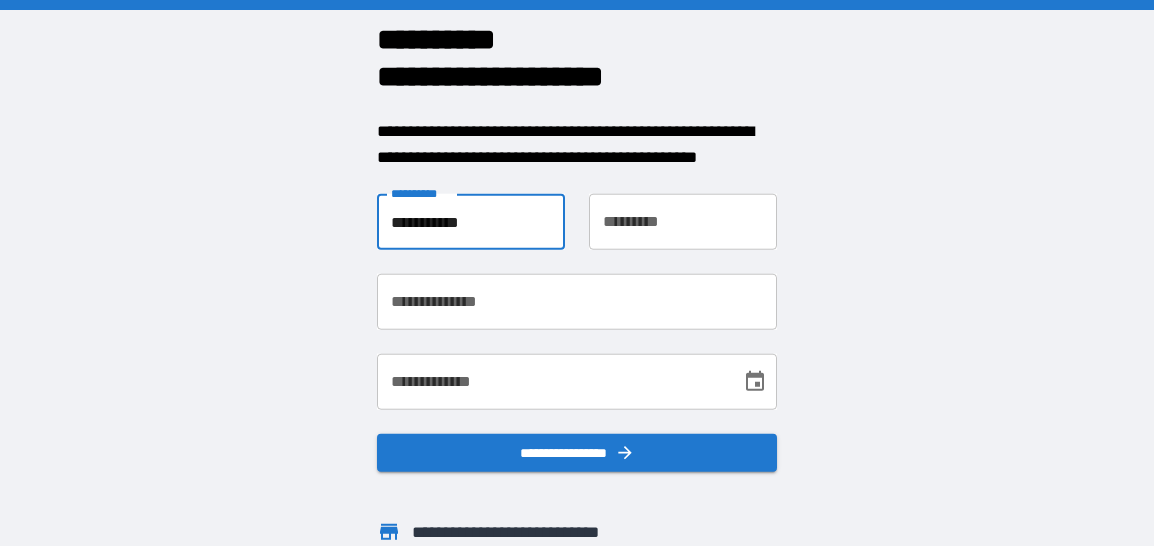 type on "******" 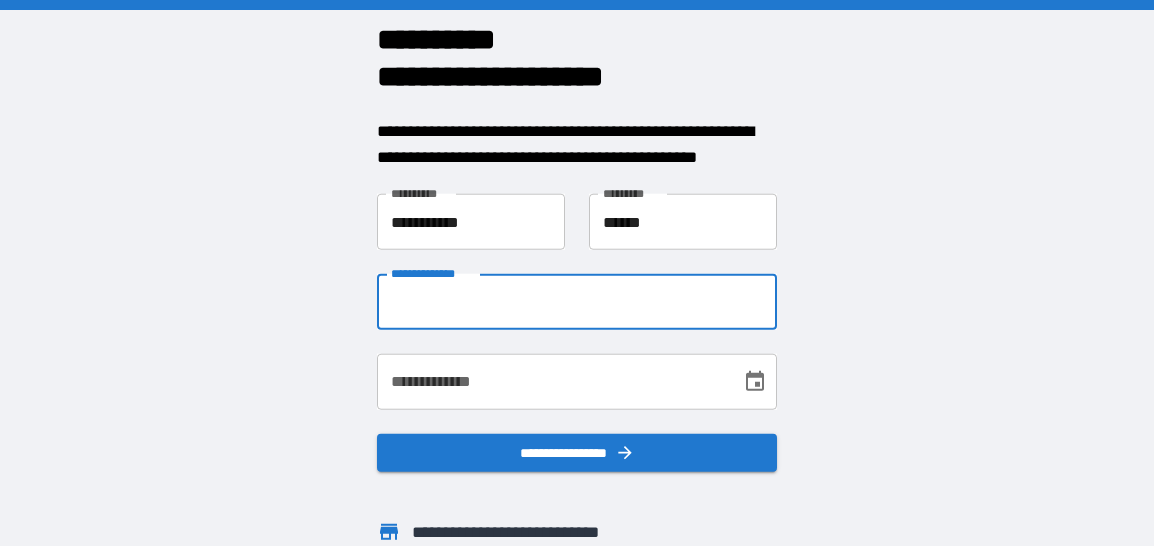click on "**********" at bounding box center [577, 302] 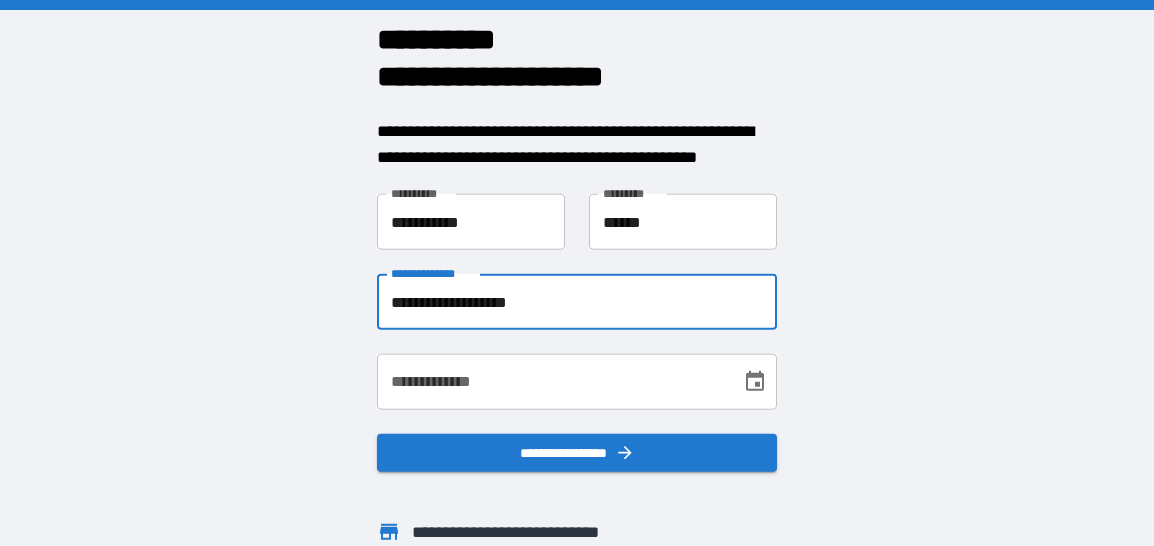 type on "**********" 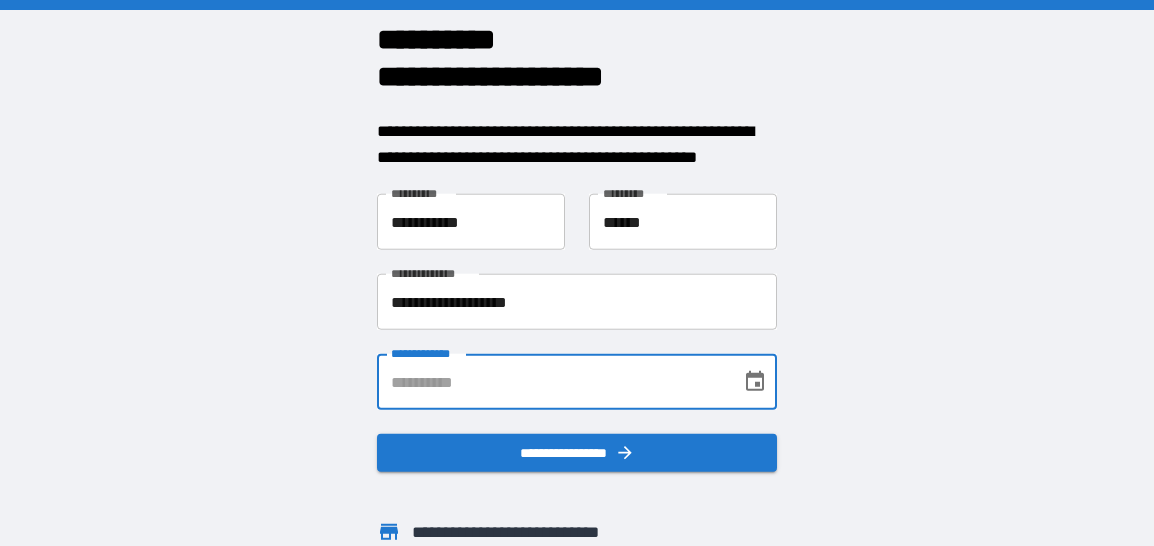 click on "**********" at bounding box center [552, 382] 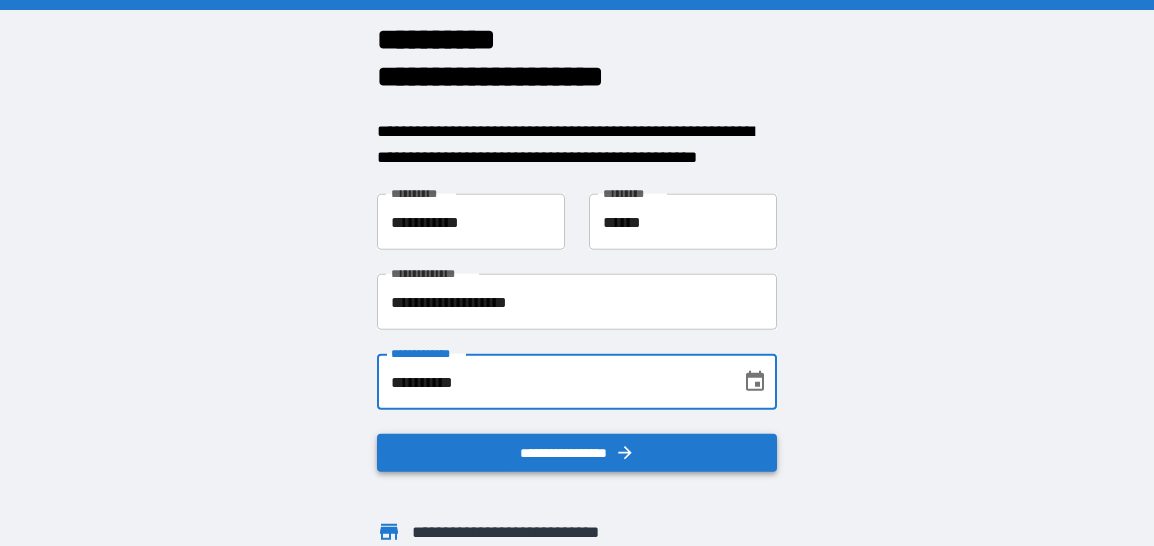 type on "**********" 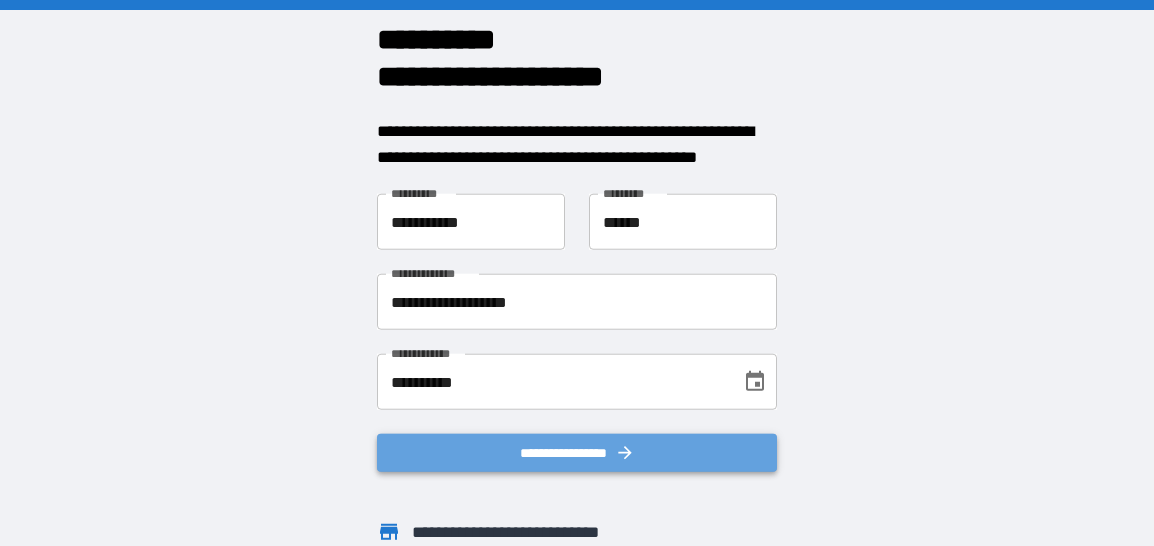 click on "**********" at bounding box center (577, 453) 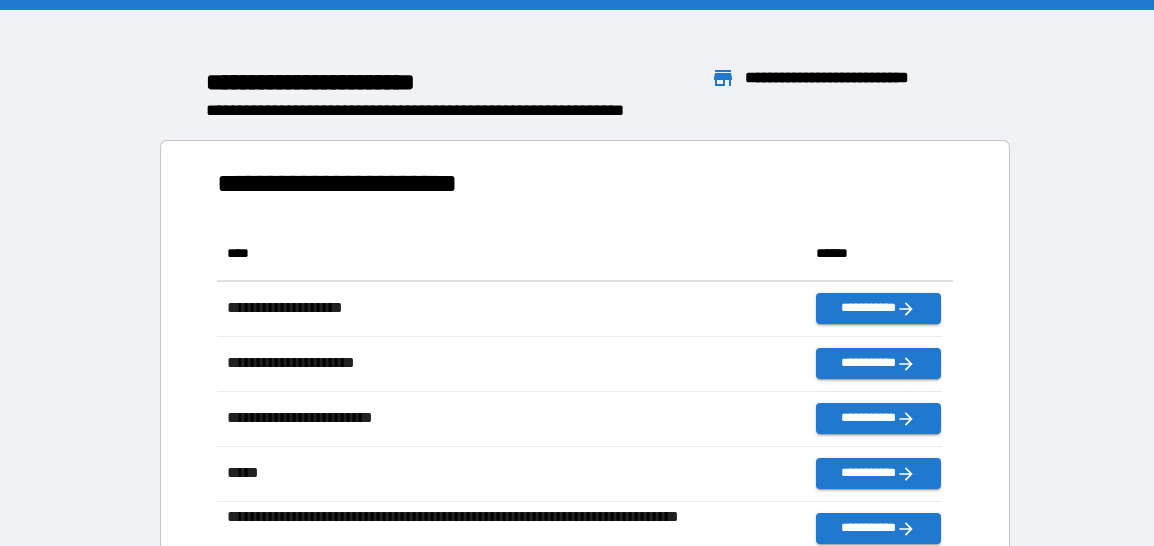 scroll, scrollTop: 425, scrollLeft: 709, axis: both 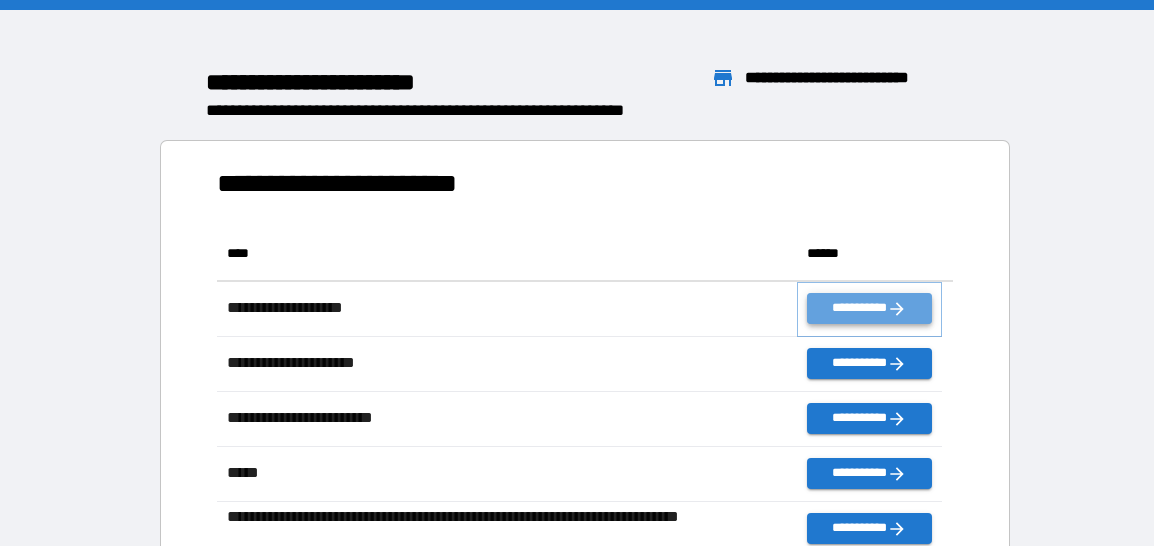 click on "**********" at bounding box center [869, 308] 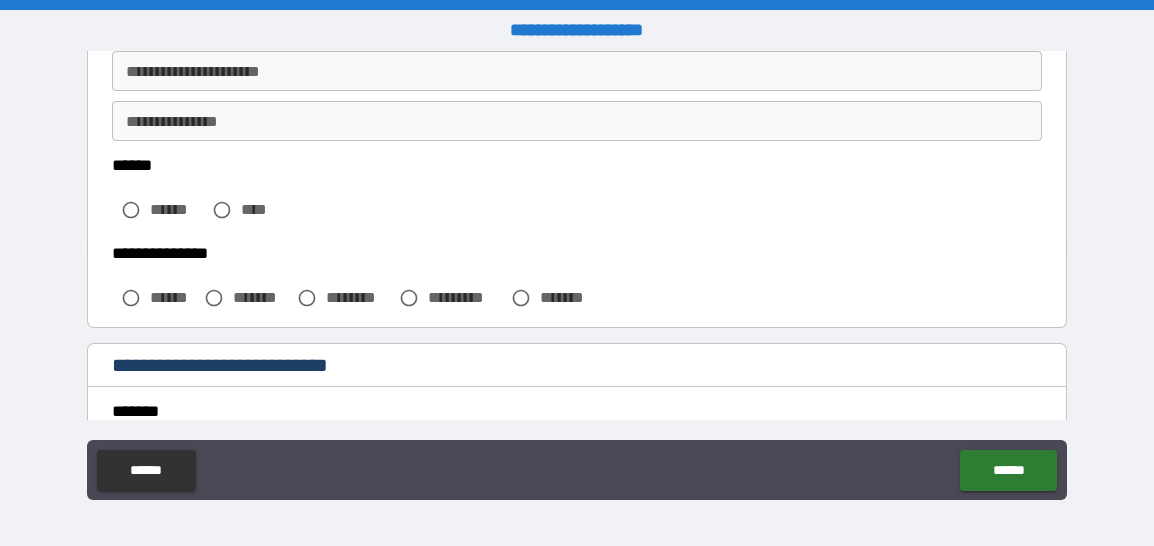 scroll, scrollTop: 454, scrollLeft: 0, axis: vertical 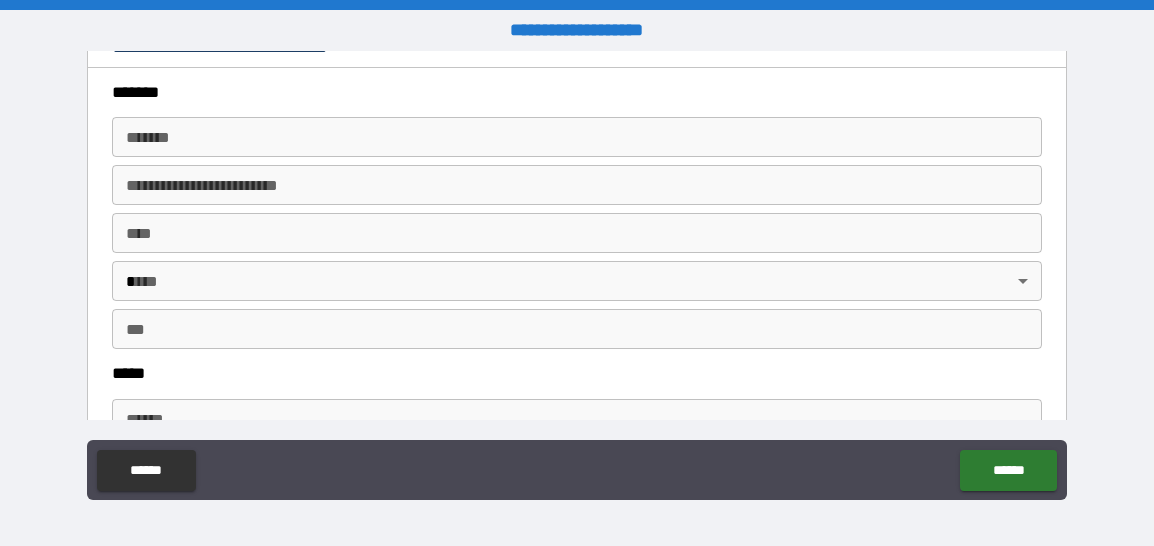 click on "*******" at bounding box center [577, 137] 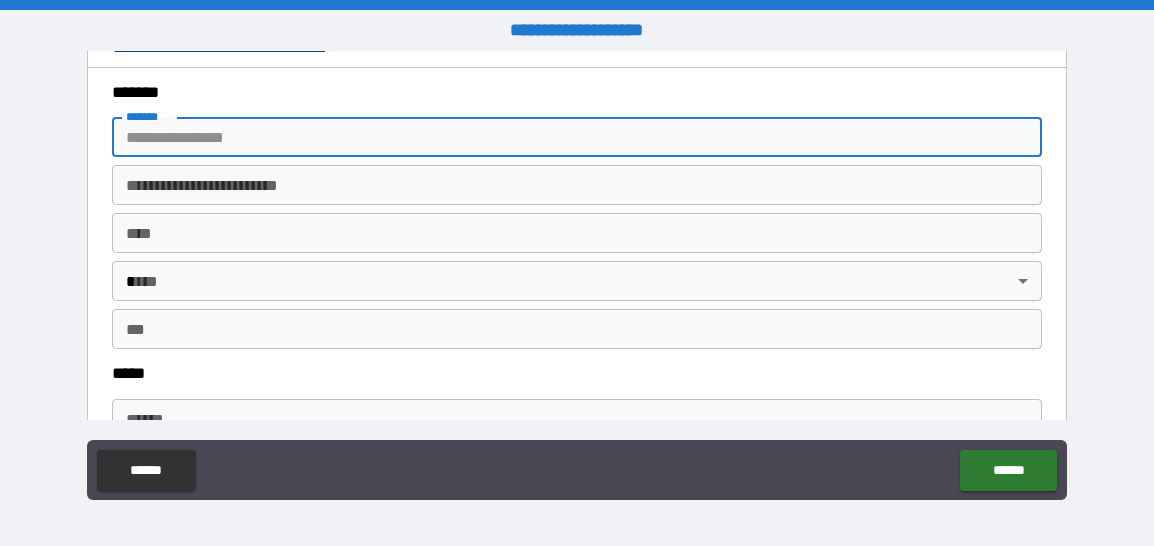 type on "**********" 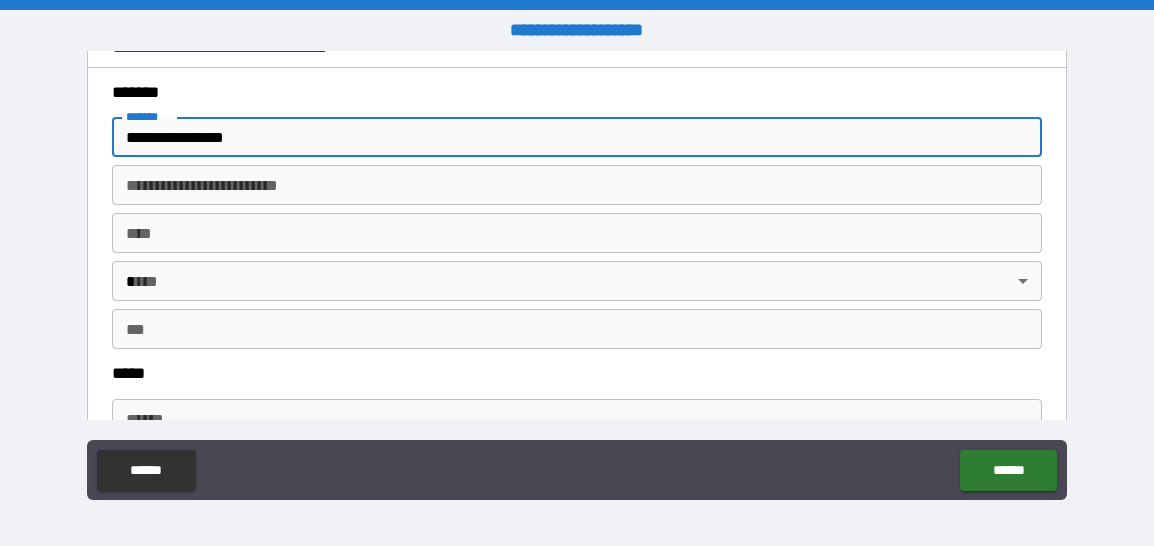 type on "*" 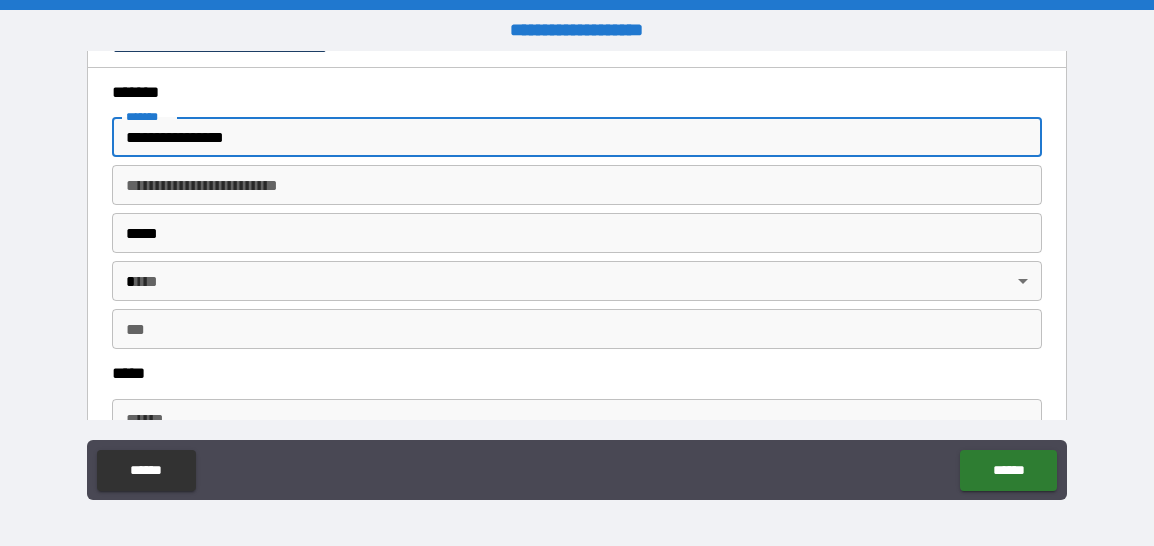 type on "**" 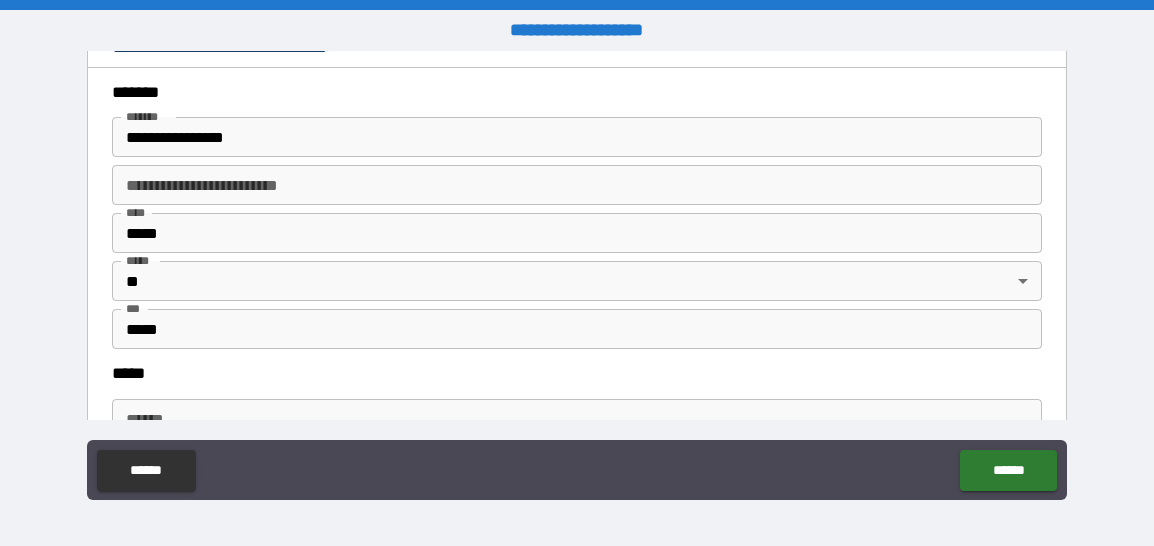 click on "******   ******" at bounding box center [577, 472] 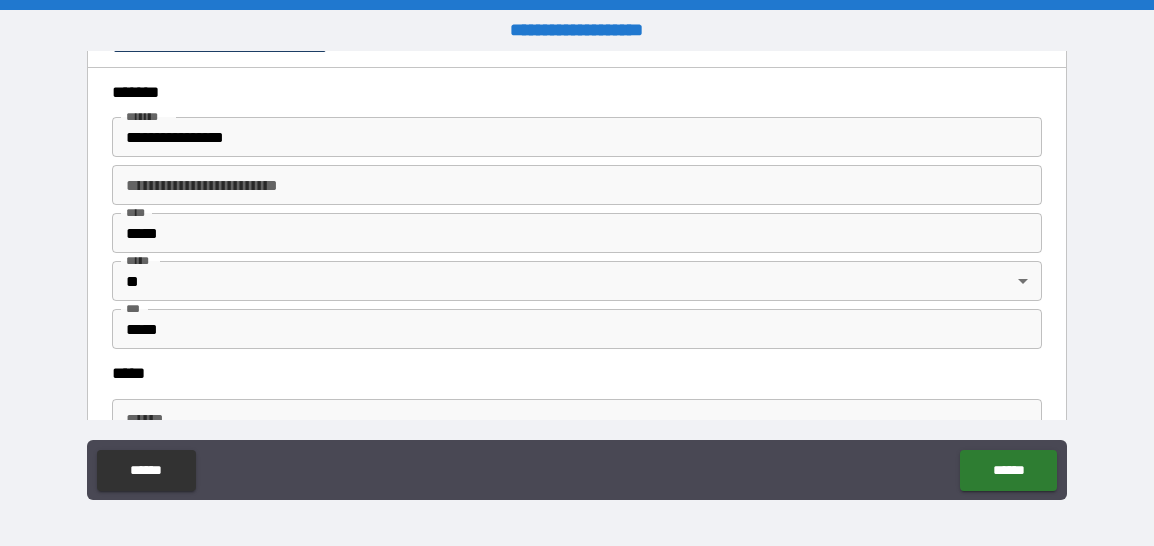 scroll, scrollTop: 1082, scrollLeft: 0, axis: vertical 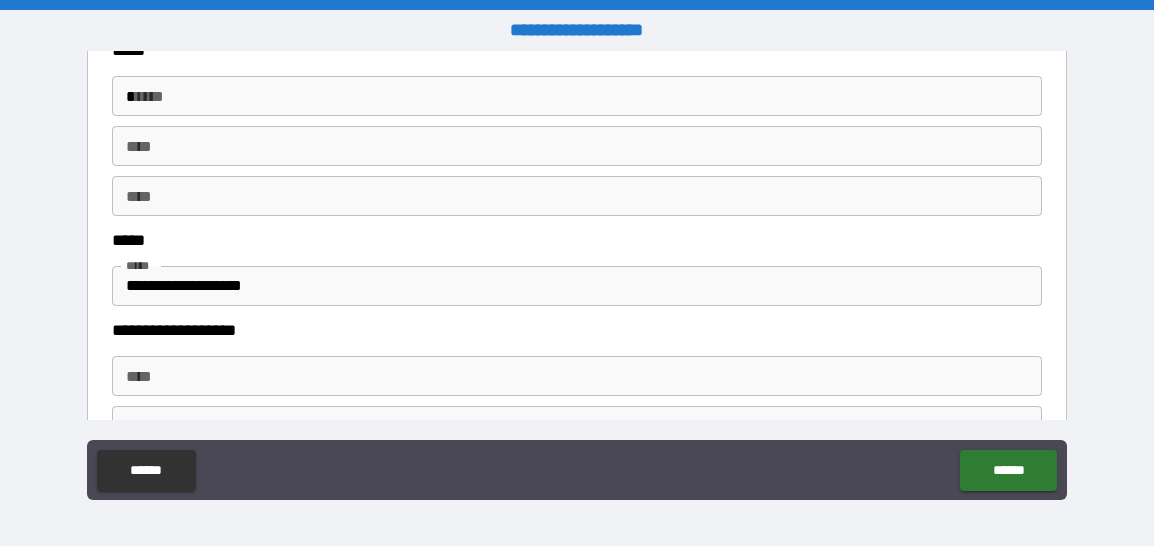 click on "*" at bounding box center (577, 96) 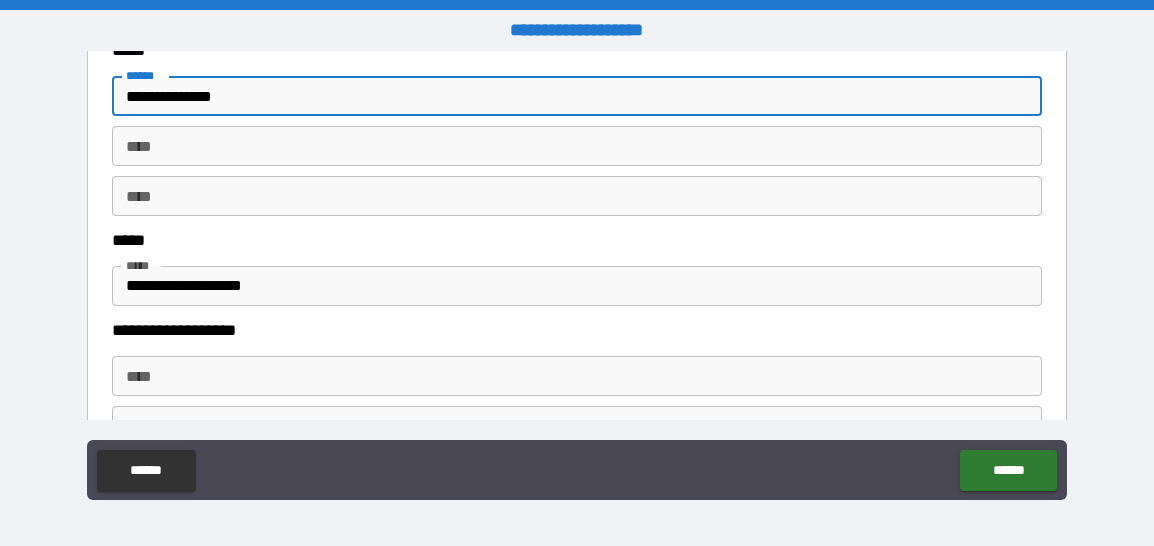 type on "**********" 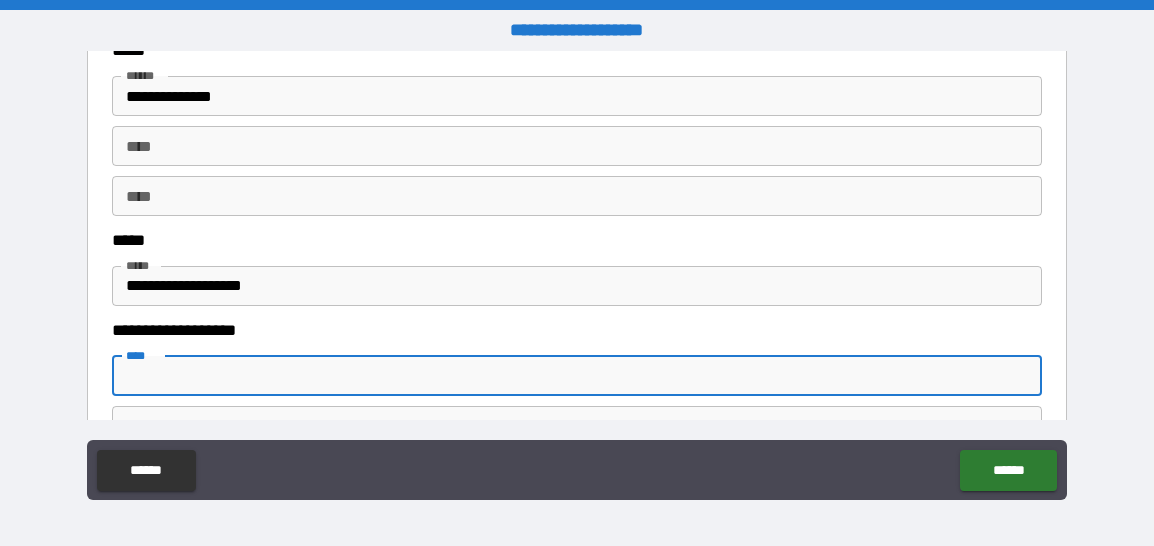 click on "****" at bounding box center (577, 376) 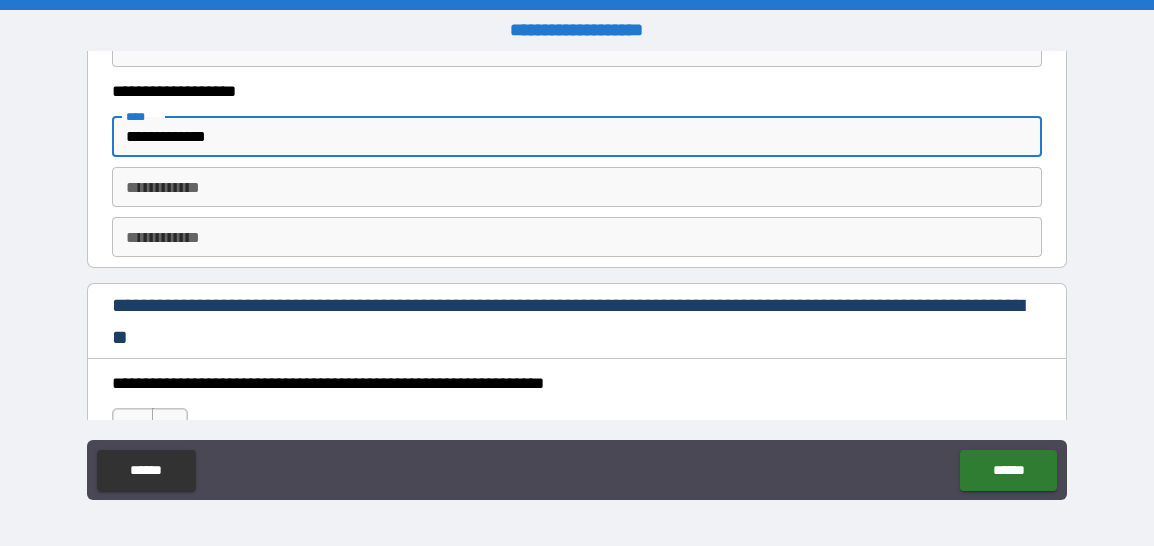 scroll, scrollTop: 1334, scrollLeft: 0, axis: vertical 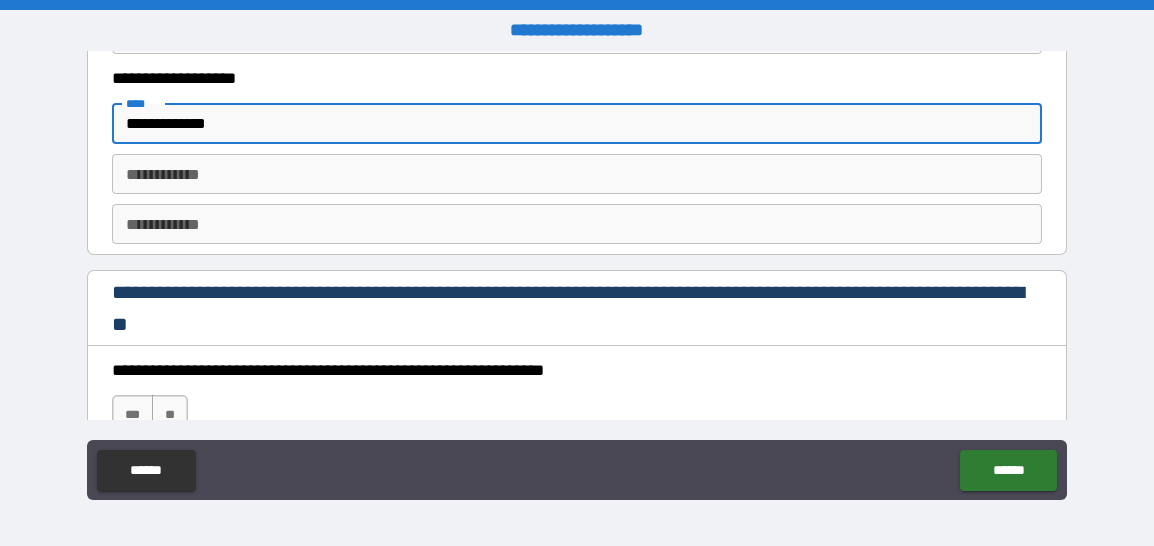 type on "**********" 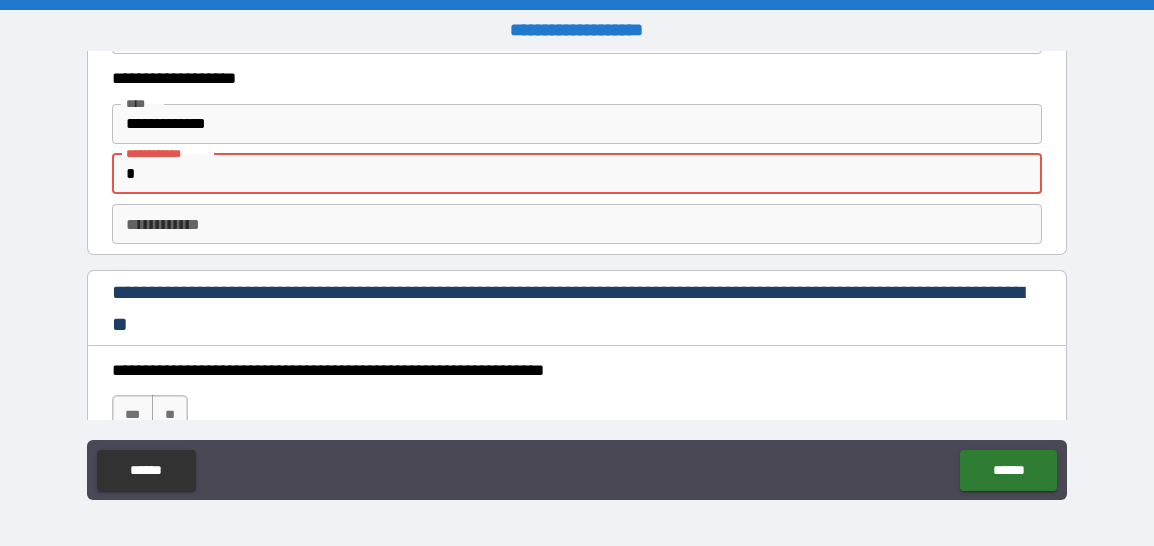 click on "*" at bounding box center [577, 174] 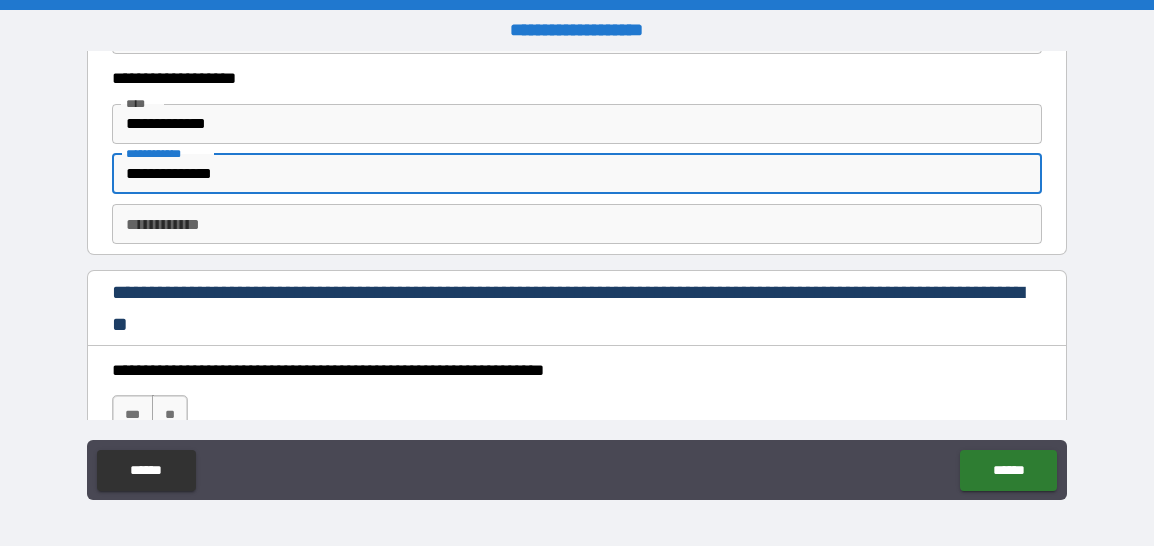 type on "**********" 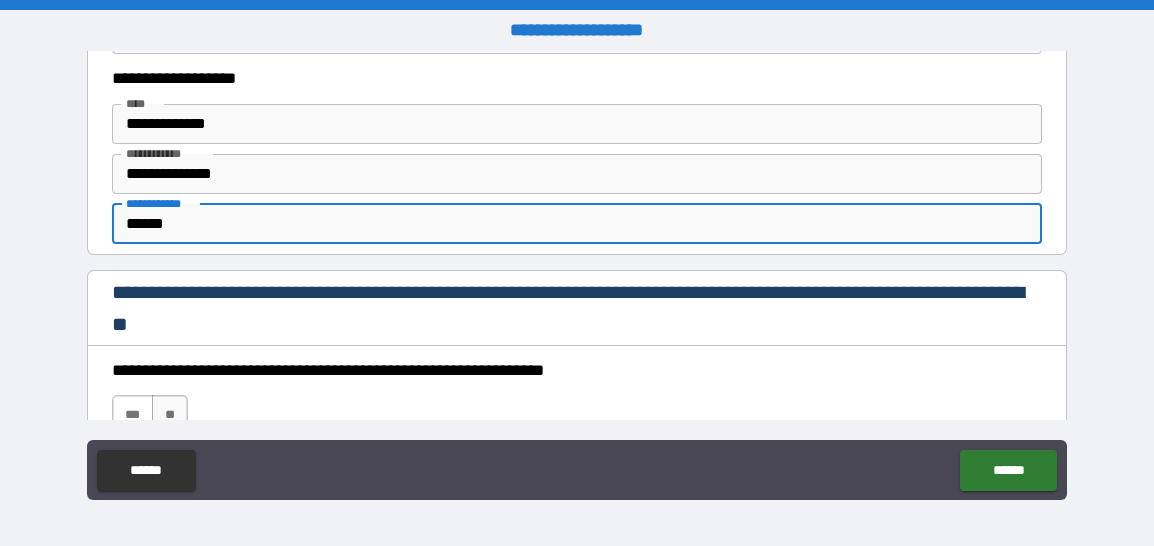 type on "******" 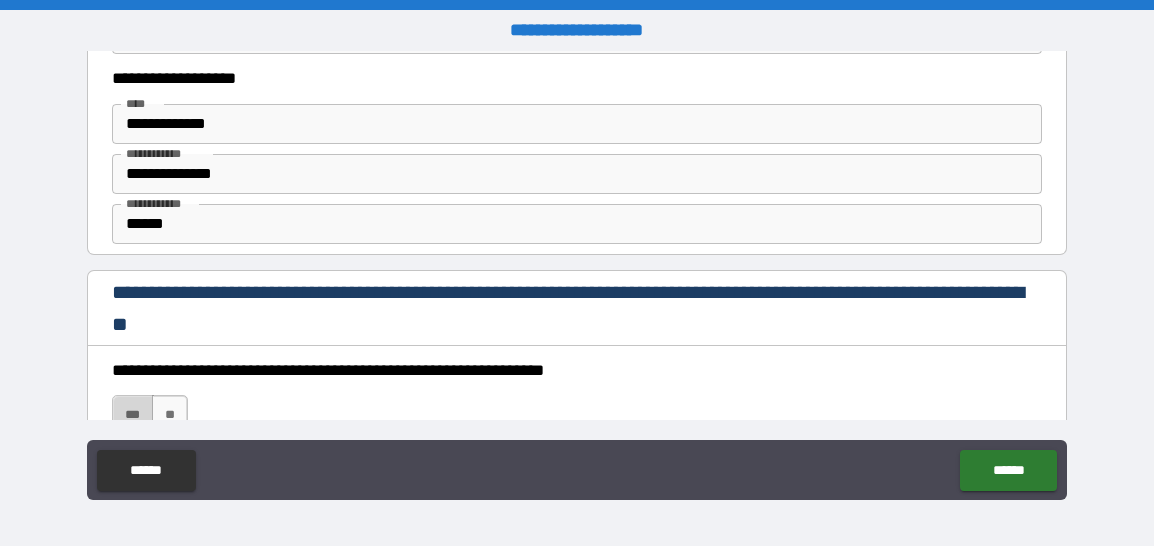 click on "***" at bounding box center [133, 415] 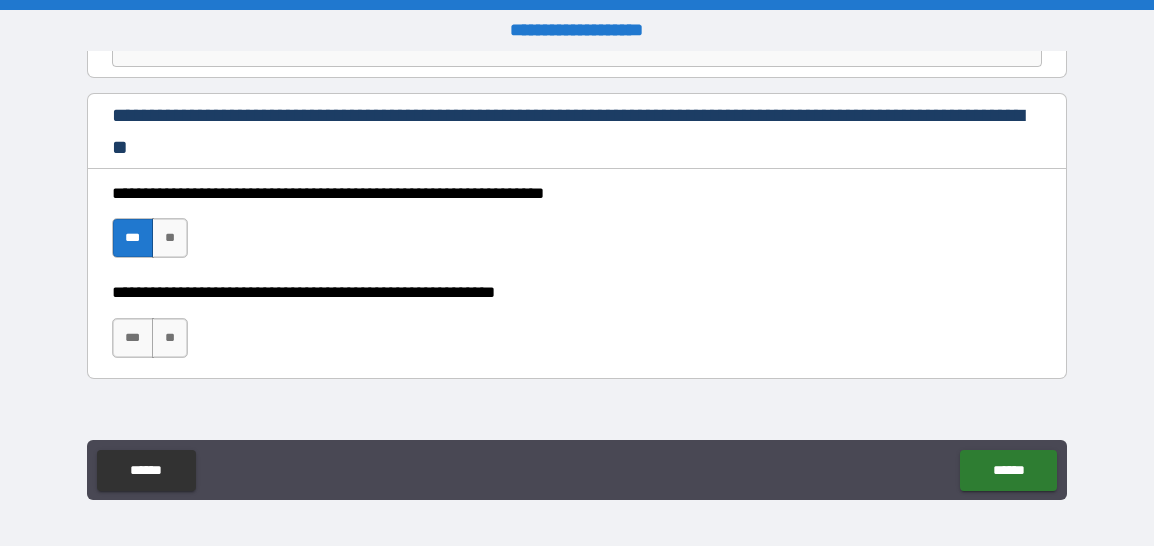 scroll, scrollTop: 1518, scrollLeft: 0, axis: vertical 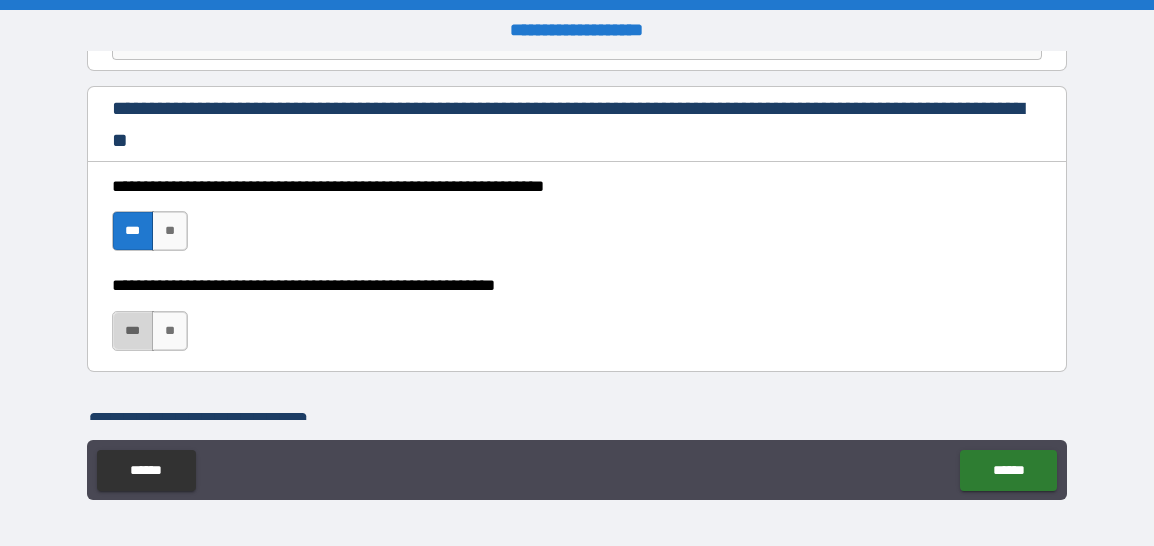 click on "***" at bounding box center [133, 331] 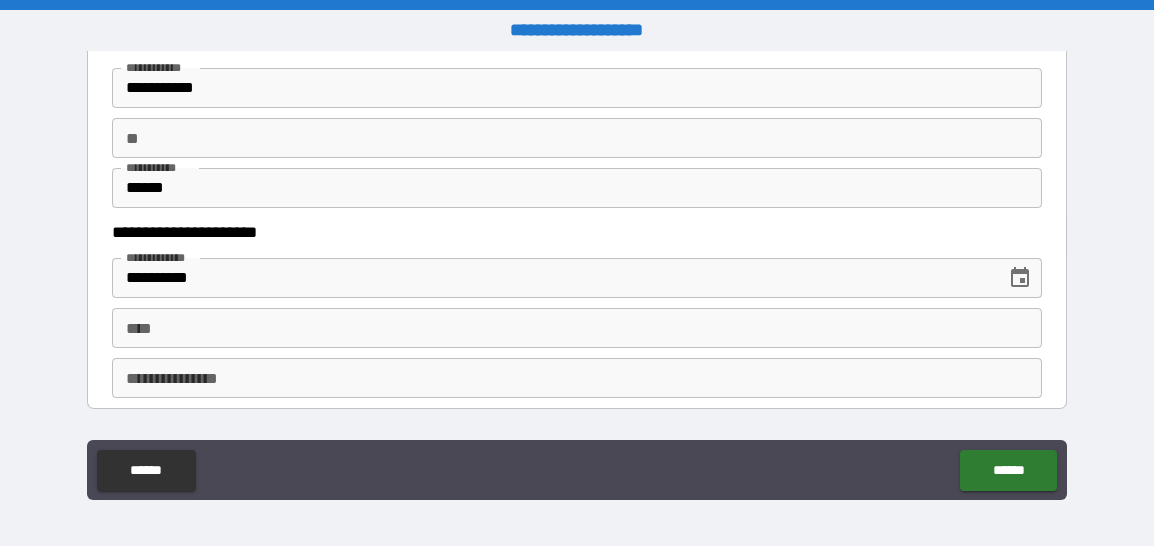 scroll, scrollTop: 2168, scrollLeft: 0, axis: vertical 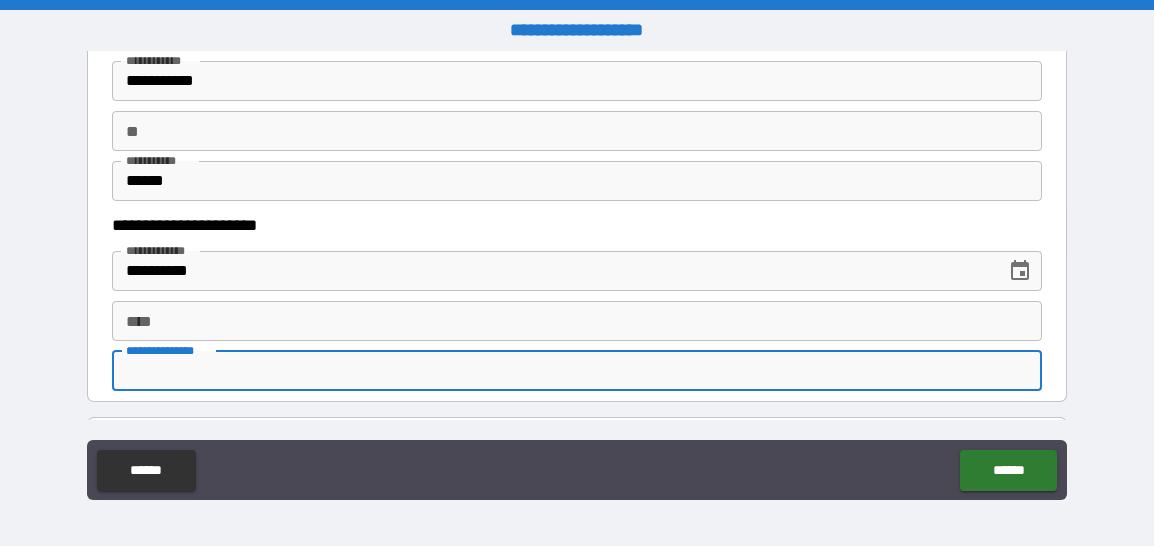 click on "**********" at bounding box center [577, 371] 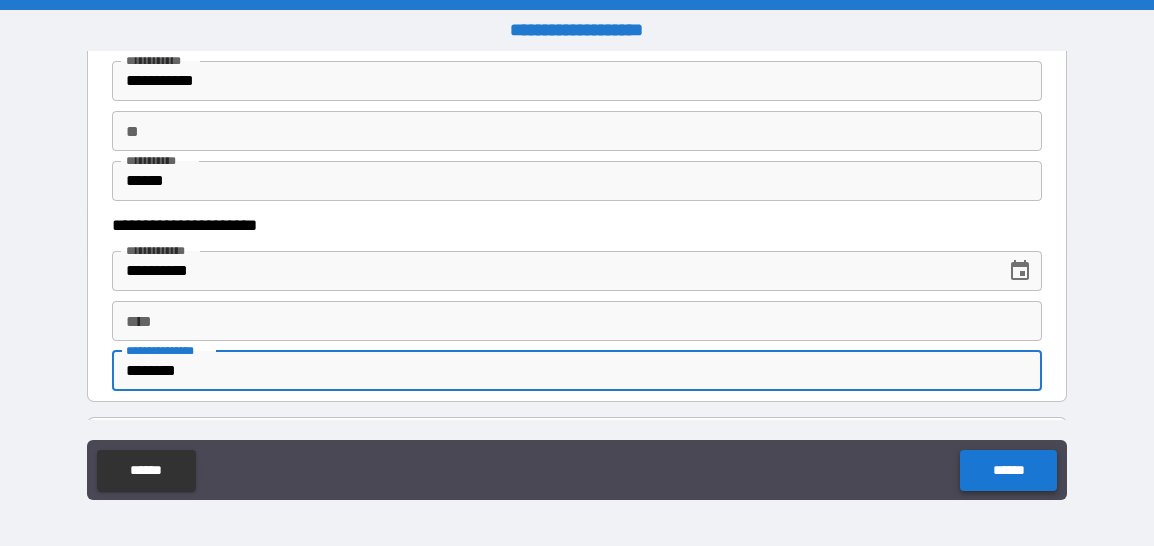 type on "********" 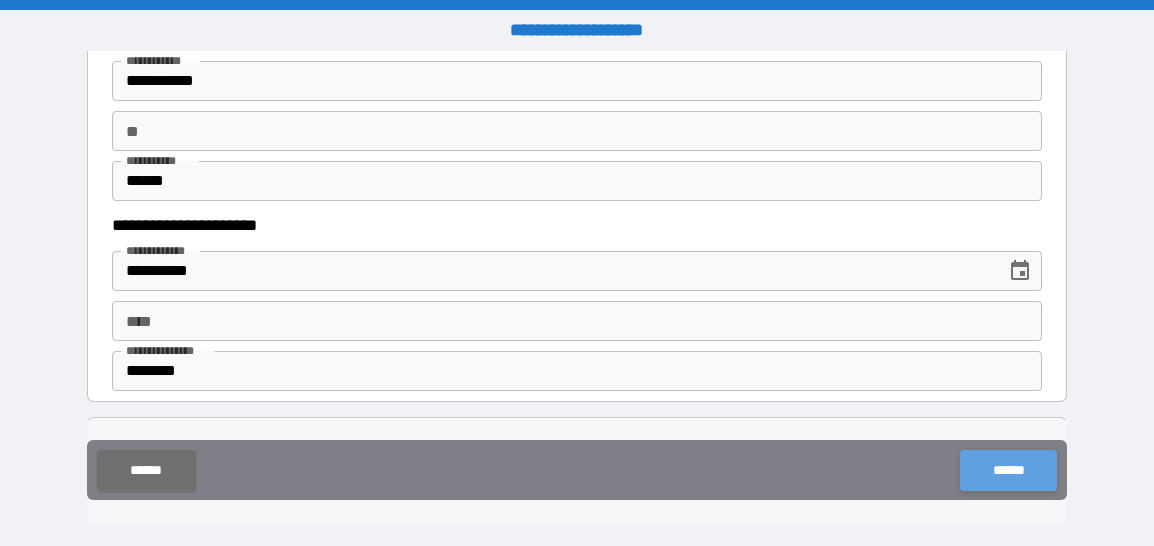 click on "******" at bounding box center (1008, 470) 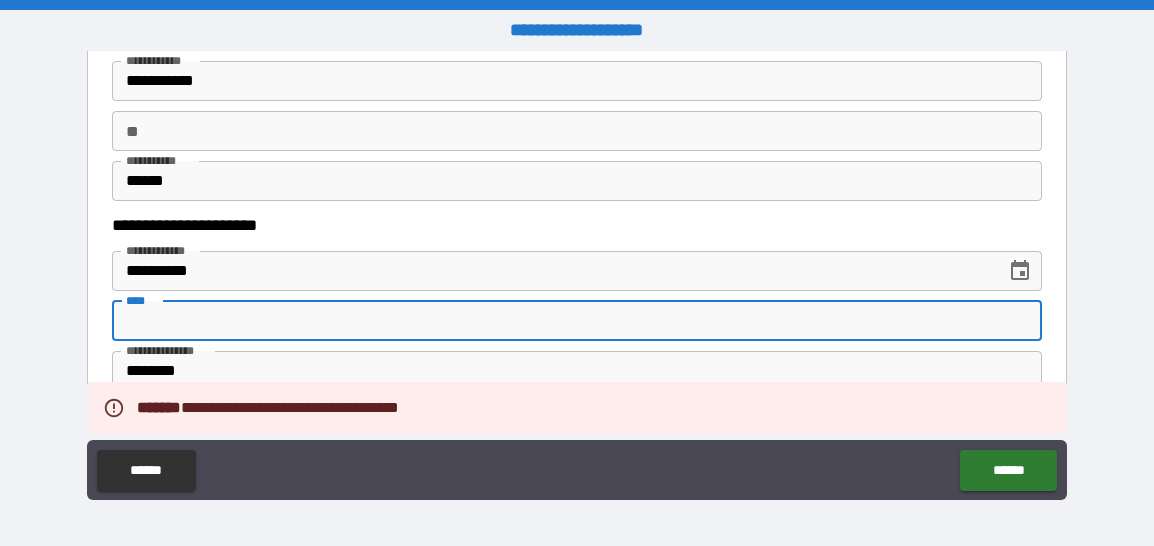 click on "****" at bounding box center [577, 321] 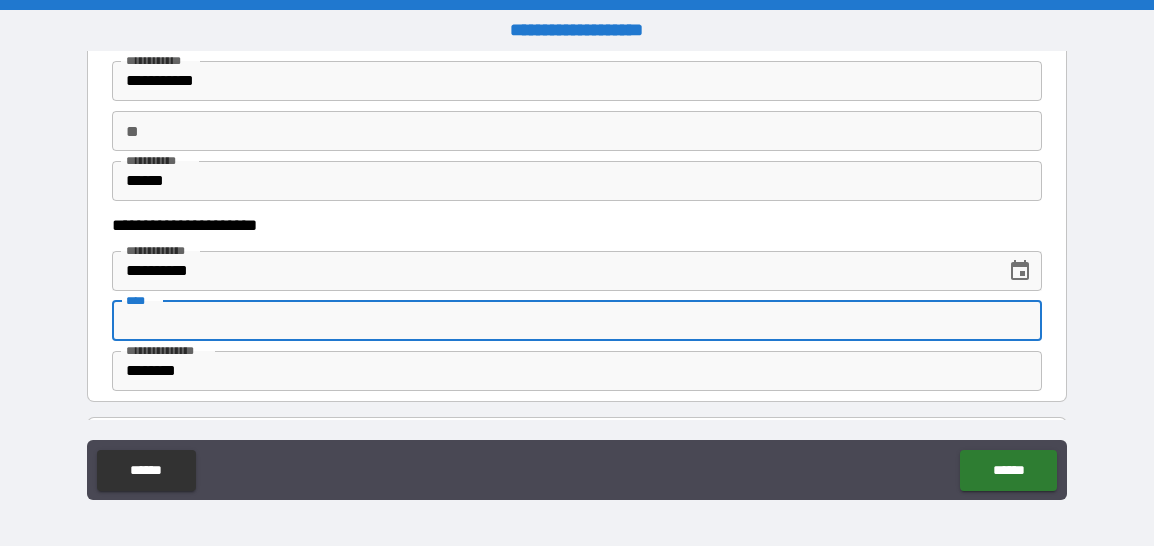 click on "****" at bounding box center (577, 321) 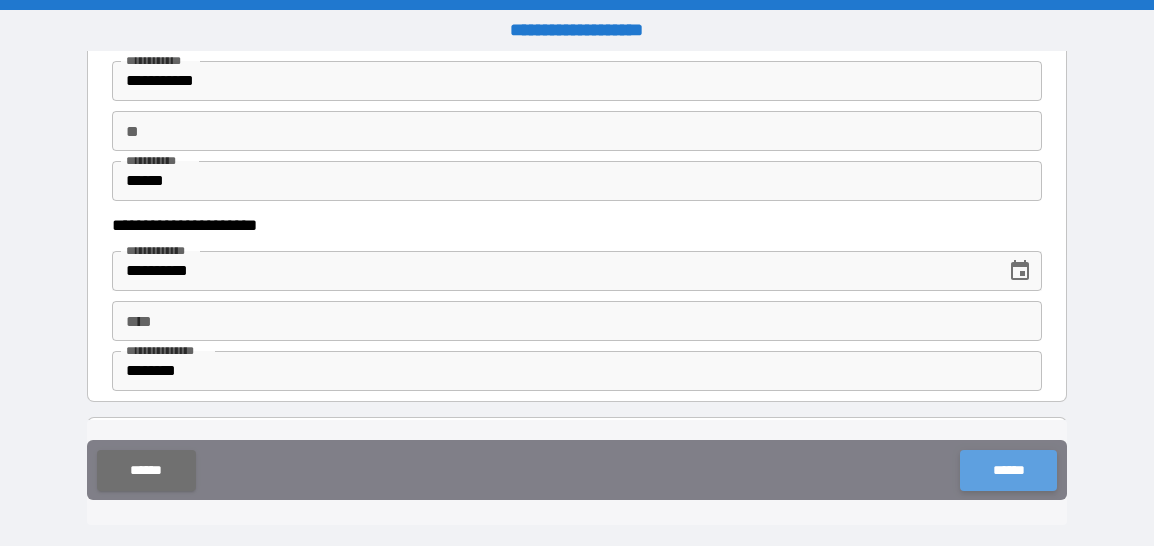 click on "******" at bounding box center (1008, 470) 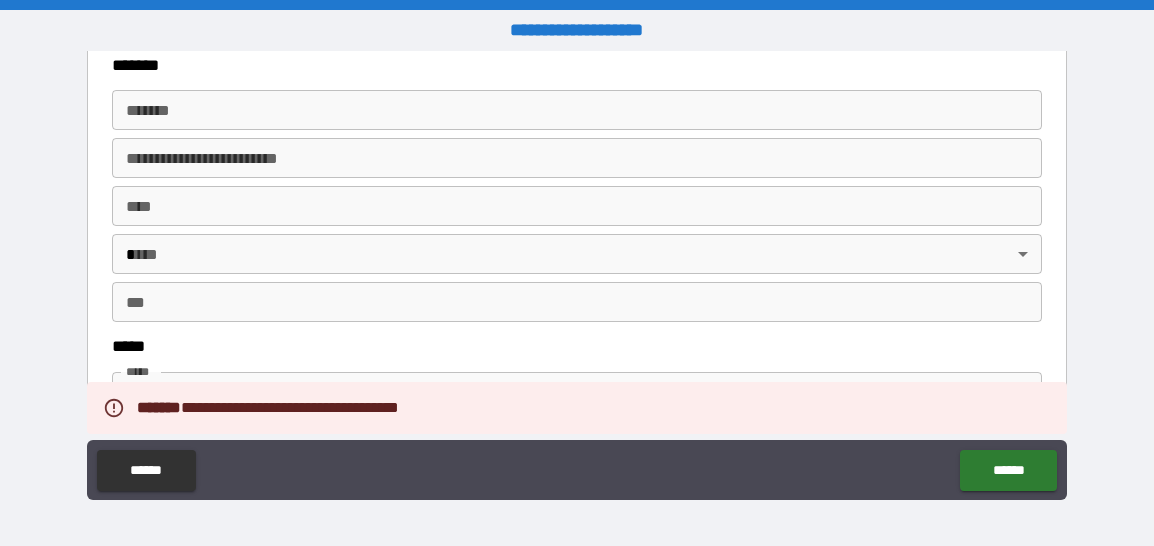 scroll, scrollTop: 2608, scrollLeft: 0, axis: vertical 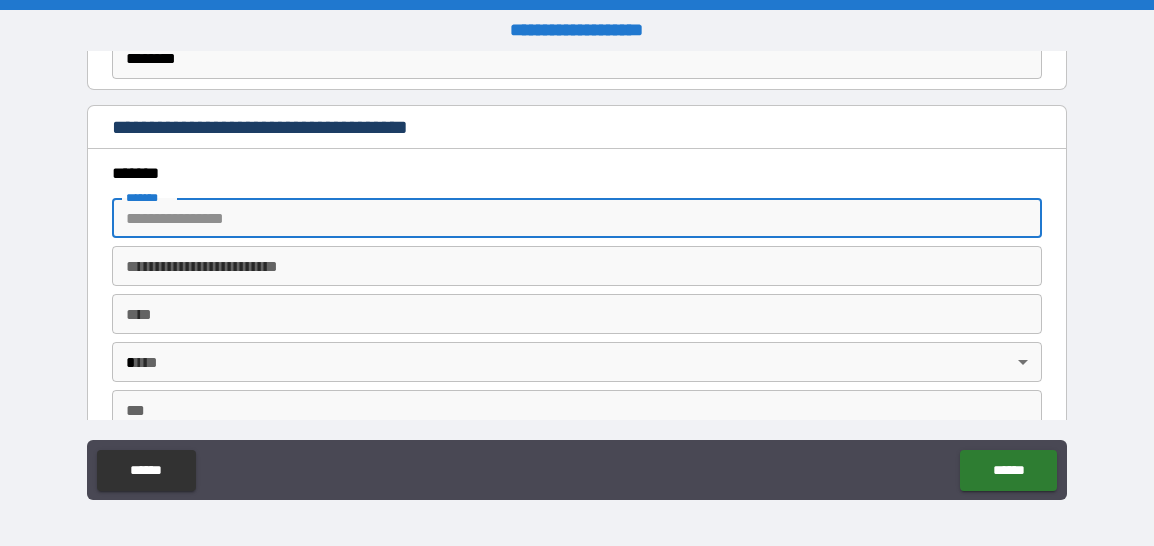click on "*******" at bounding box center (577, 218) 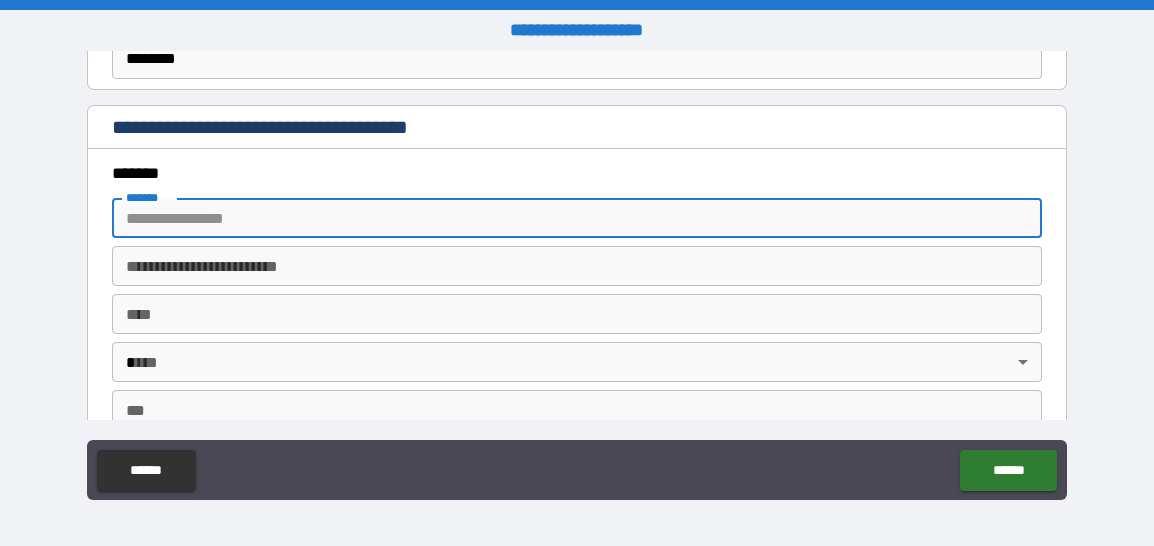 type on "**********" 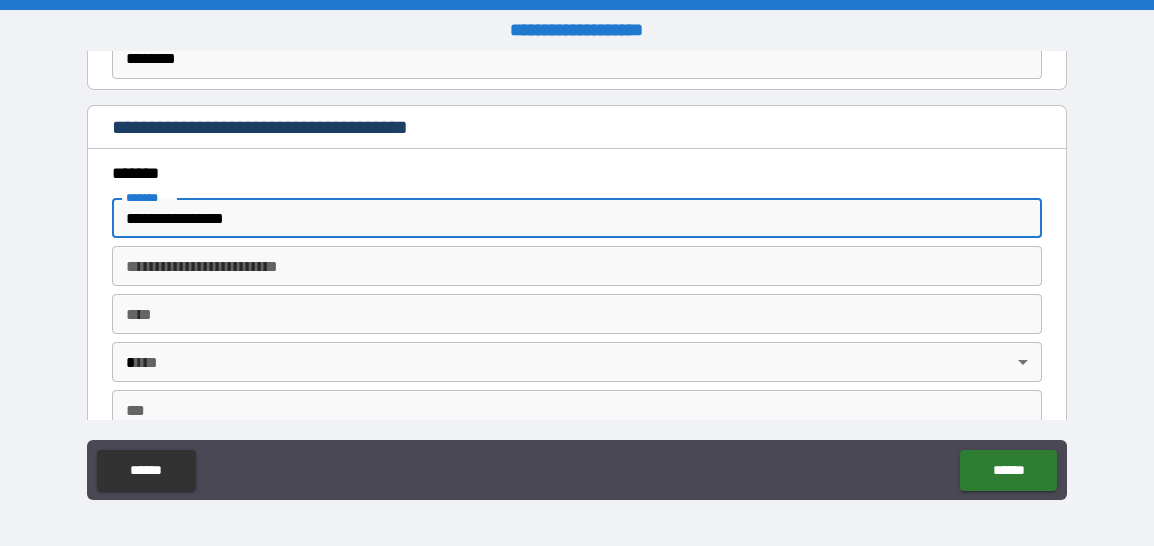 type on "*" 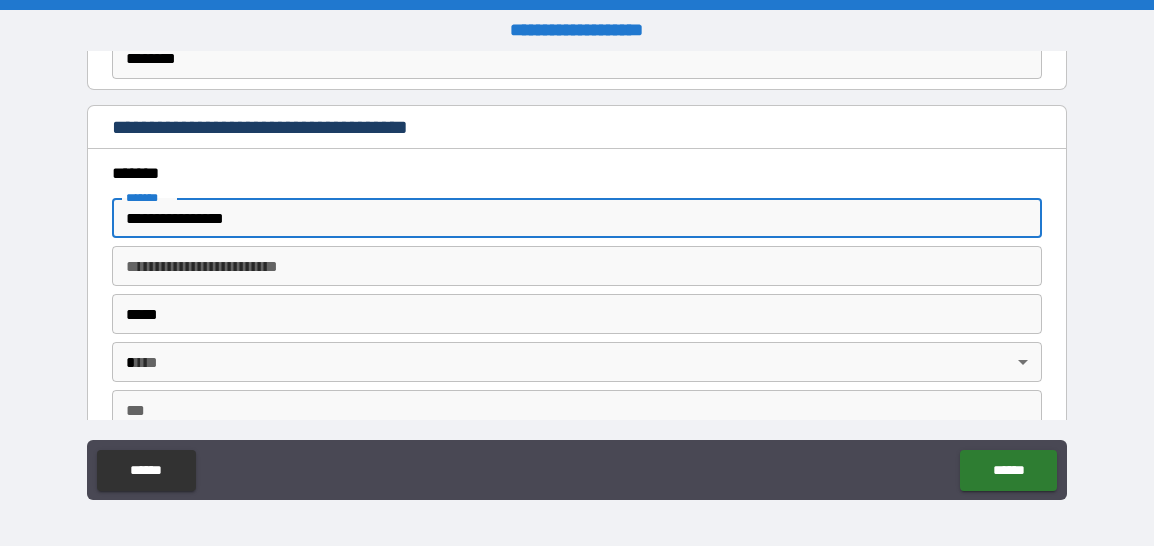 type on "**" 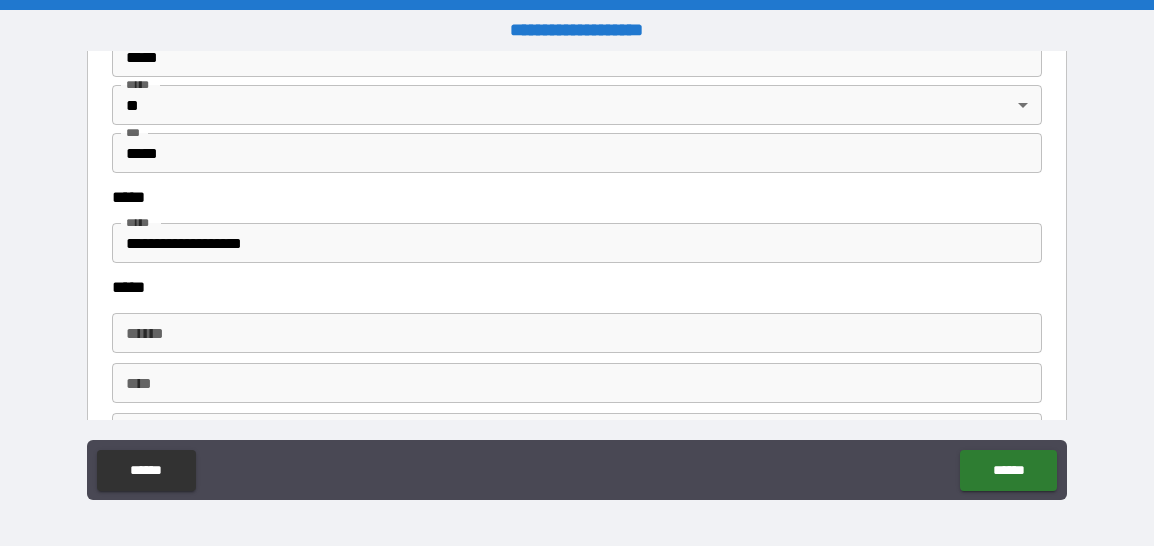 scroll, scrollTop: 2744, scrollLeft: 0, axis: vertical 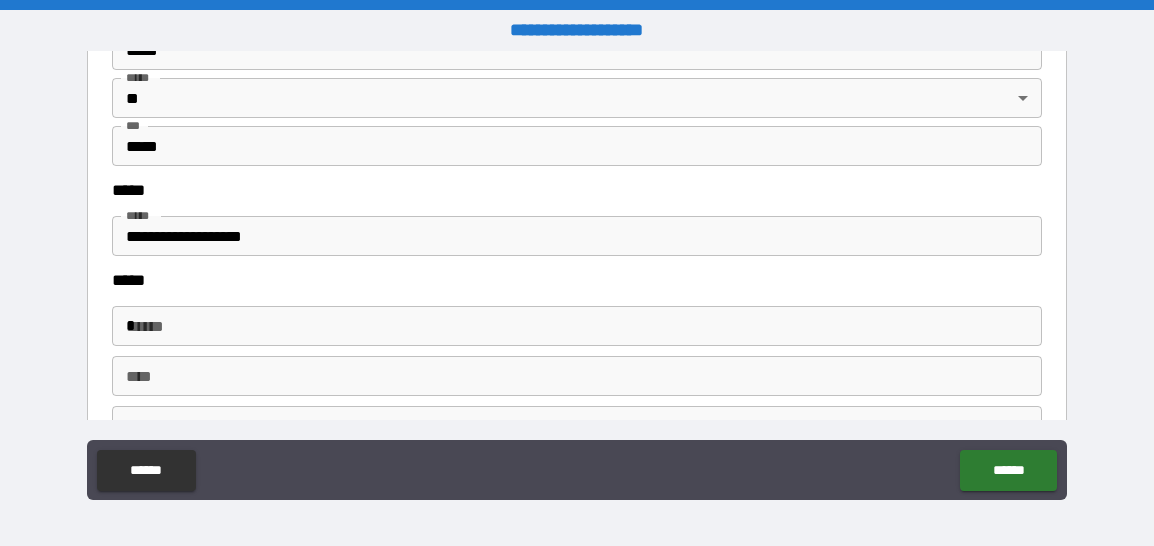 click on "*" at bounding box center [577, 326] 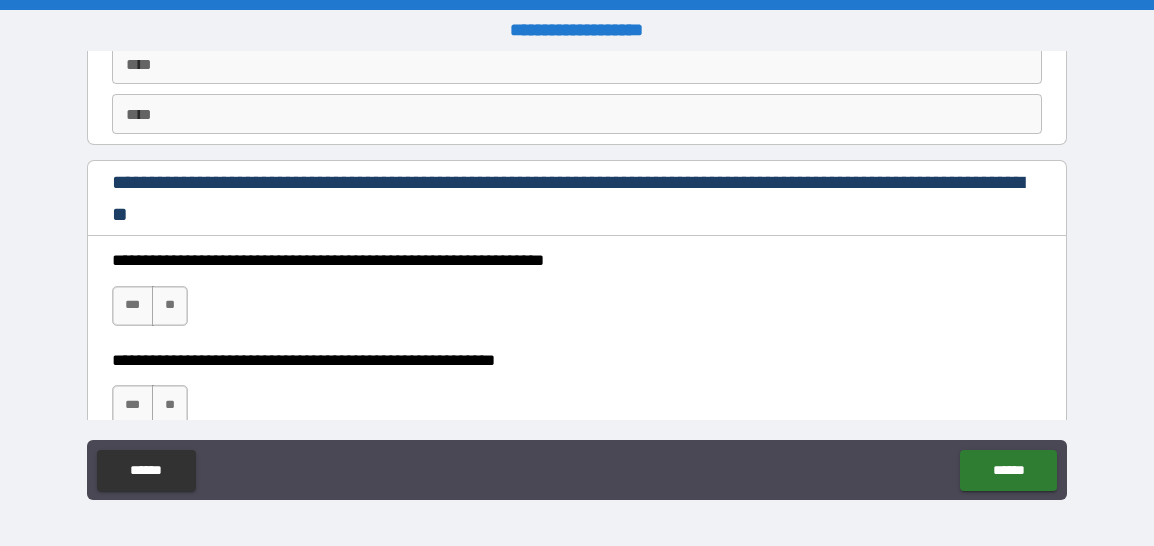 scroll, scrollTop: 3042, scrollLeft: 0, axis: vertical 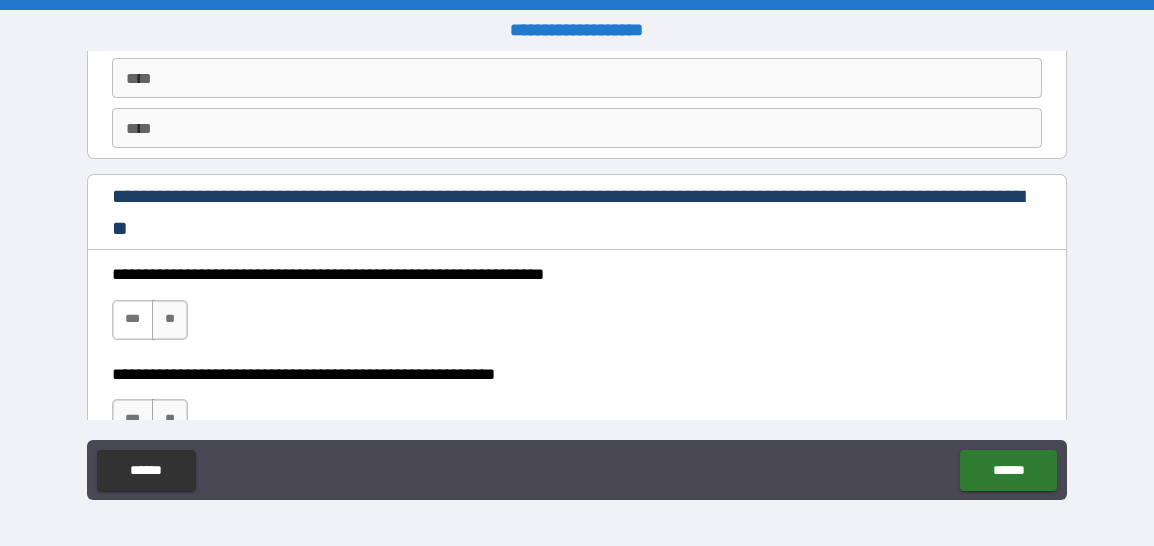 type on "**********" 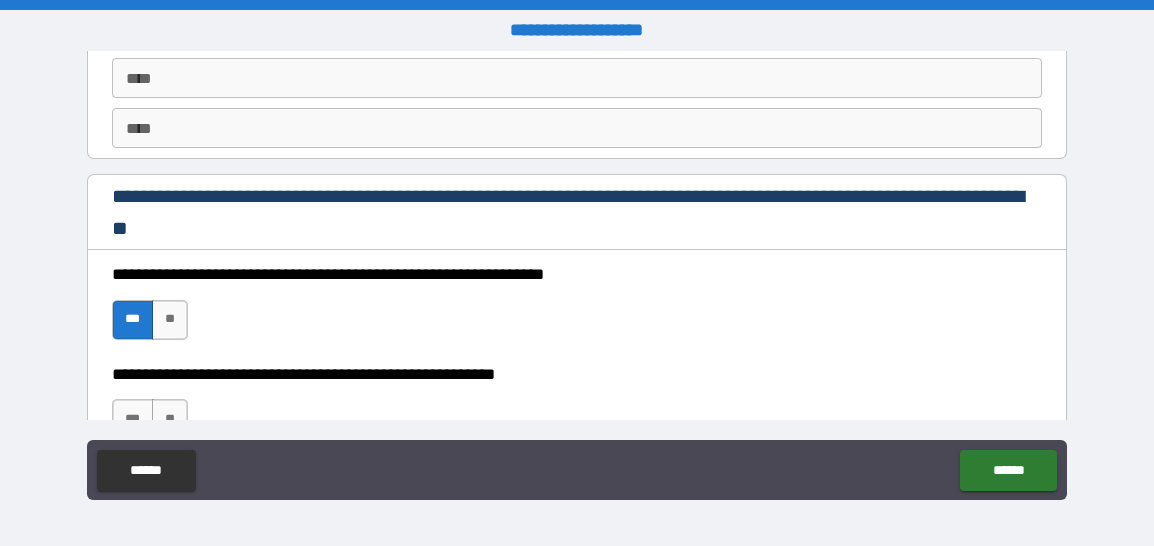 click on "******   ******" at bounding box center (577, 472) 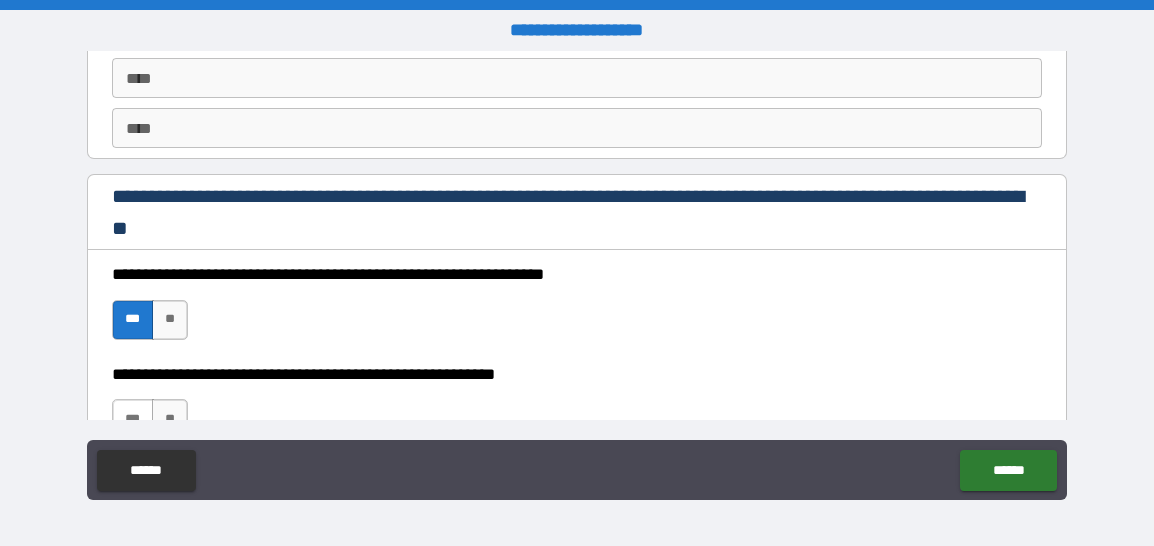 click on "***" at bounding box center (133, 419) 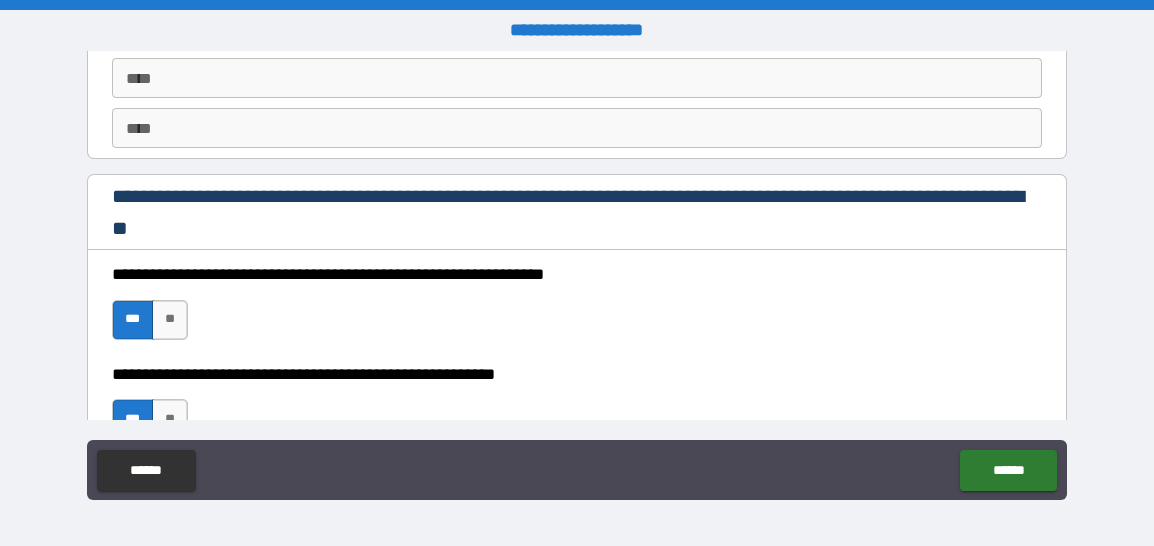 drag, startPoint x: 1053, startPoint y: 373, endPoint x: 1053, endPoint y: 391, distance: 18 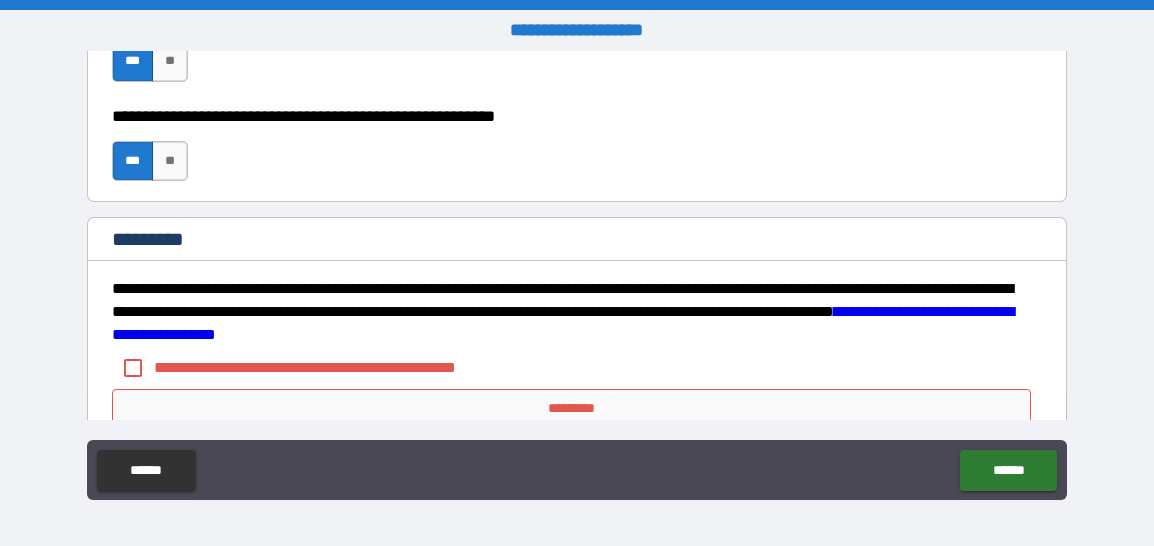 scroll, scrollTop: 3314, scrollLeft: 0, axis: vertical 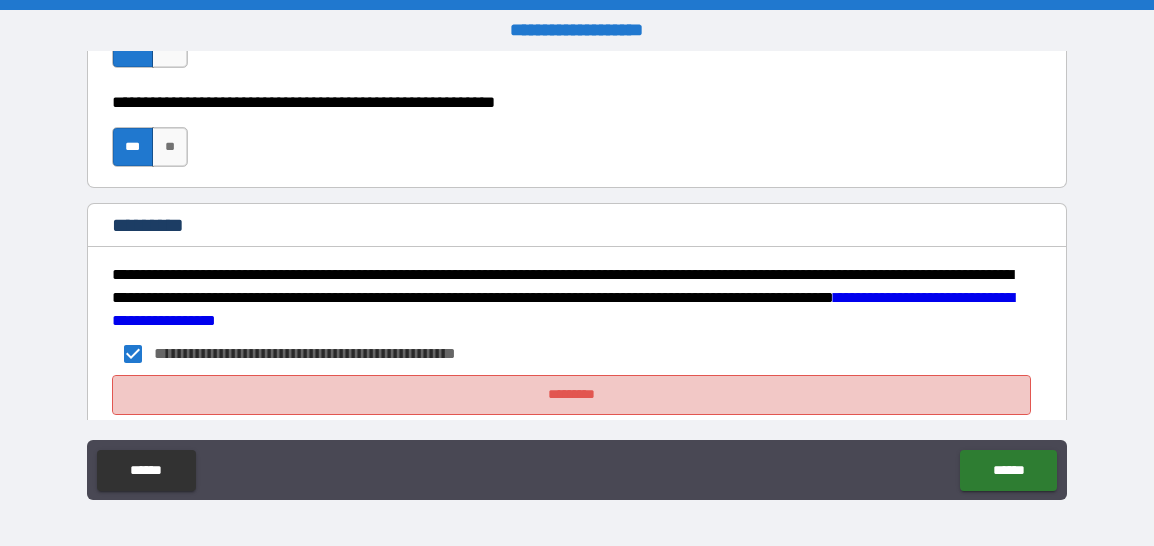 click on "*********" at bounding box center [571, 395] 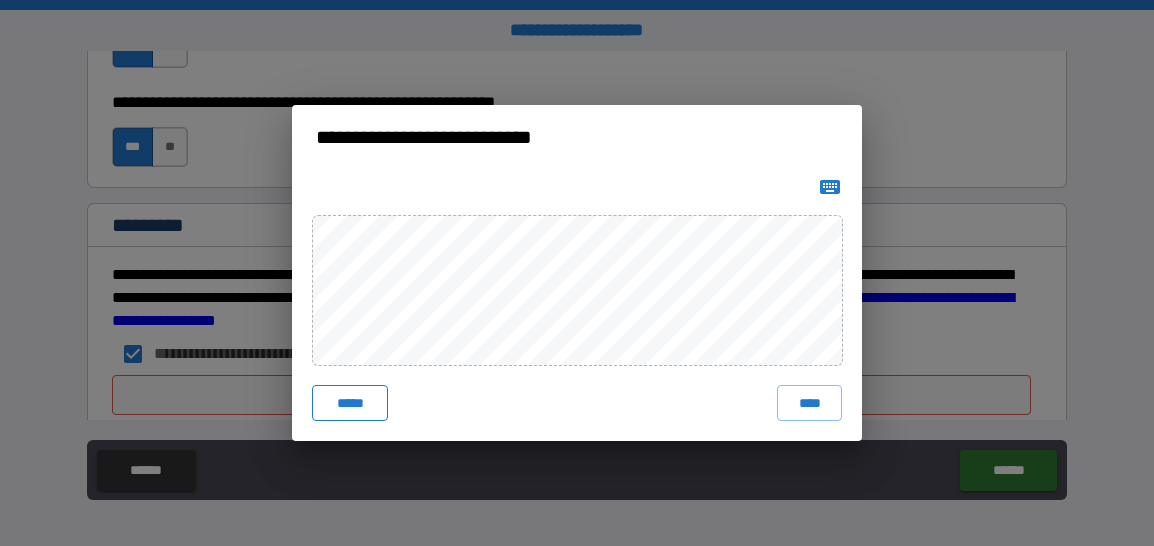 click on "*****" at bounding box center (350, 403) 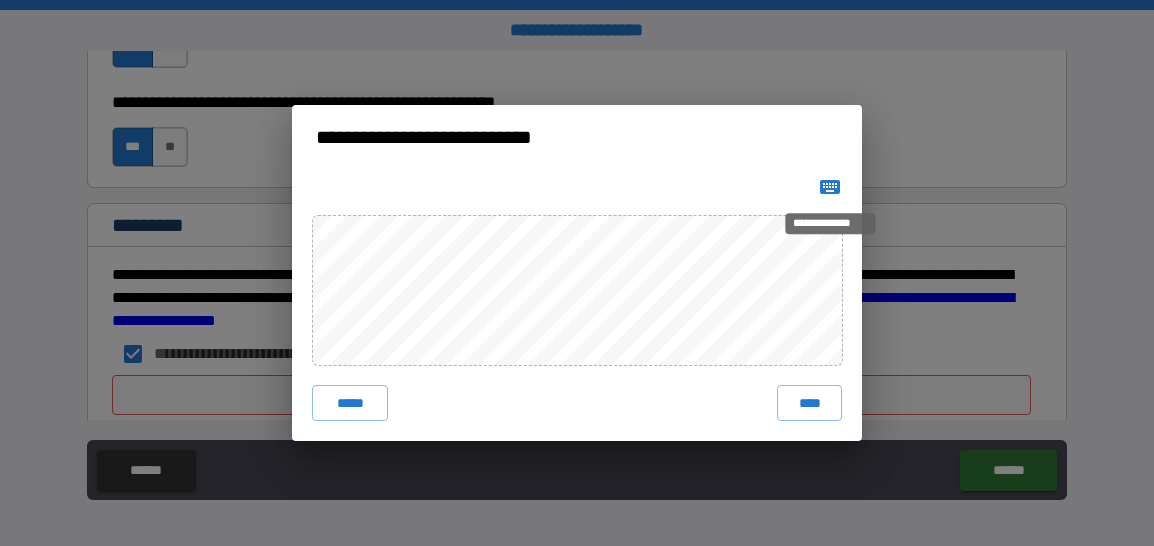 click 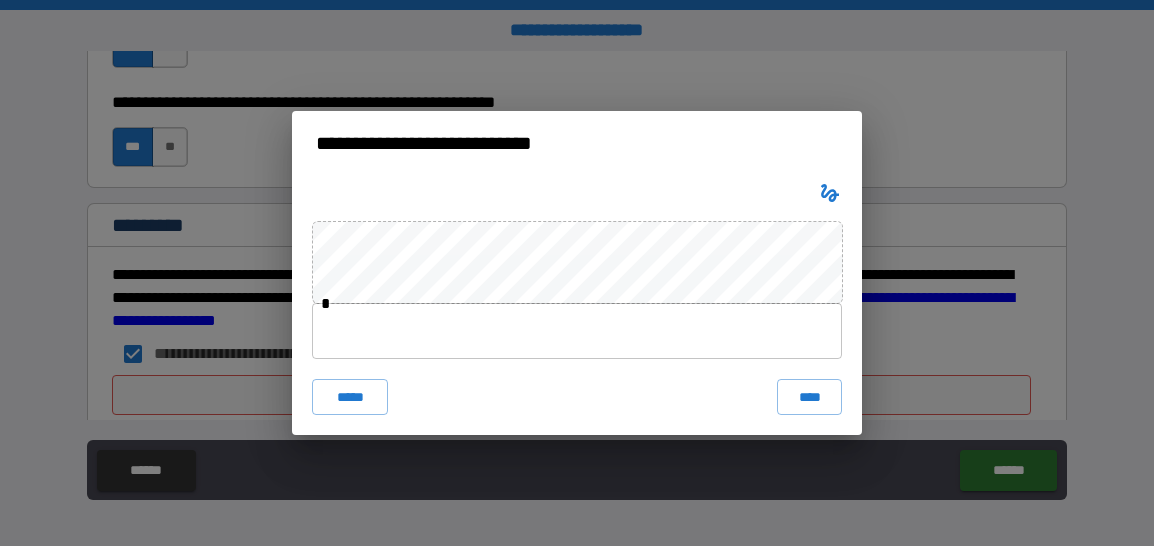 type 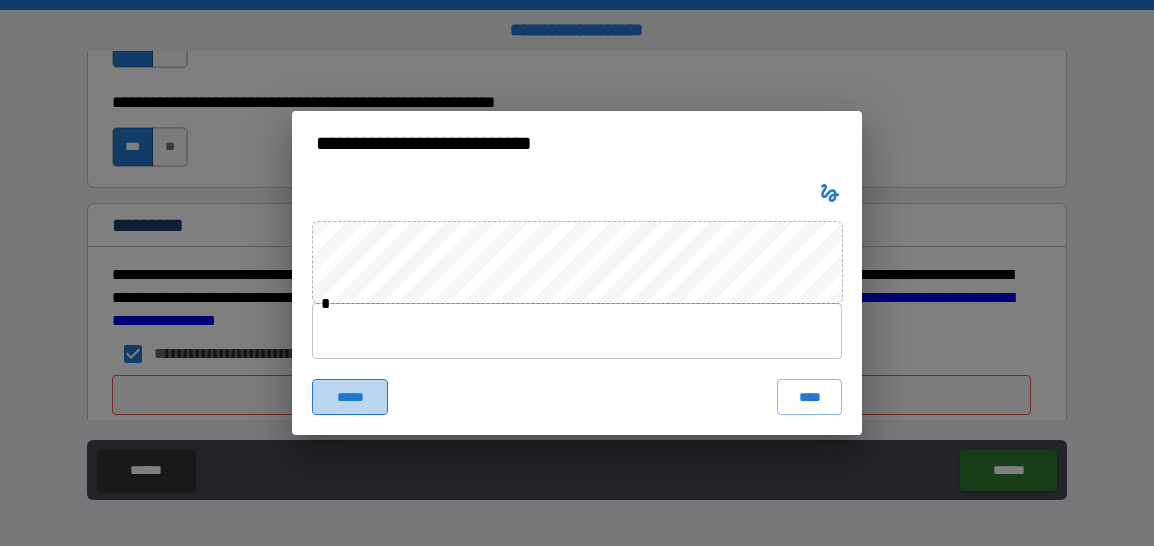 click on "*****" at bounding box center (350, 397) 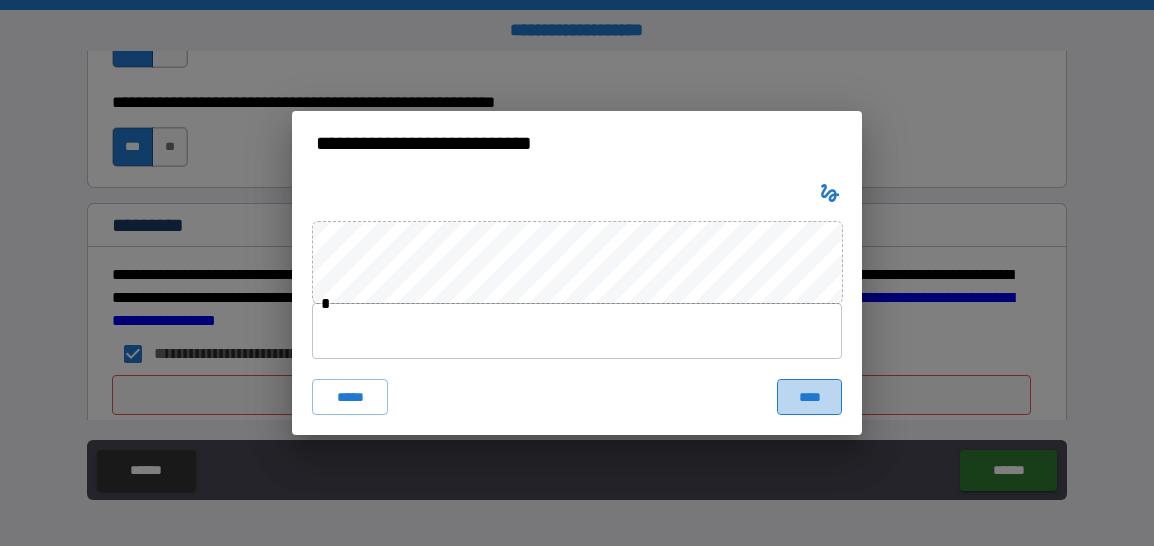 click on "****" at bounding box center (809, 397) 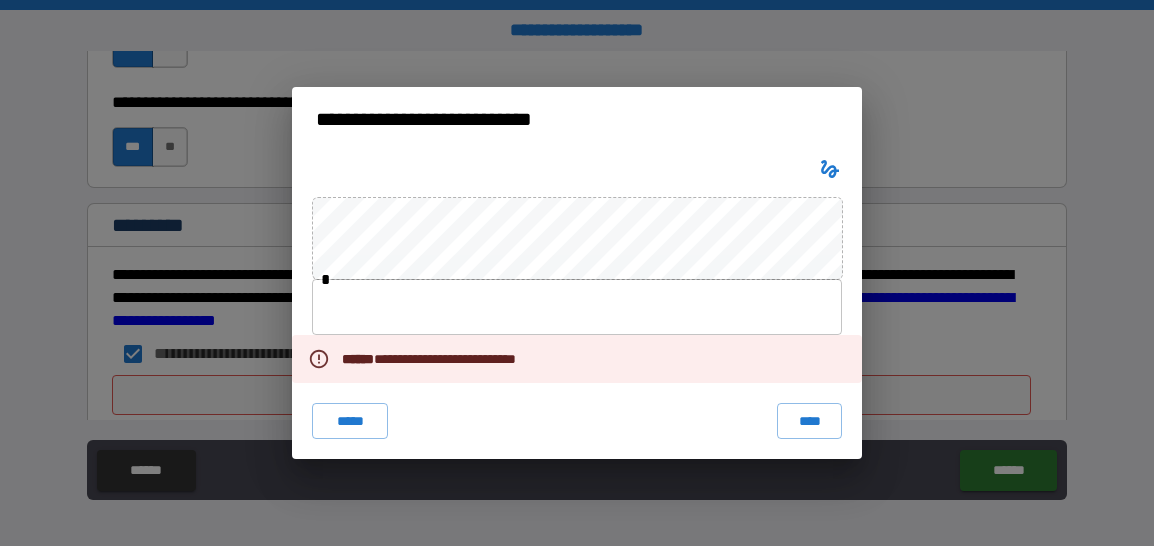 click at bounding box center [830, 169] 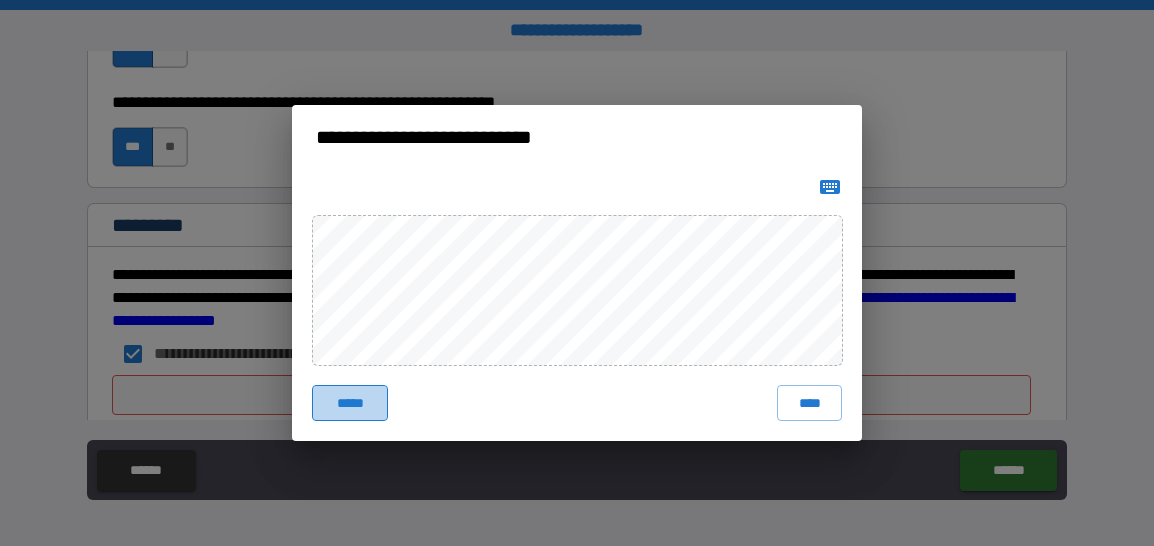 click on "*****" at bounding box center [350, 403] 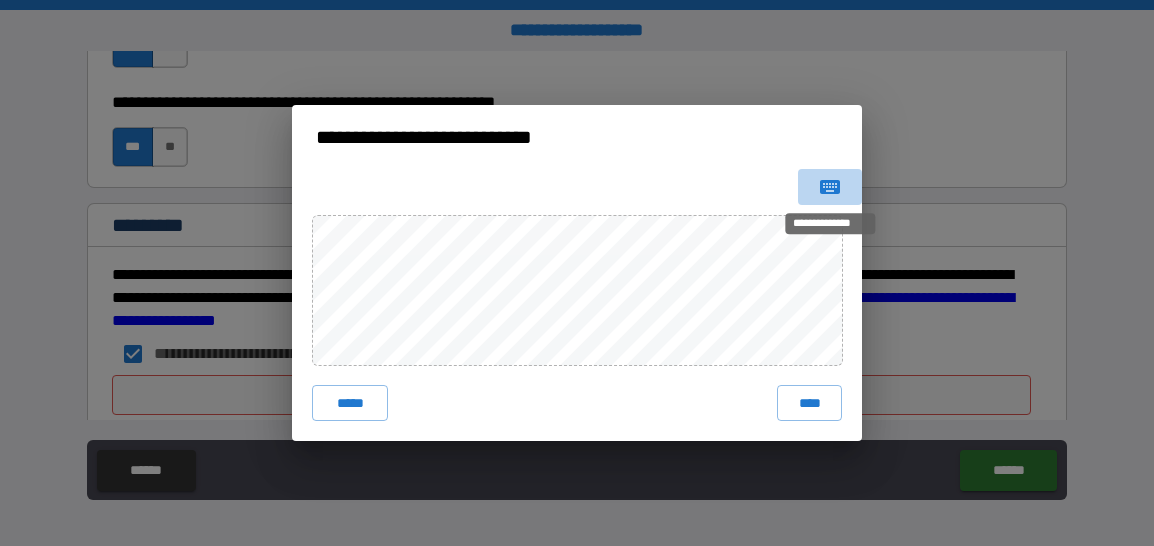 click 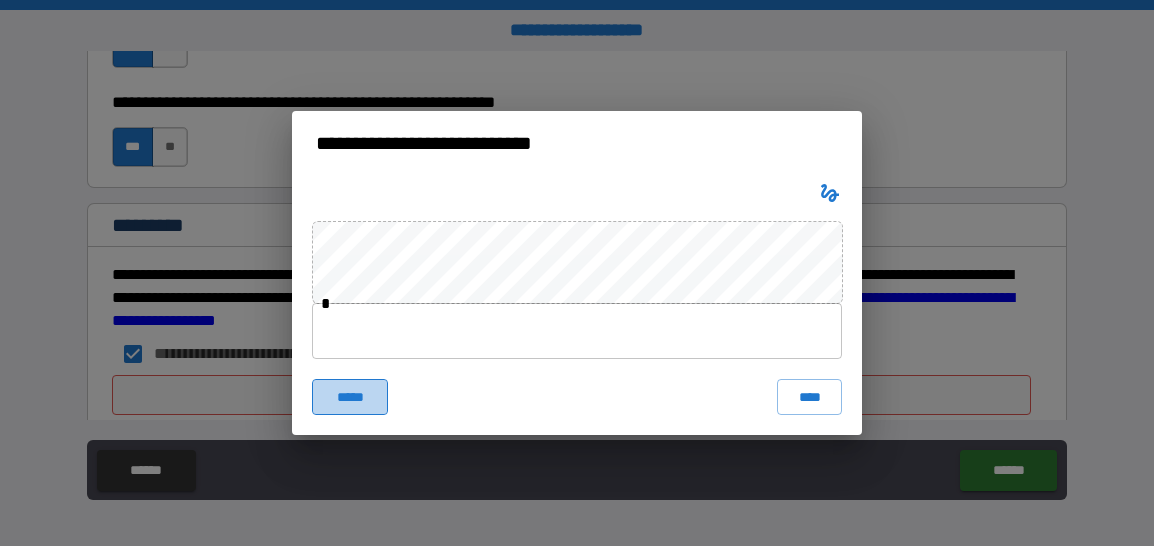 click on "*****" at bounding box center (350, 397) 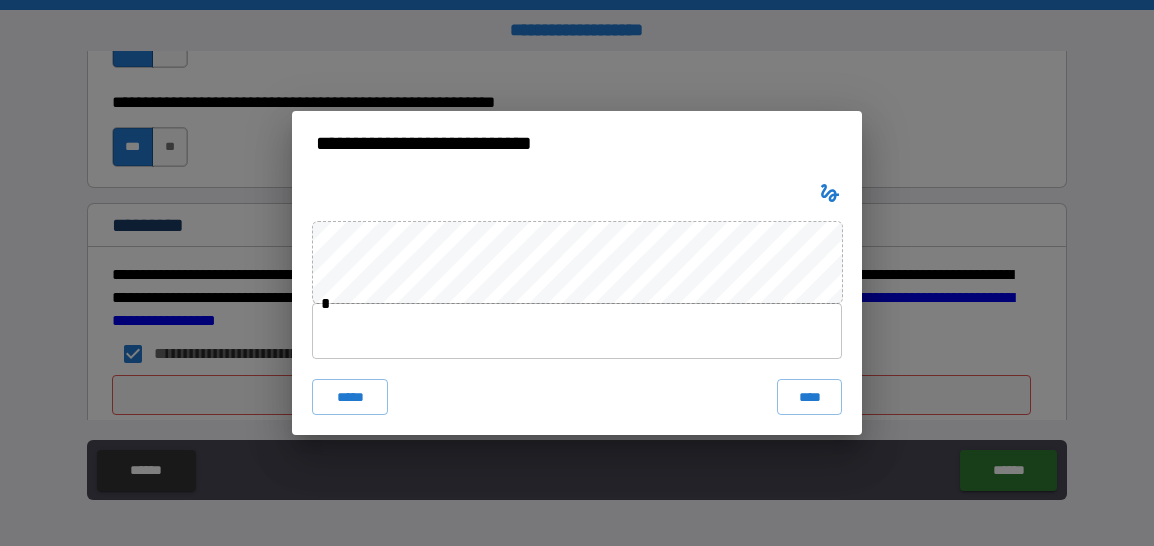 click at bounding box center (577, 331) 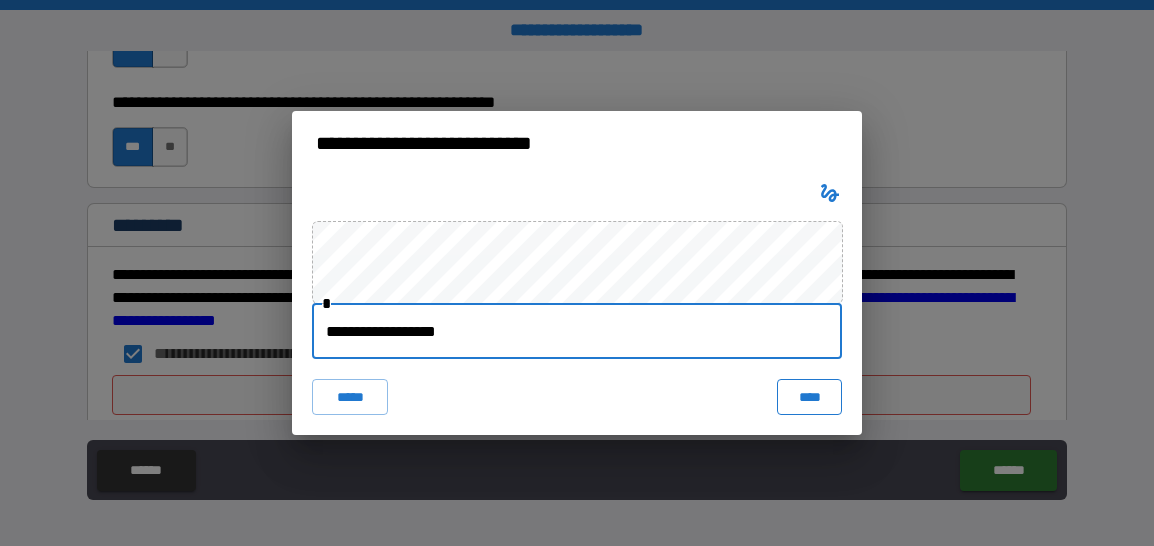 type on "**********" 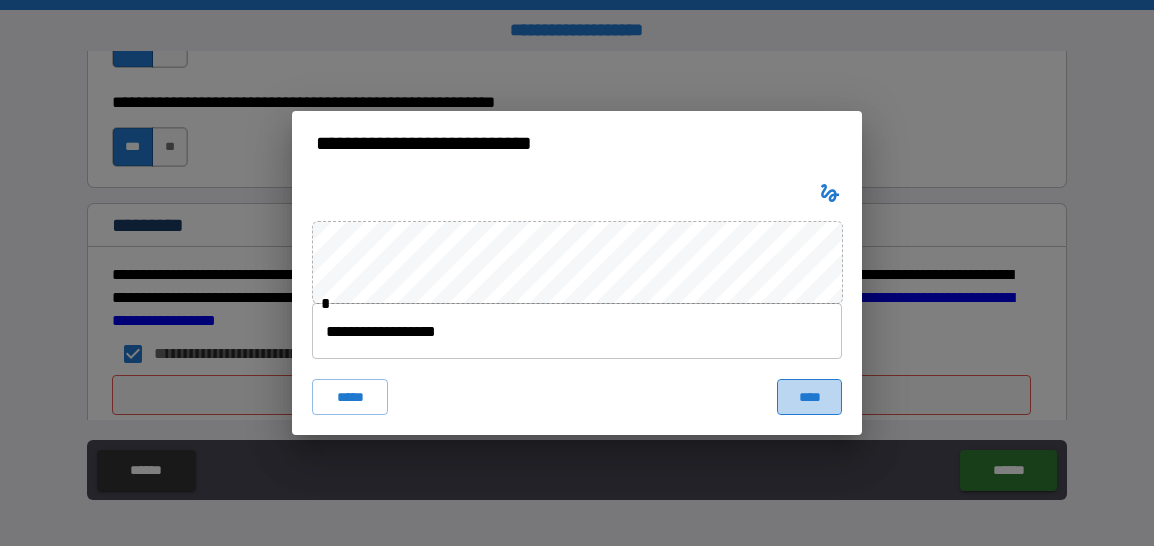 click on "****" at bounding box center [809, 397] 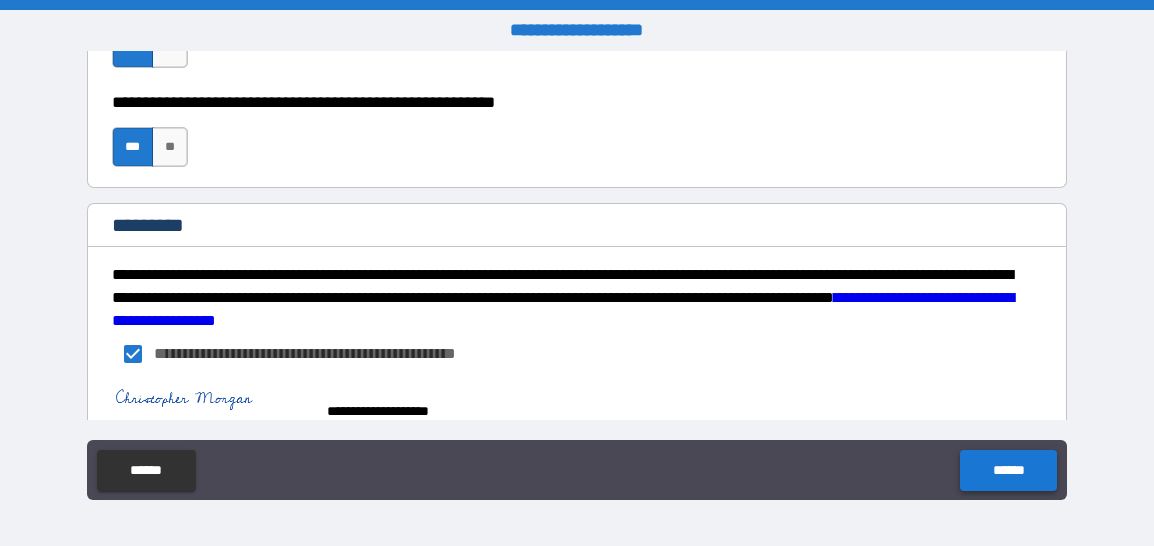 click on "******" at bounding box center [1008, 470] 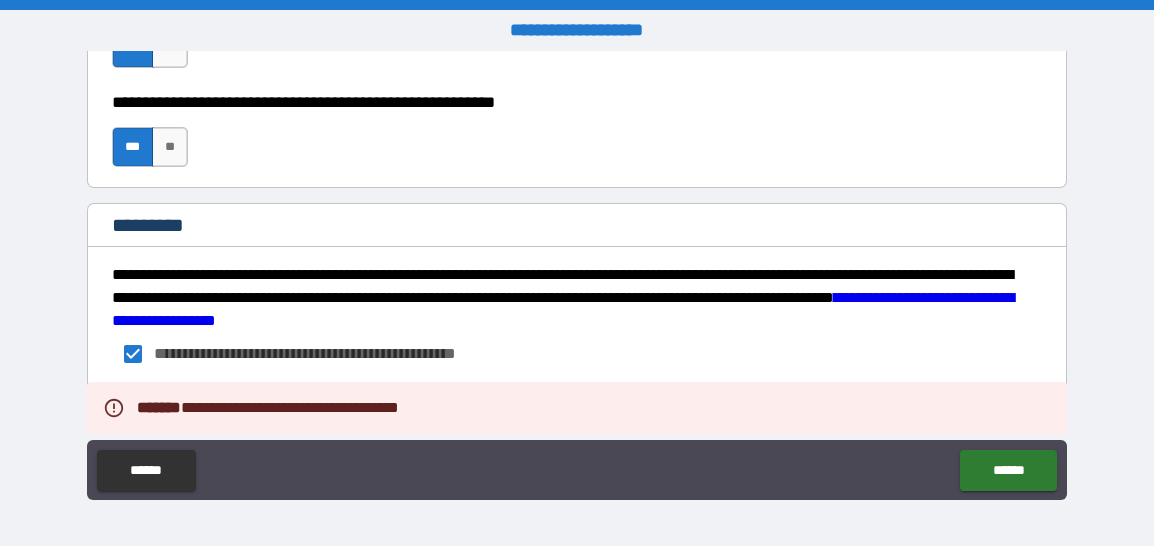 click on "**********" at bounding box center (577, 275) 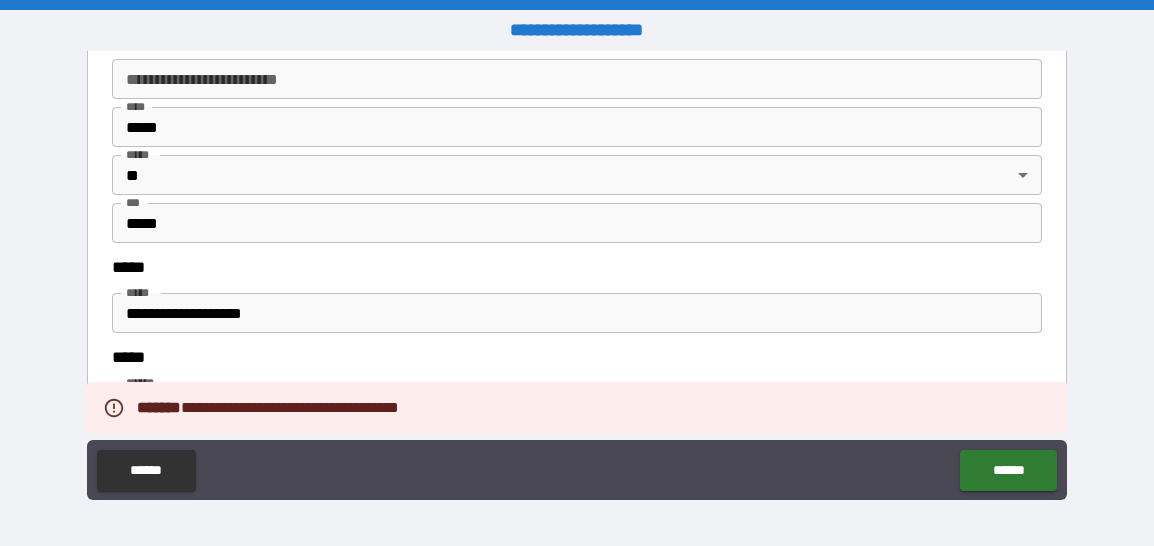 scroll, scrollTop: 2344, scrollLeft: 0, axis: vertical 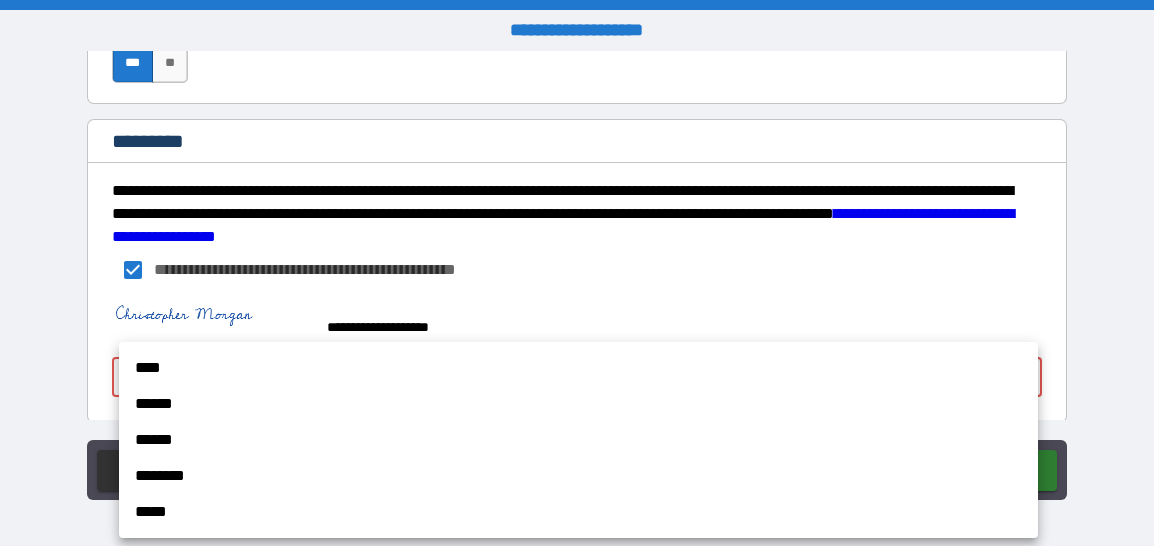 click on "**********" at bounding box center (577, 273) 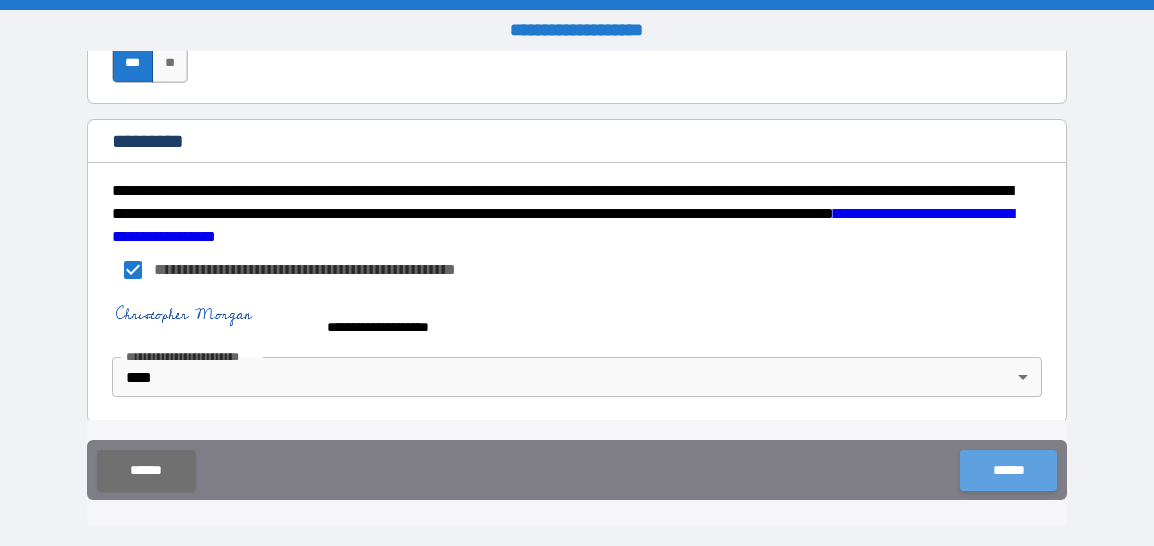 click on "******" at bounding box center [1008, 470] 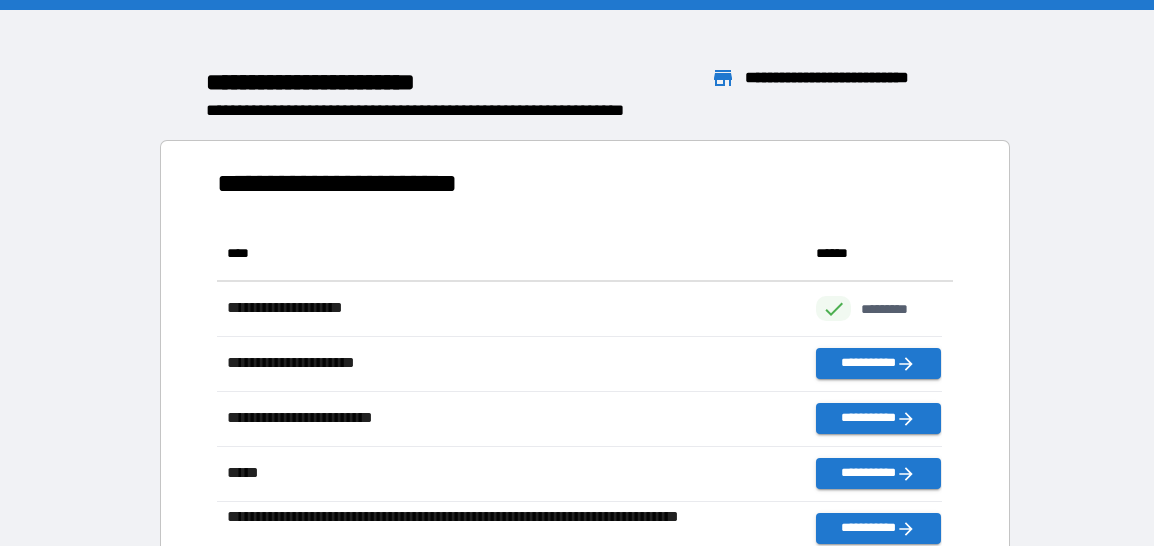 scroll, scrollTop: 16, scrollLeft: 16, axis: both 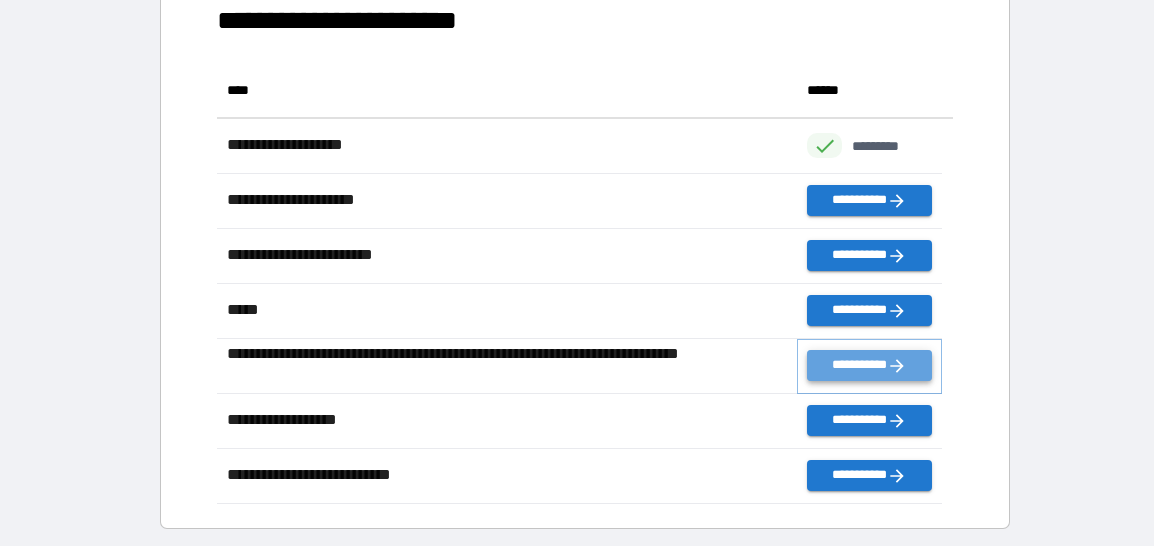 click on "**********" at bounding box center [869, 365] 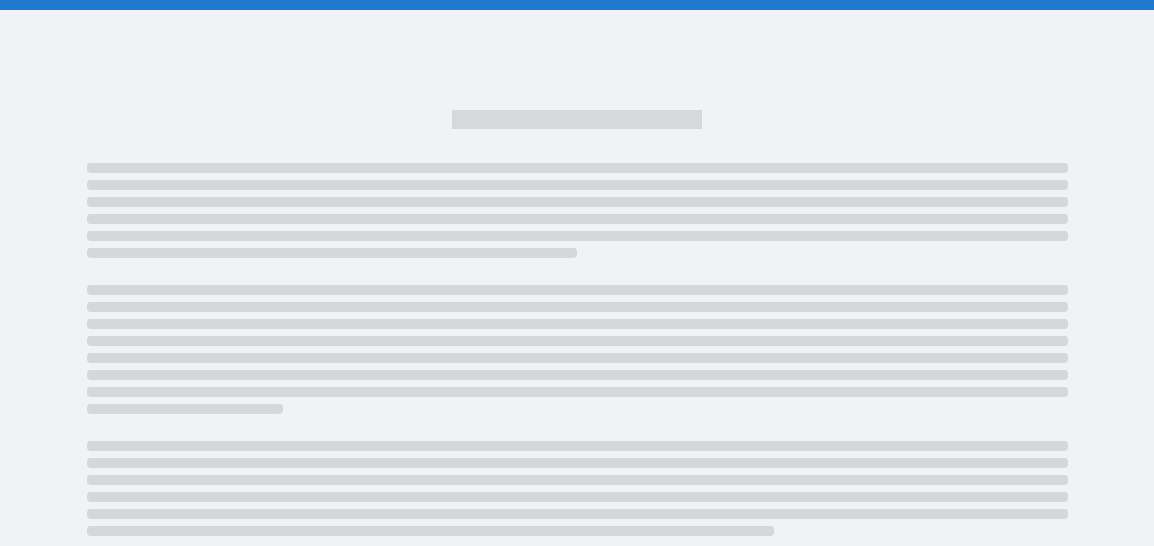 click at bounding box center [577, 341] 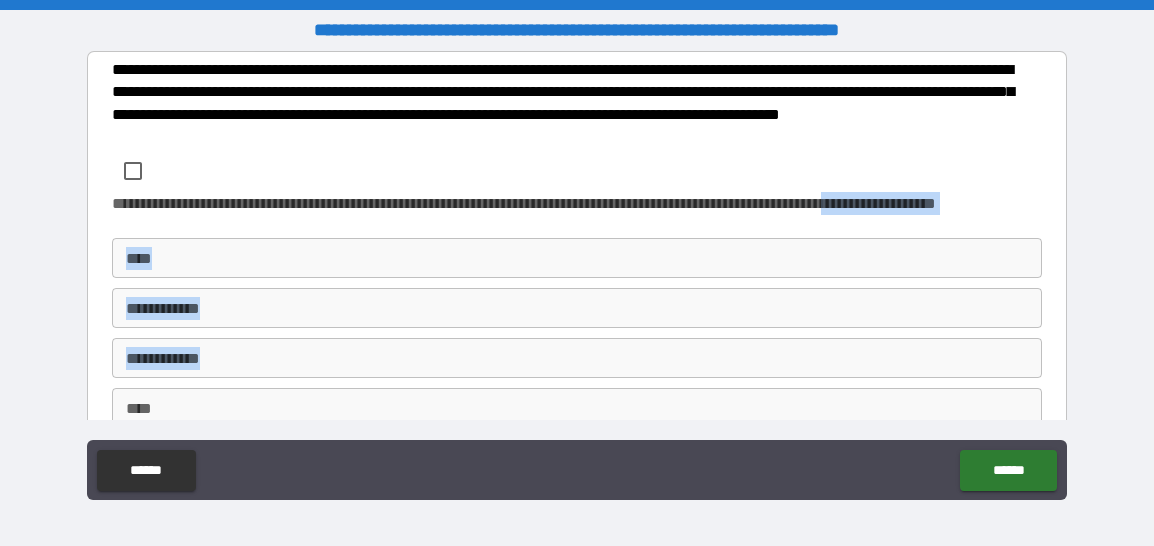 drag, startPoint x: 1052, startPoint y: 185, endPoint x: 1084, endPoint y: 352, distance: 170.03824 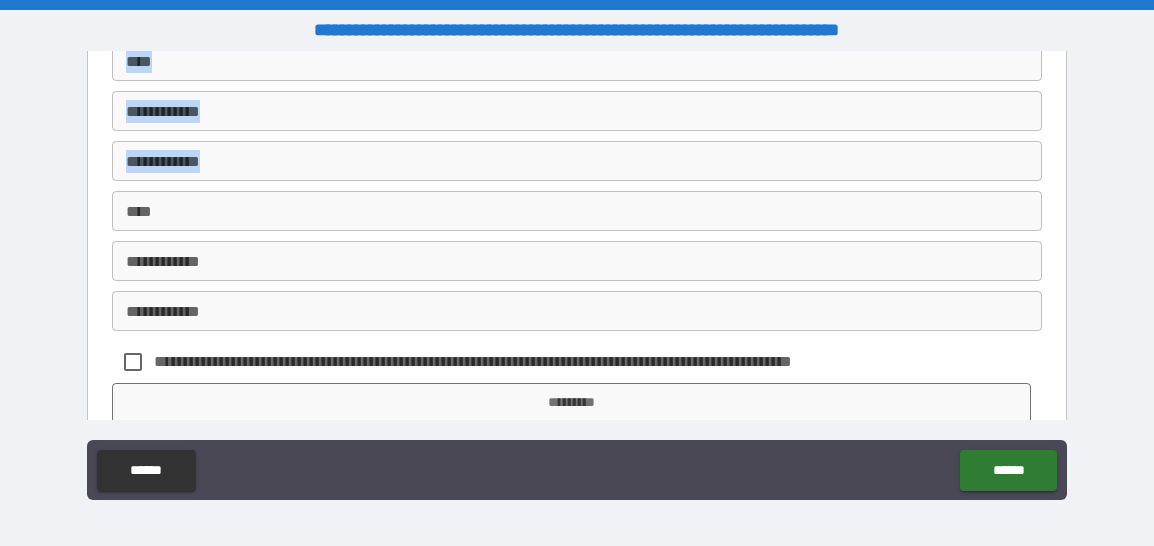 scroll, scrollTop: 220, scrollLeft: 0, axis: vertical 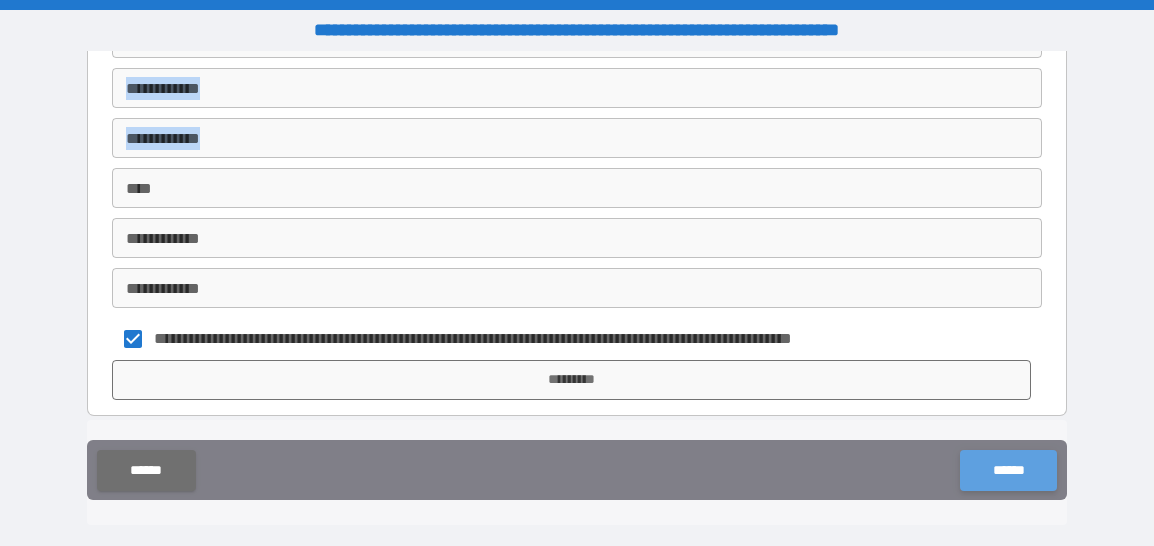 click on "******" at bounding box center (1008, 470) 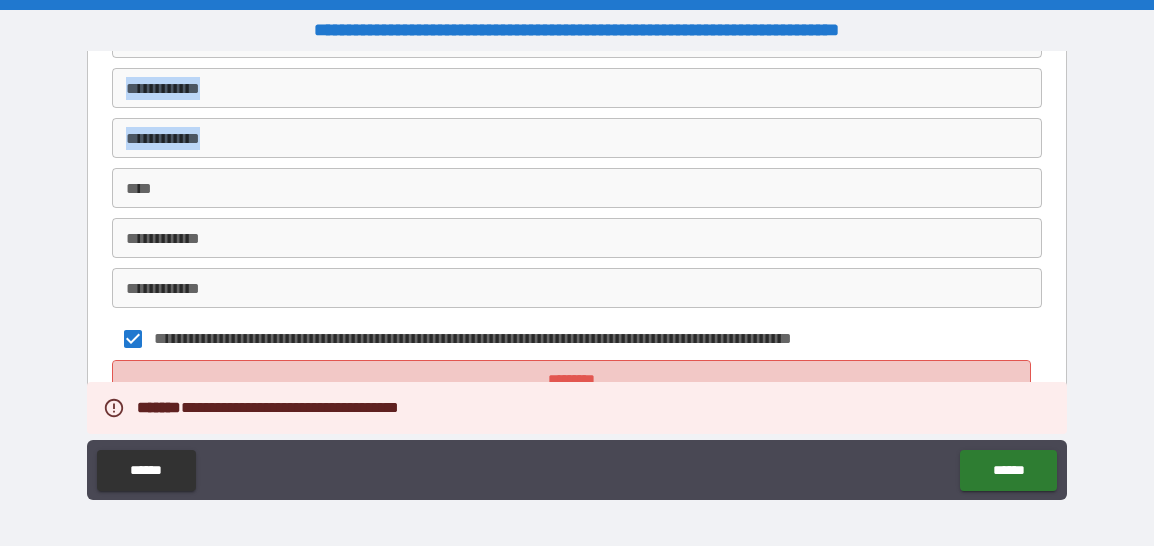 click on "*********" at bounding box center (571, 380) 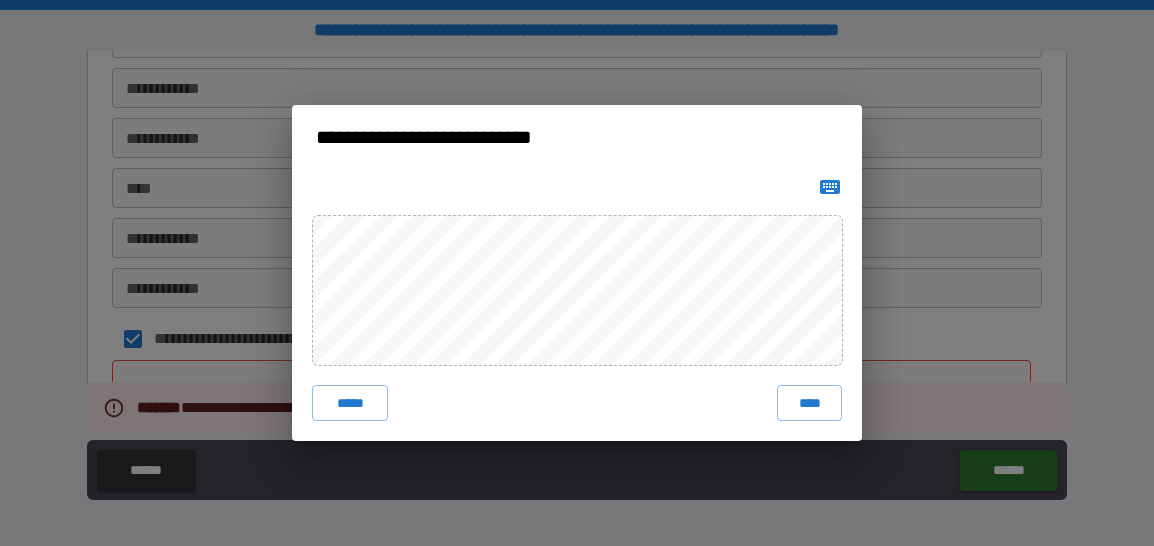 click on "***** ****" at bounding box center [577, 403] 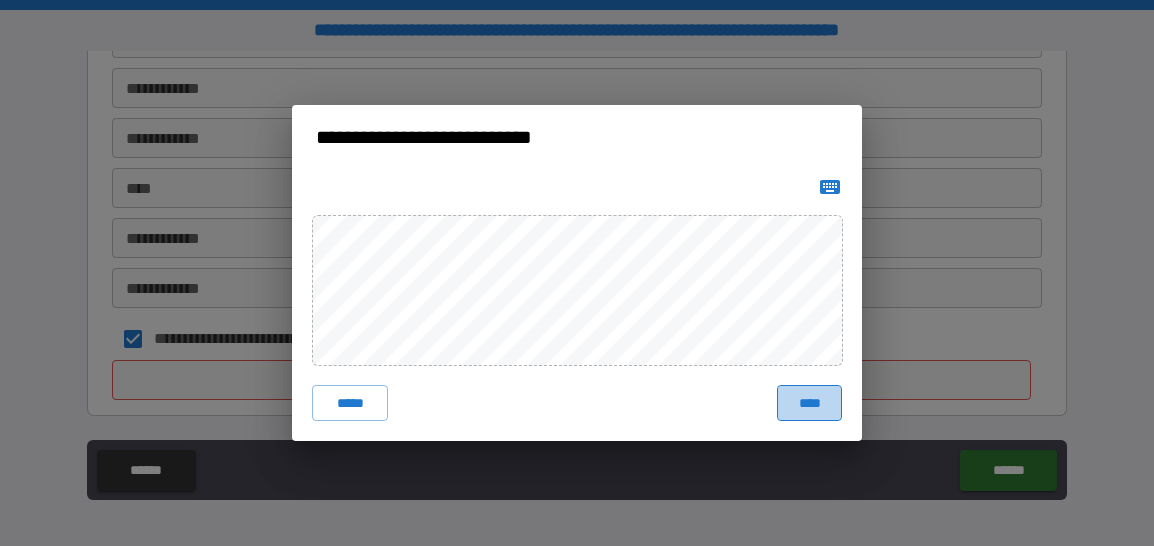 click on "****" at bounding box center [809, 403] 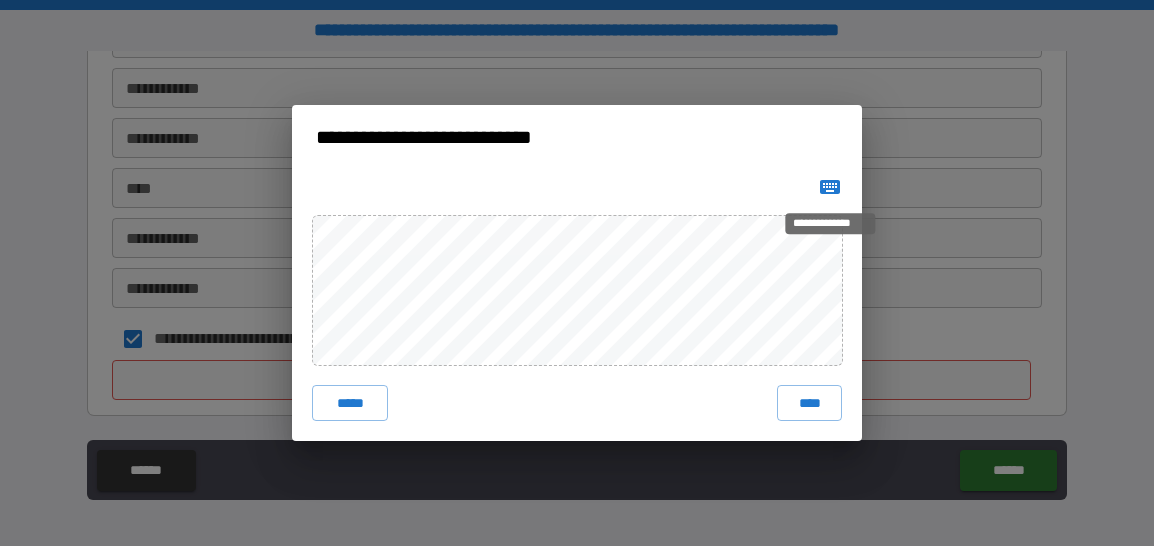 click 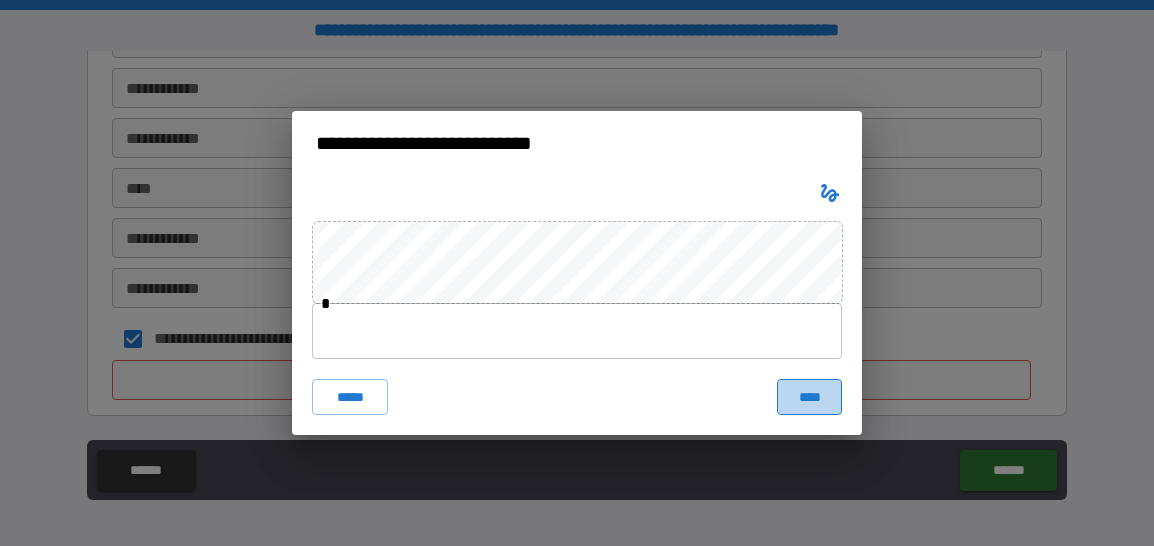 click on "****" at bounding box center [809, 397] 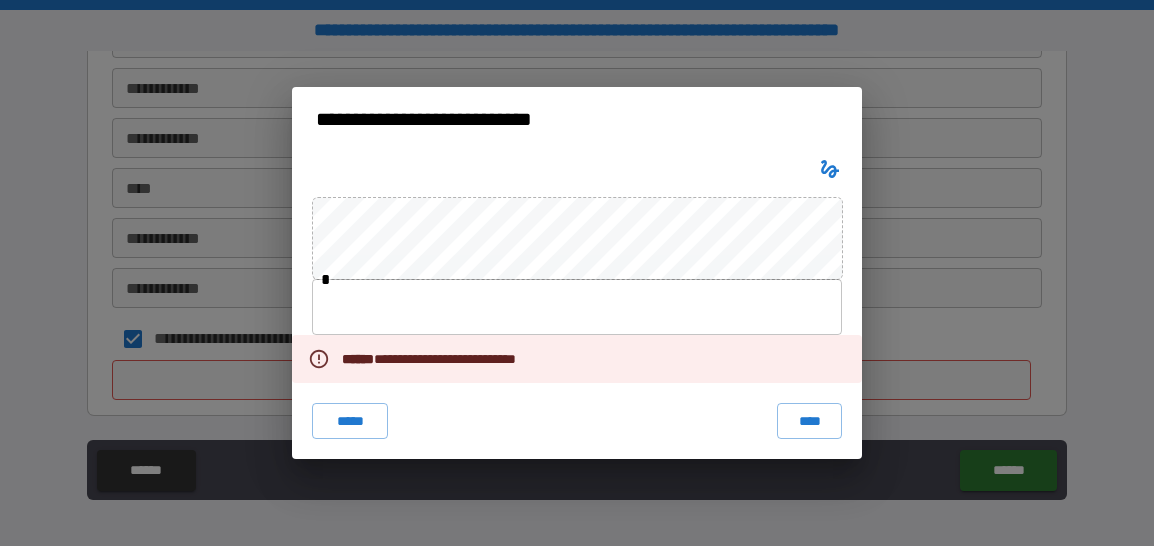 click at bounding box center (577, 307) 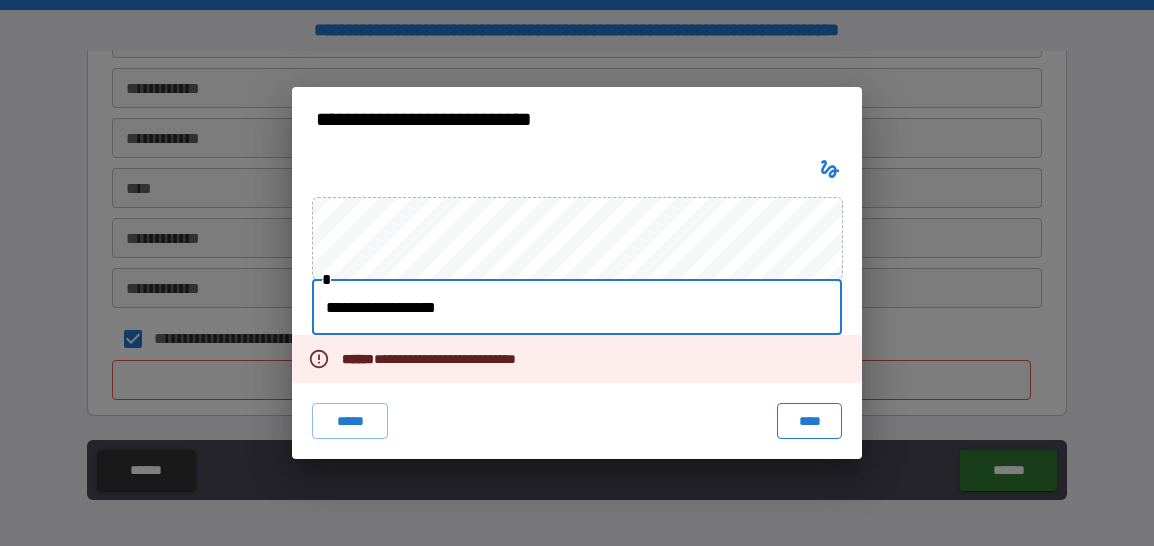type on "**********" 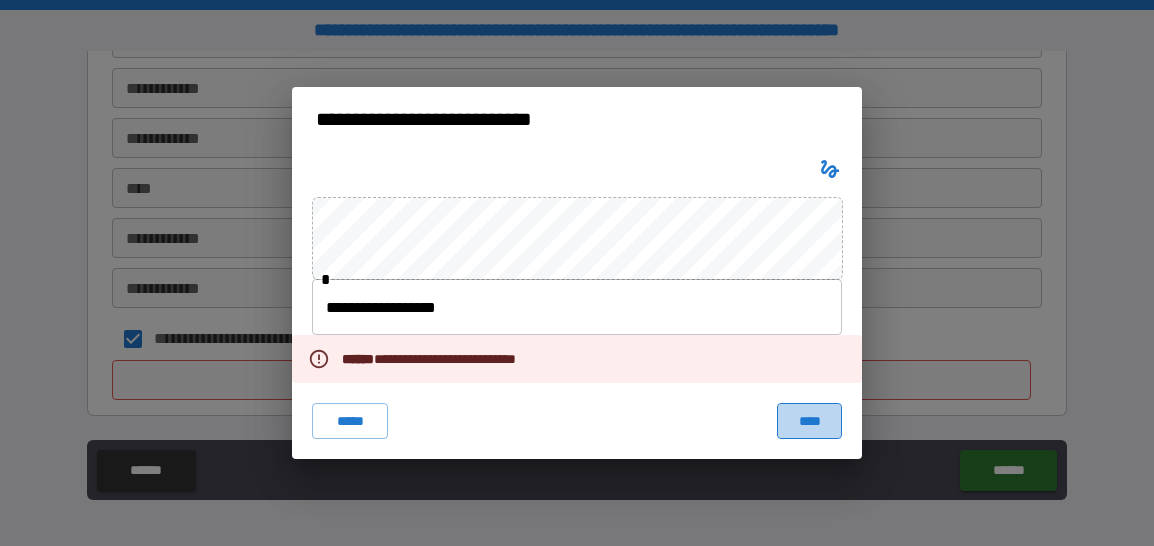 click on "****" at bounding box center (809, 421) 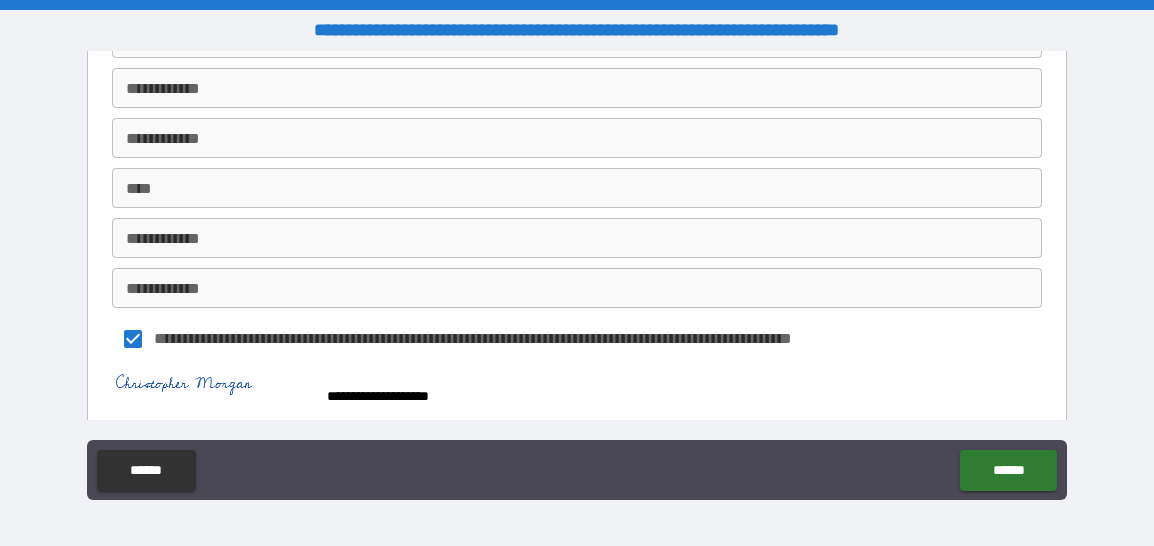 scroll, scrollTop: 230, scrollLeft: 0, axis: vertical 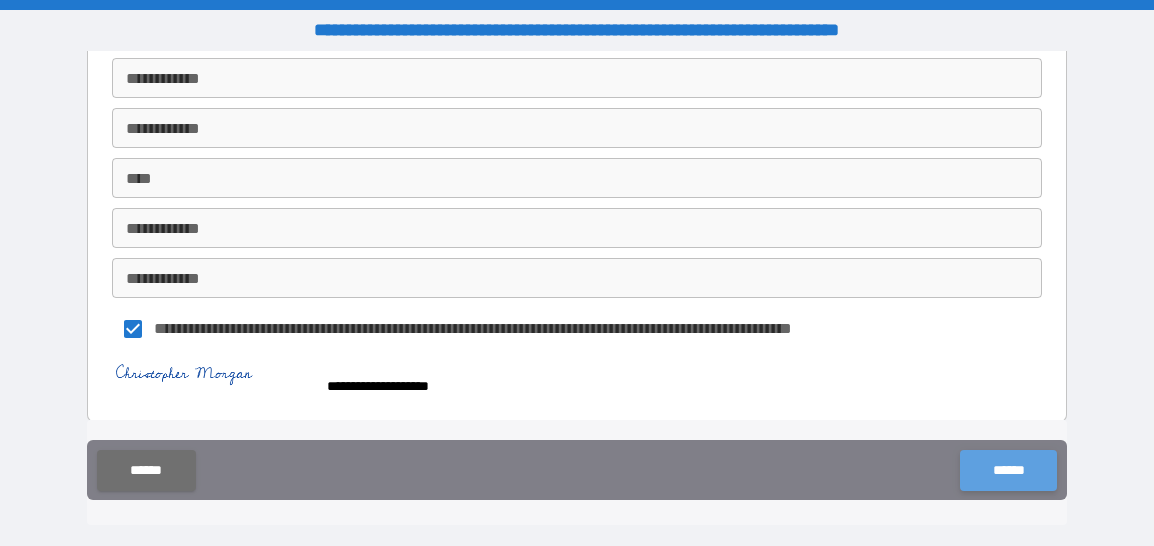 click on "******" at bounding box center [1008, 470] 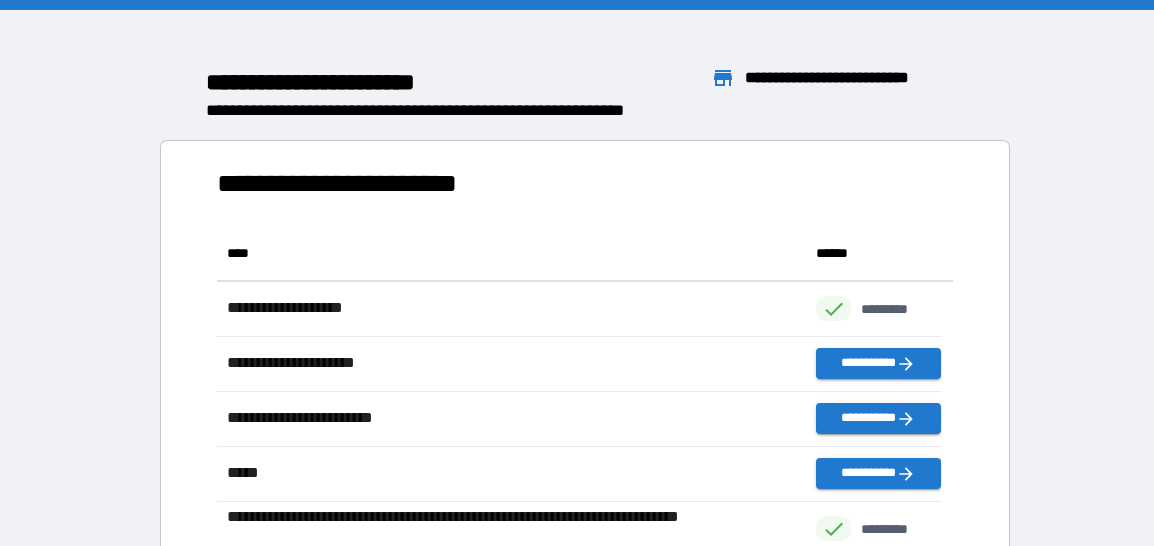 scroll, scrollTop: 425, scrollLeft: 709, axis: both 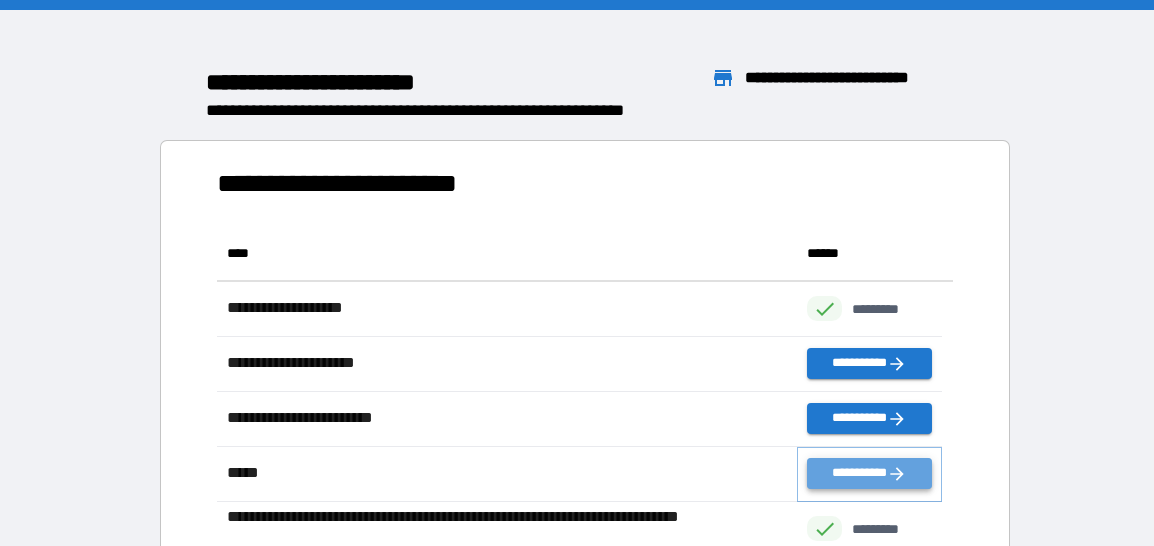 click on "**********" at bounding box center (869, 473) 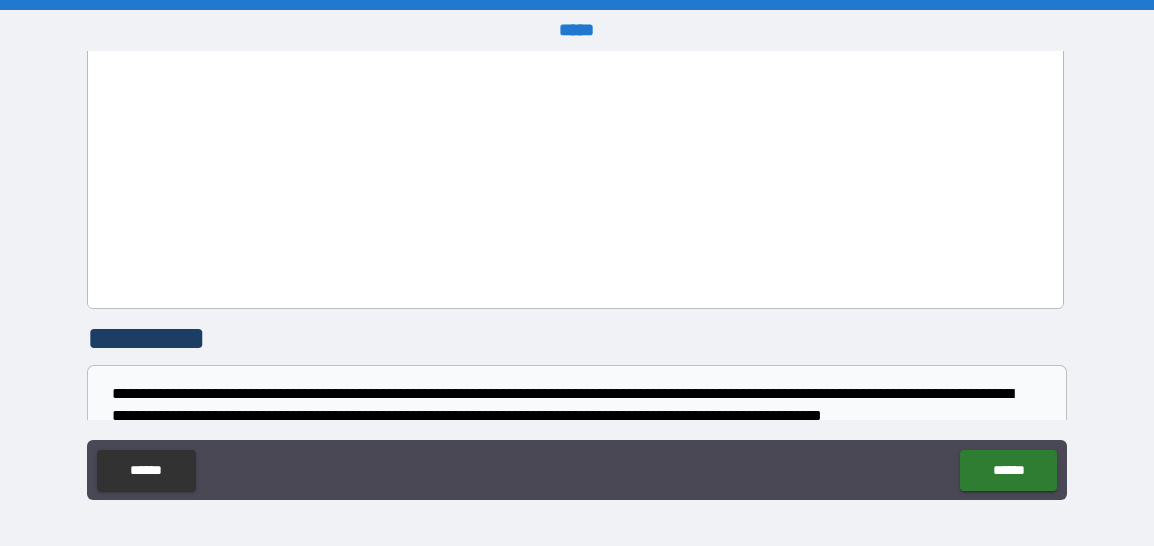 scroll, scrollTop: 1238, scrollLeft: 0, axis: vertical 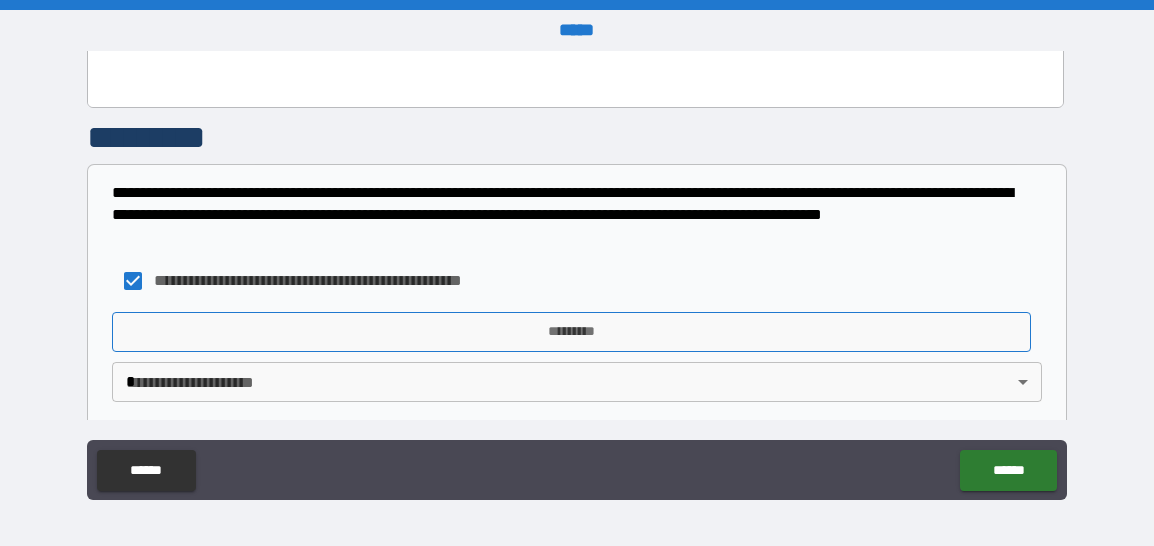 click on "*********" at bounding box center (571, 332) 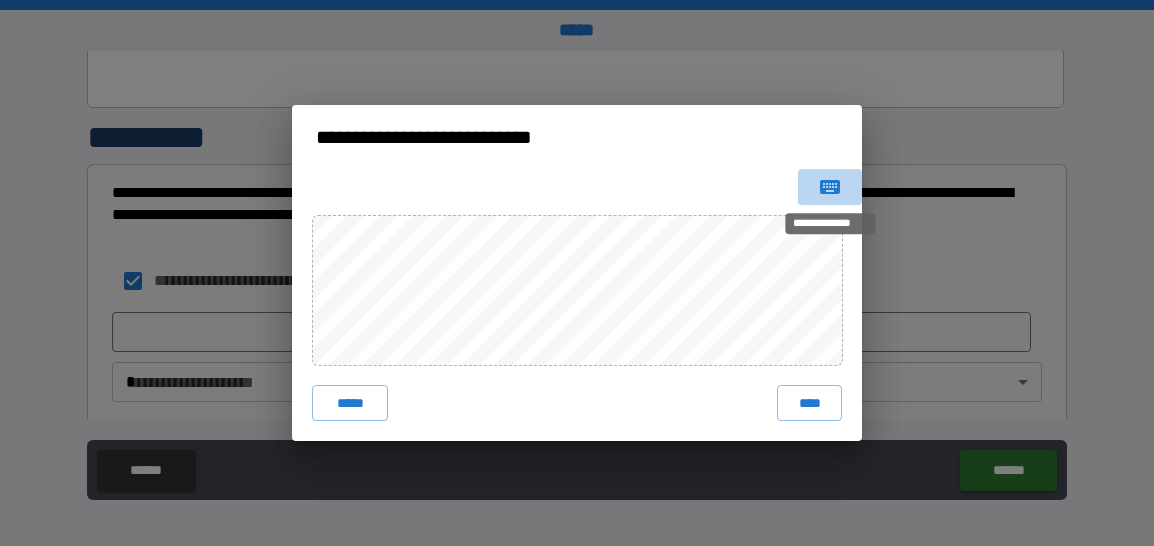 click 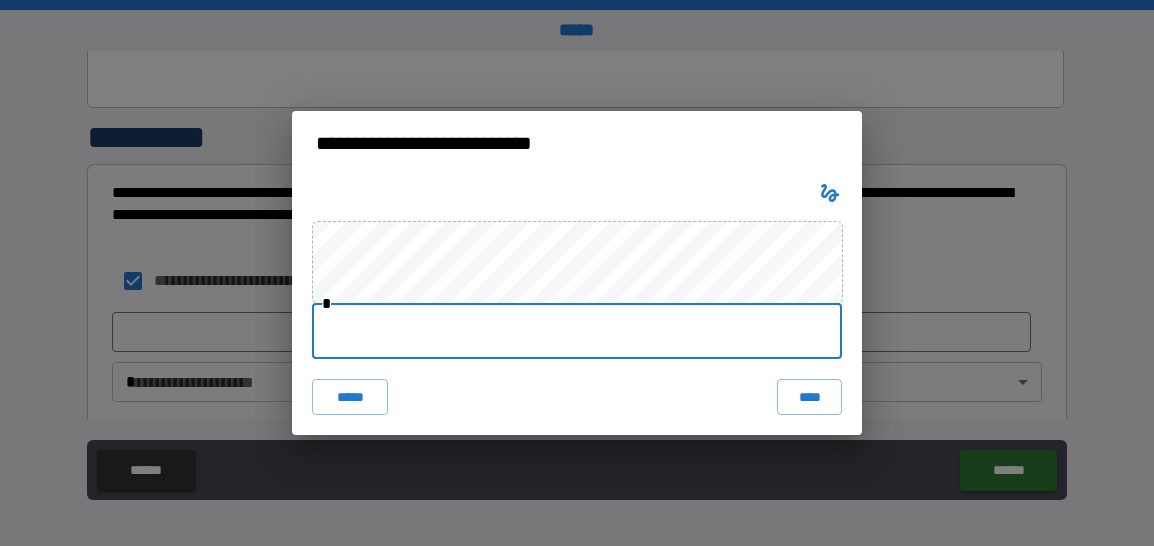 click at bounding box center [577, 331] 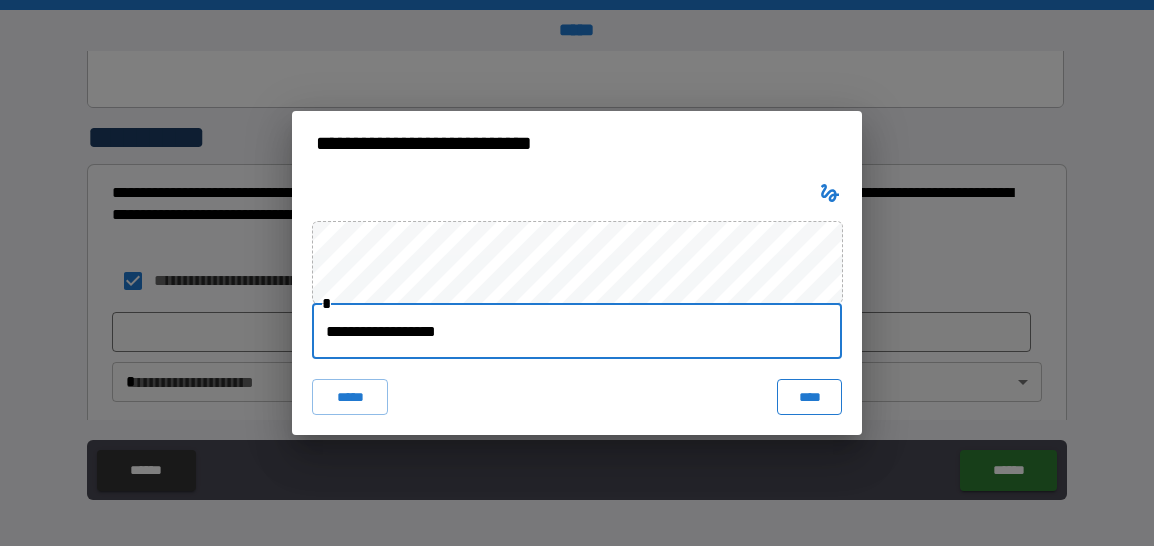 type on "**********" 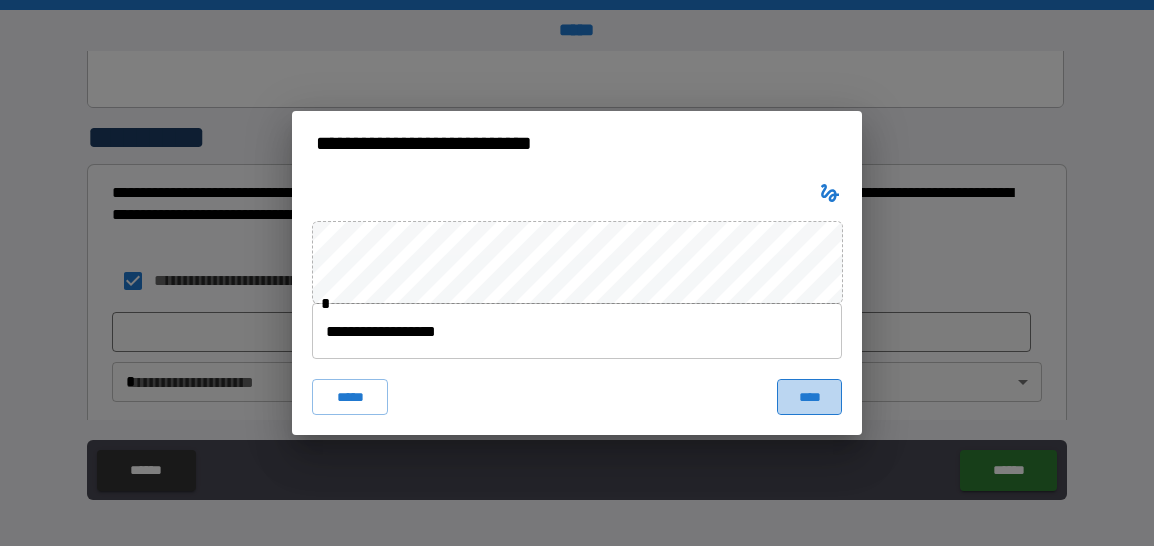 click on "****" at bounding box center (809, 397) 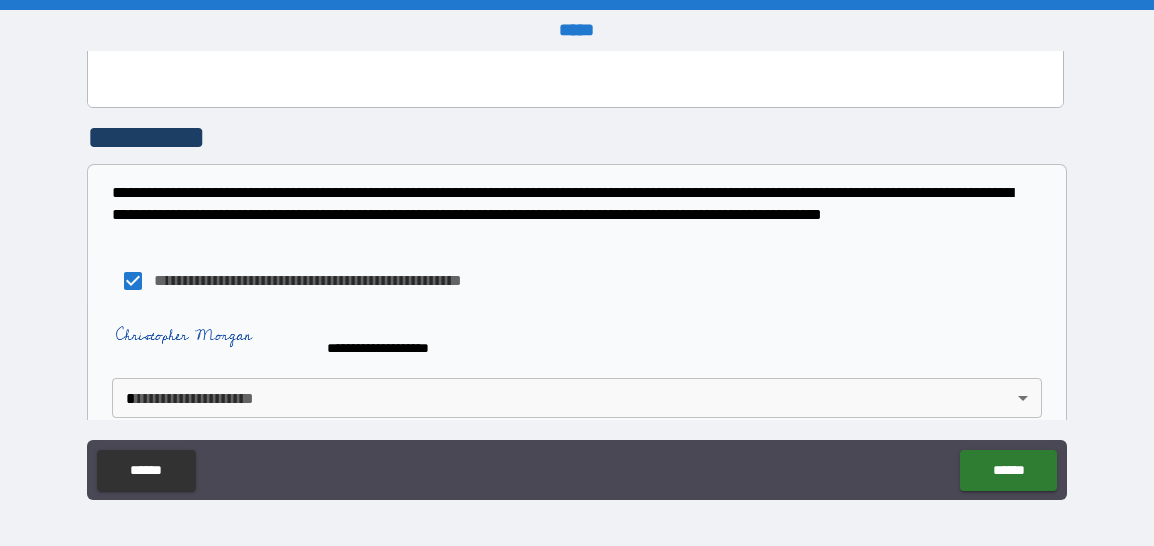 click on "**********" at bounding box center (577, 273) 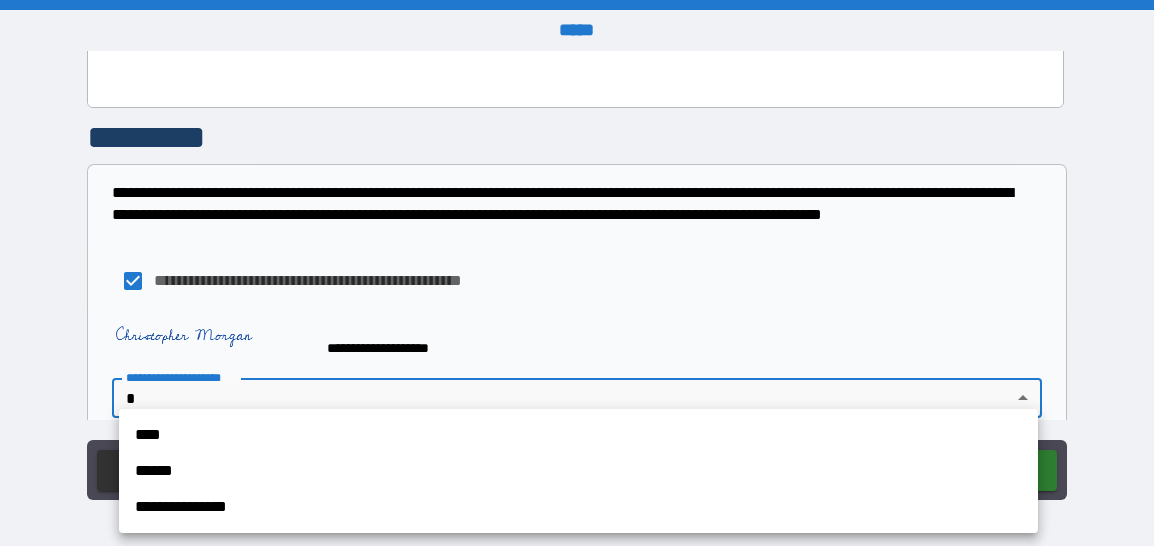 click on "****" at bounding box center [578, 435] 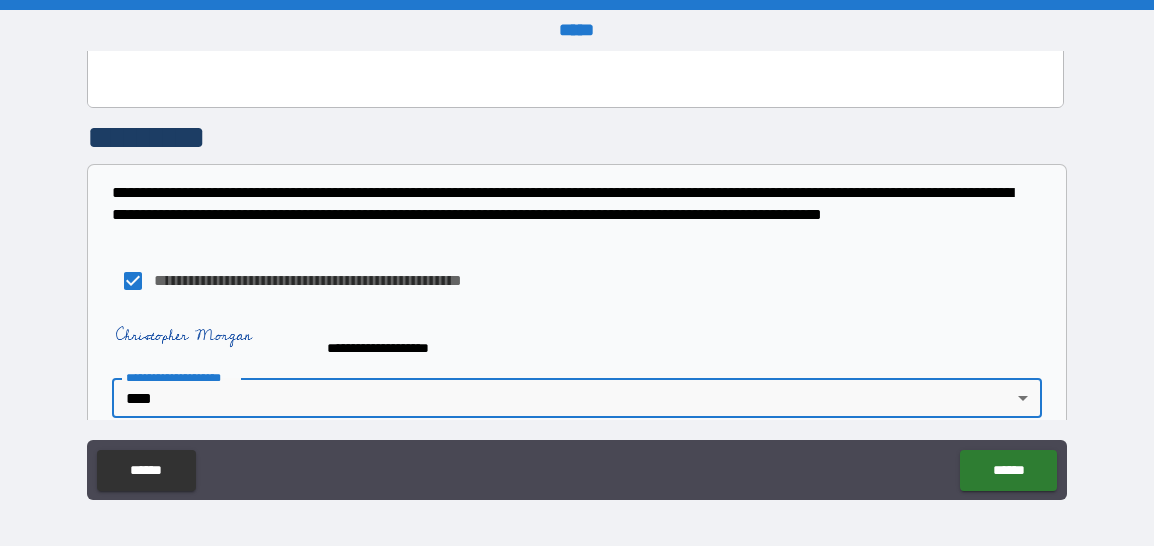 type on "****" 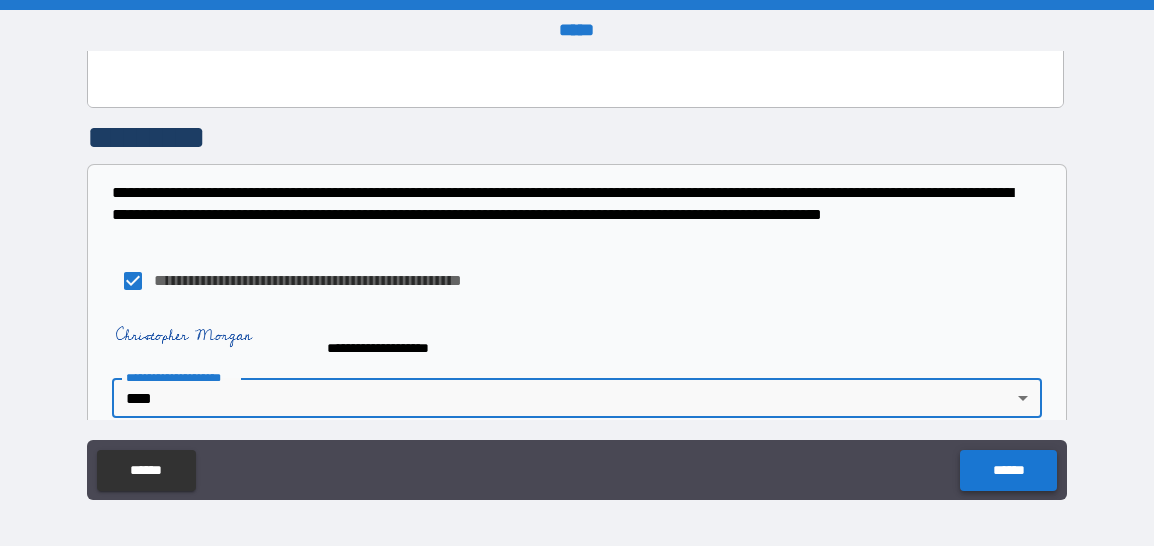 click on "******" at bounding box center [1008, 470] 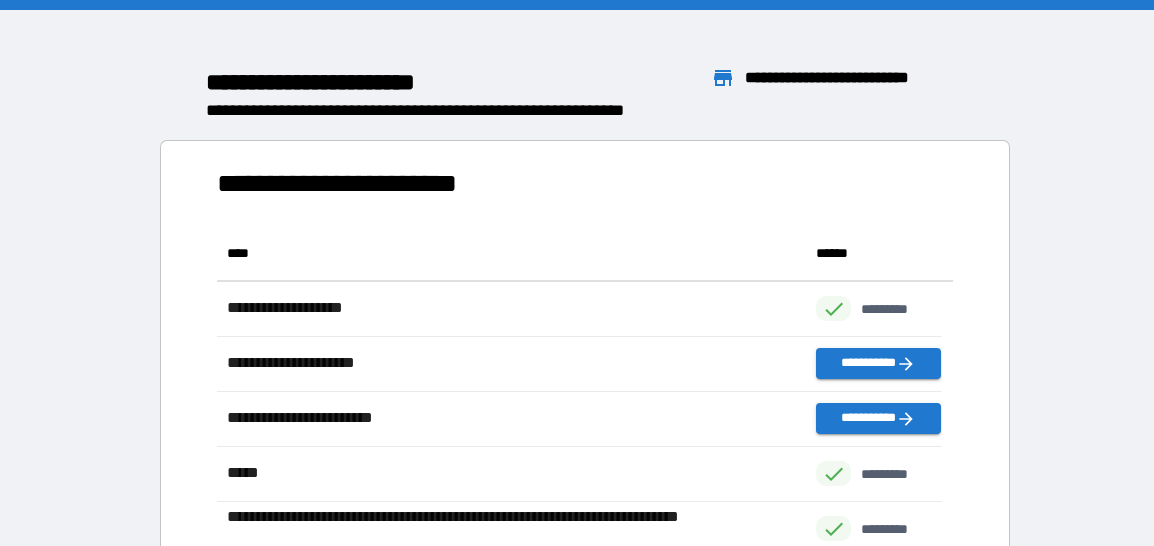 scroll, scrollTop: 16, scrollLeft: 16, axis: both 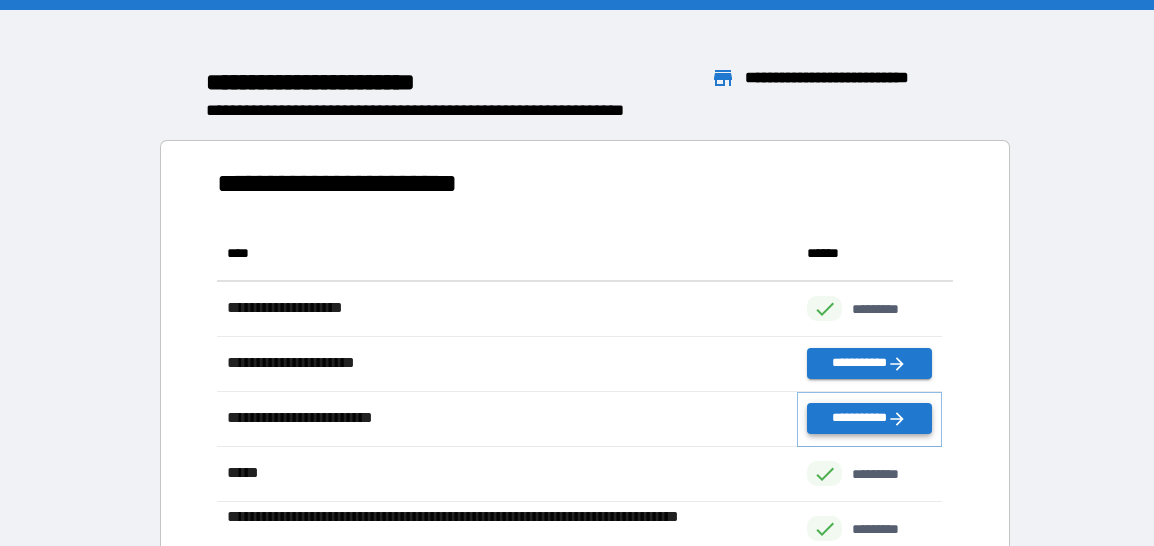 click on "**********" at bounding box center (869, 418) 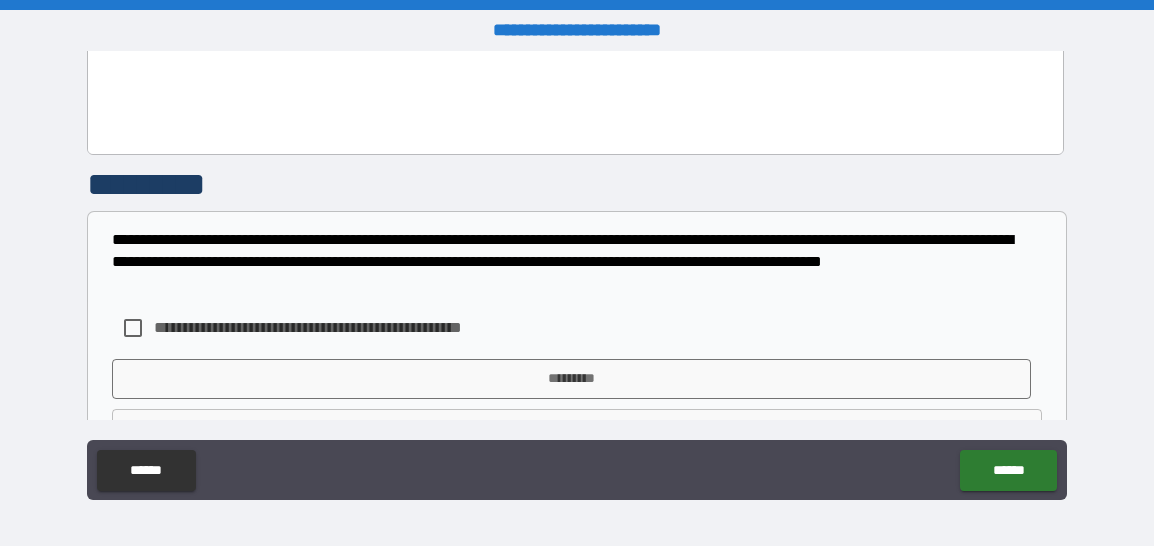 scroll, scrollTop: 1238, scrollLeft: 0, axis: vertical 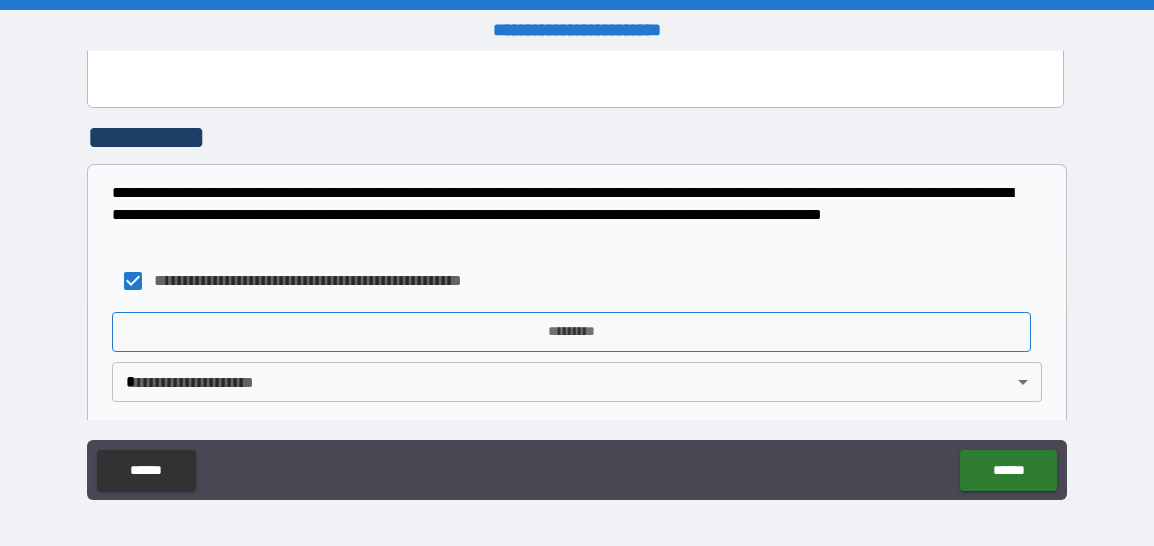 click on "*********" at bounding box center (571, 332) 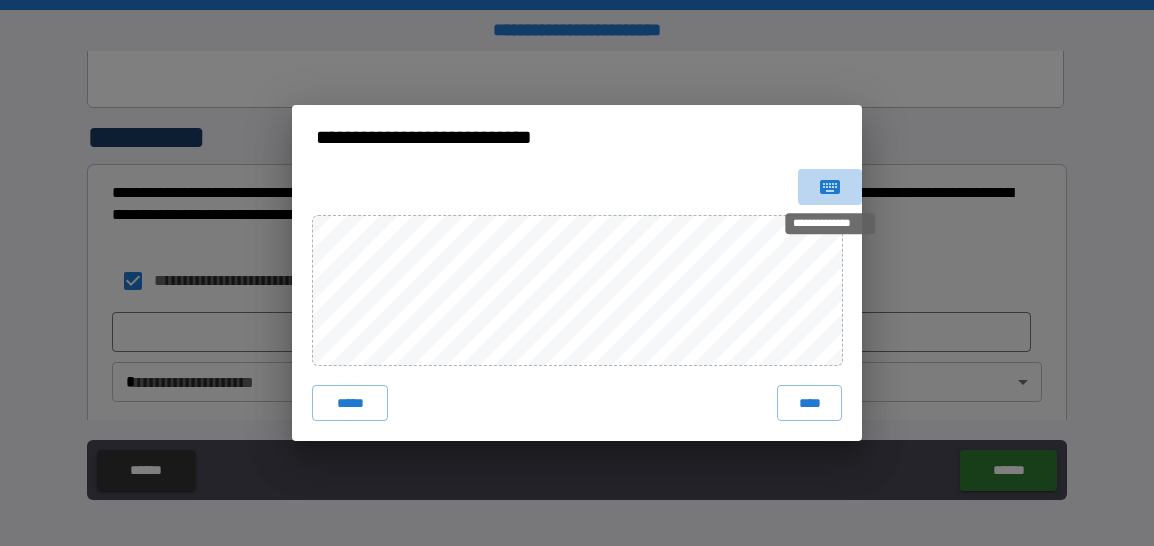 click 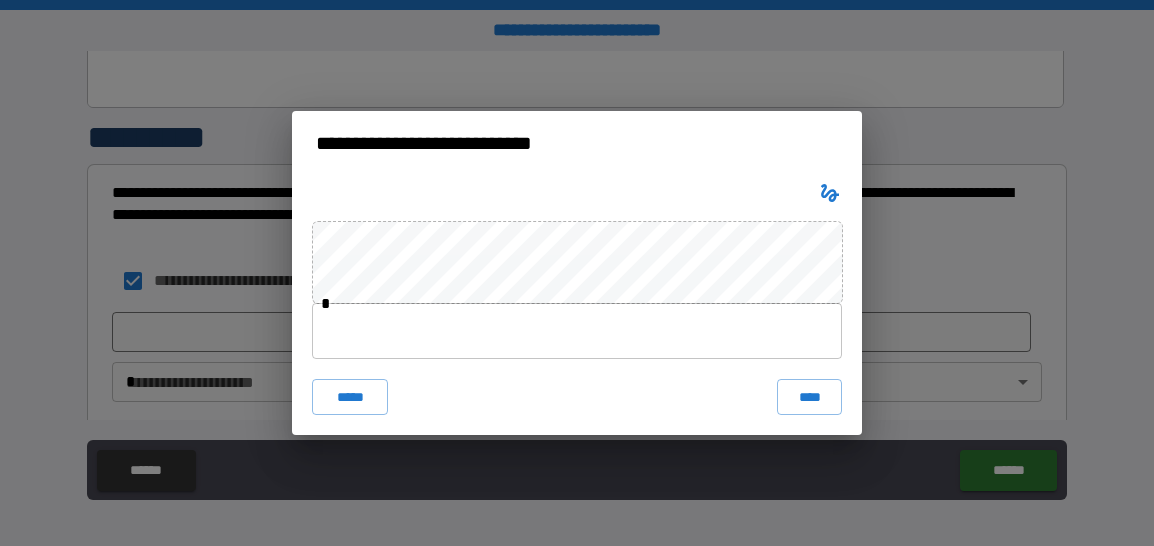 click at bounding box center [577, 331] 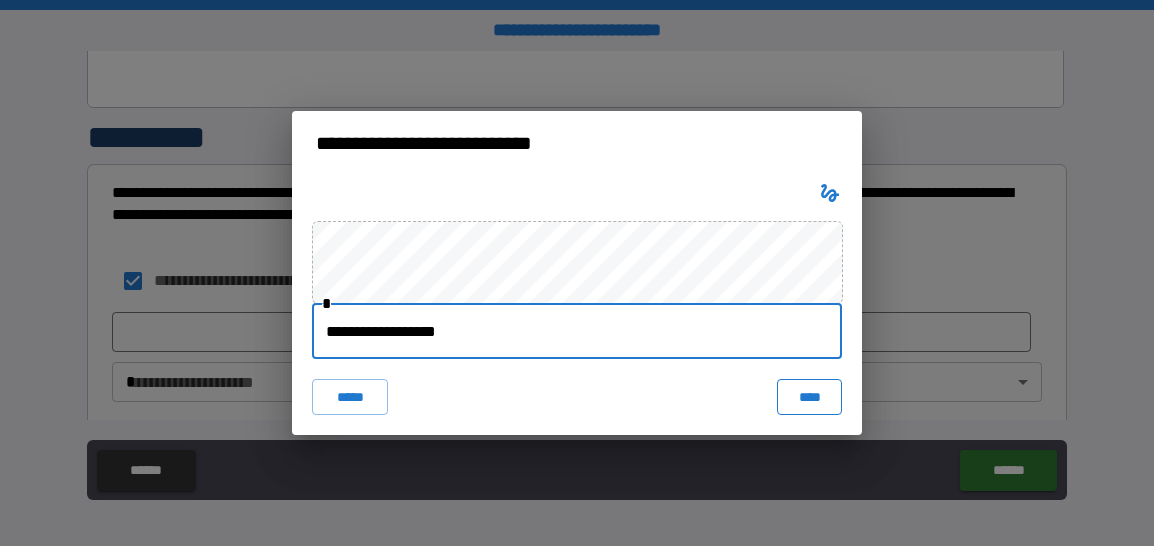 type on "**********" 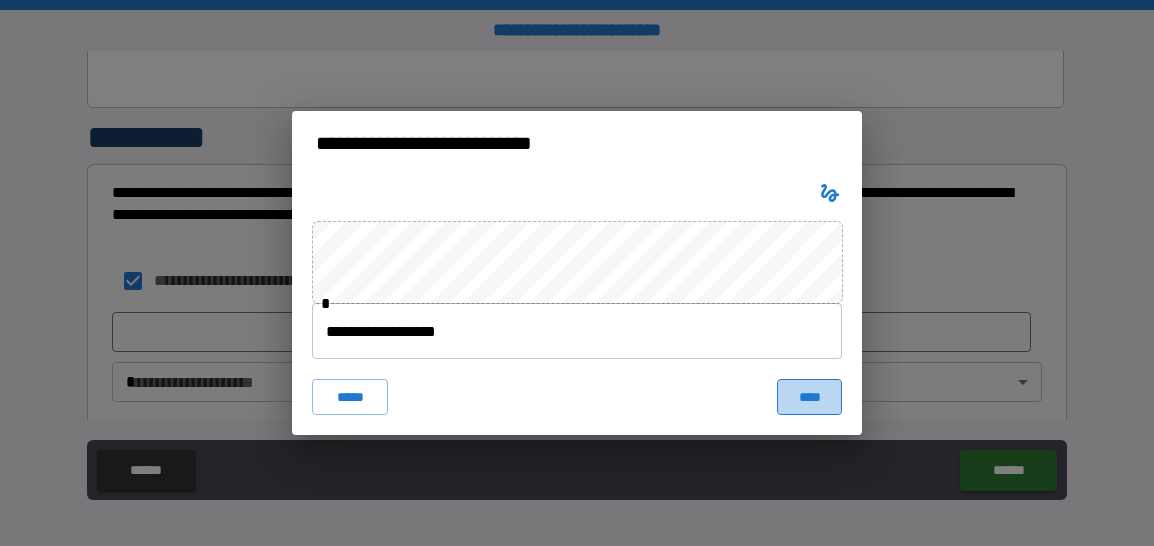 click on "****" at bounding box center (809, 397) 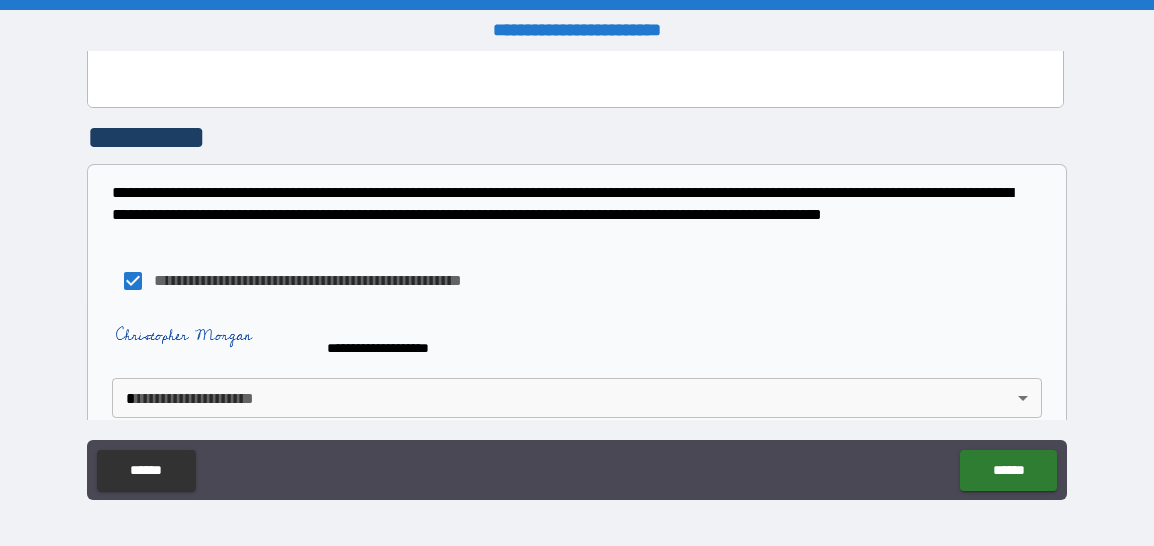 click on "**********" at bounding box center (577, 273) 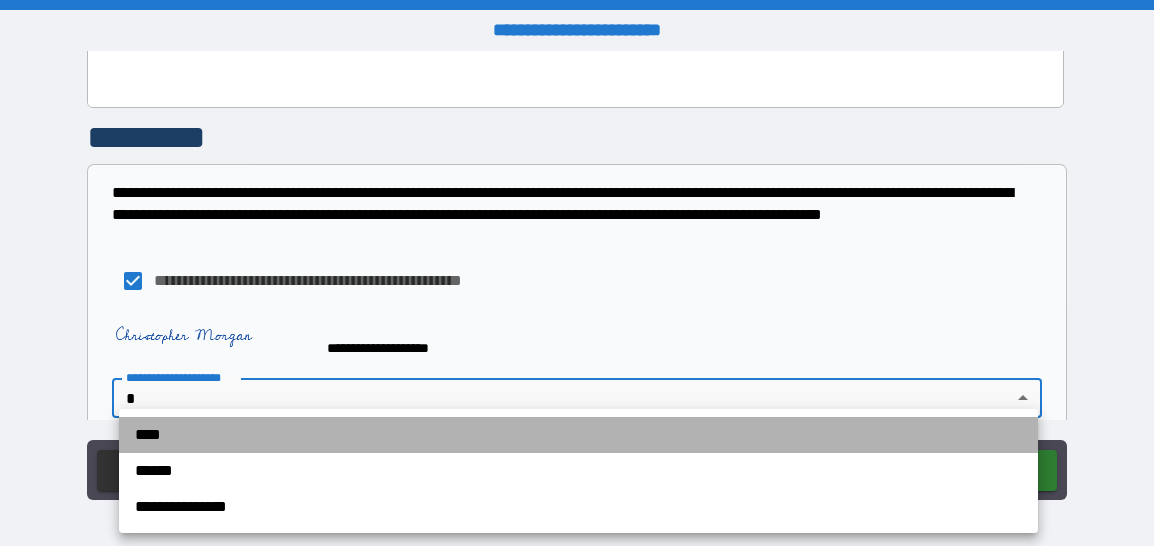 click on "****" at bounding box center (578, 435) 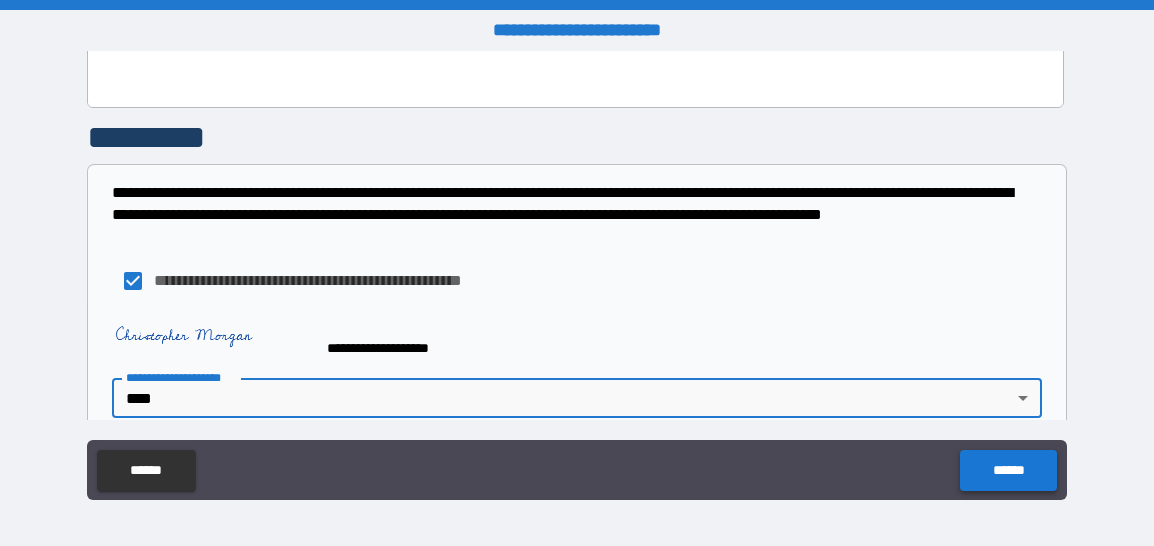 click on "******" at bounding box center (1008, 470) 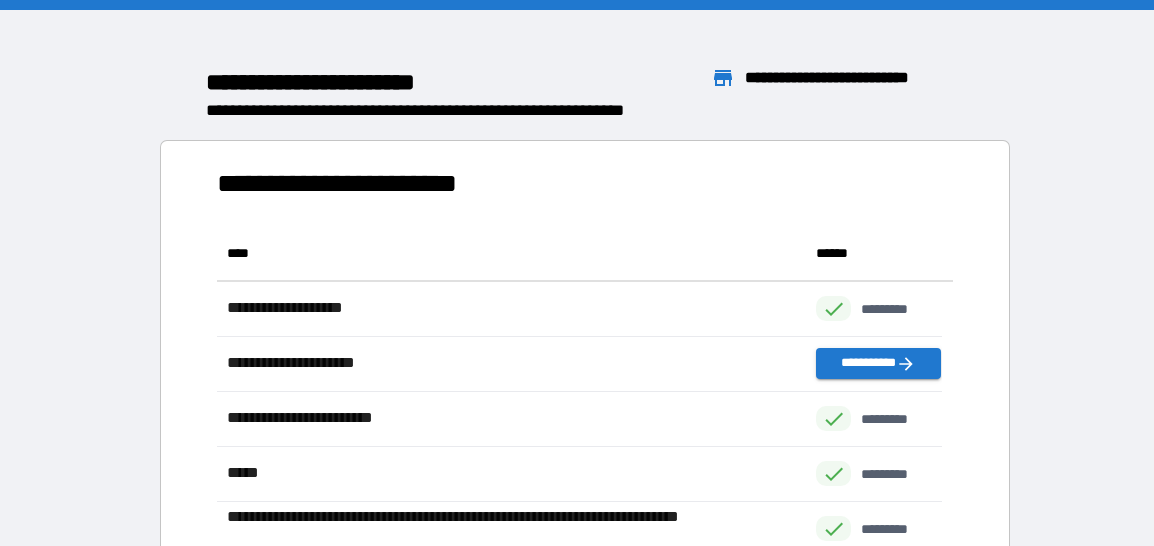 scroll, scrollTop: 425, scrollLeft: 709, axis: both 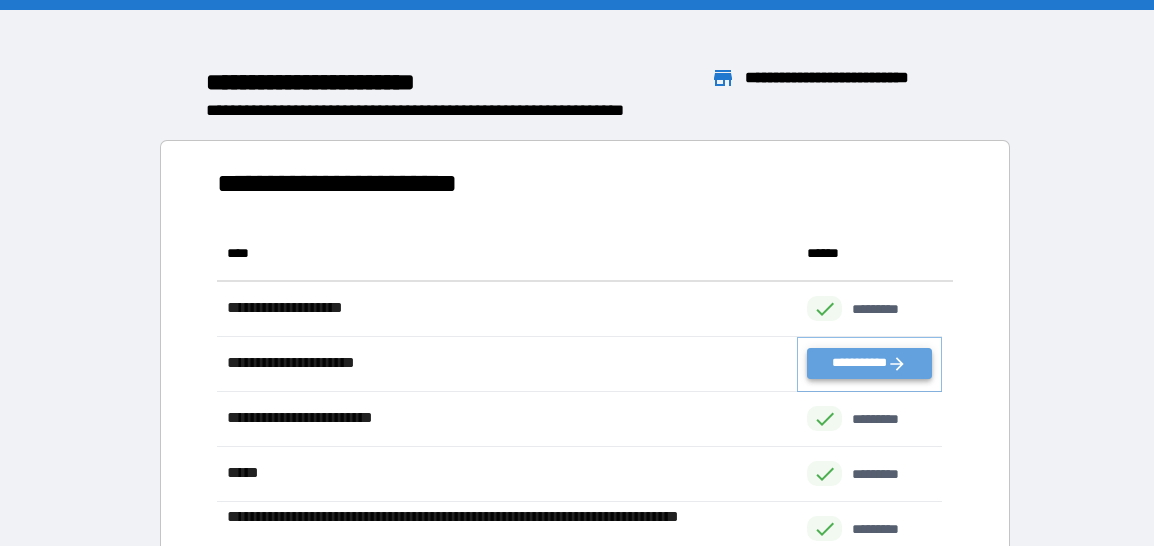 click on "**********" at bounding box center [869, 363] 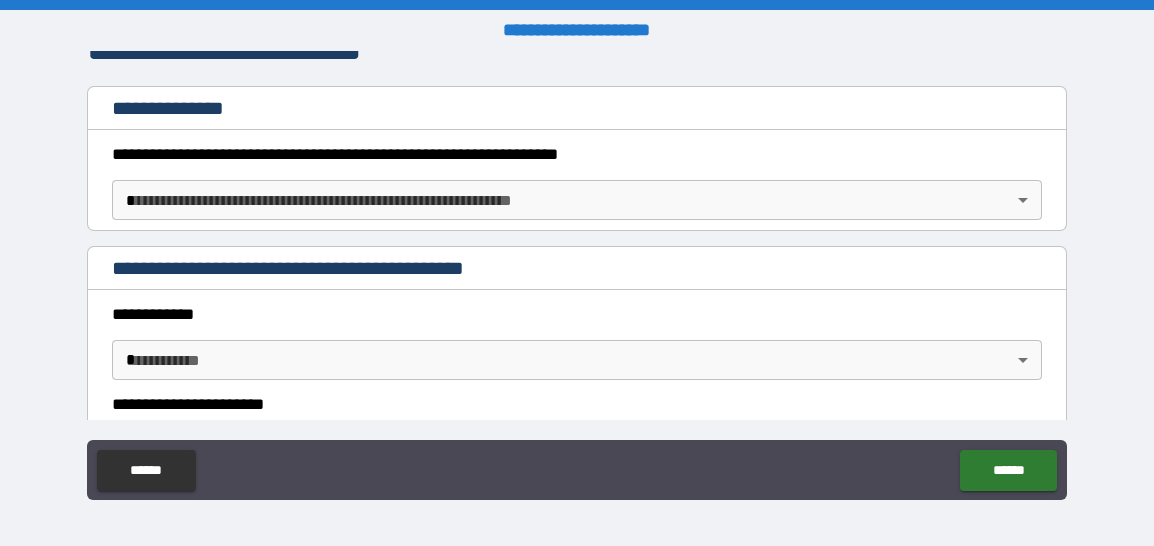 scroll, scrollTop: 288, scrollLeft: 0, axis: vertical 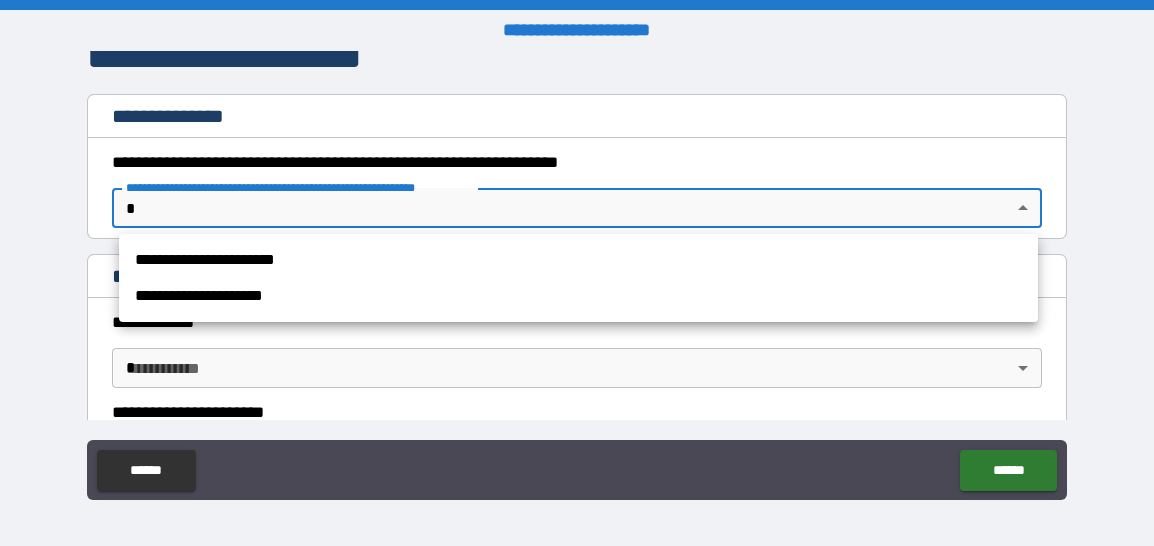 click on "**********" at bounding box center (577, 273) 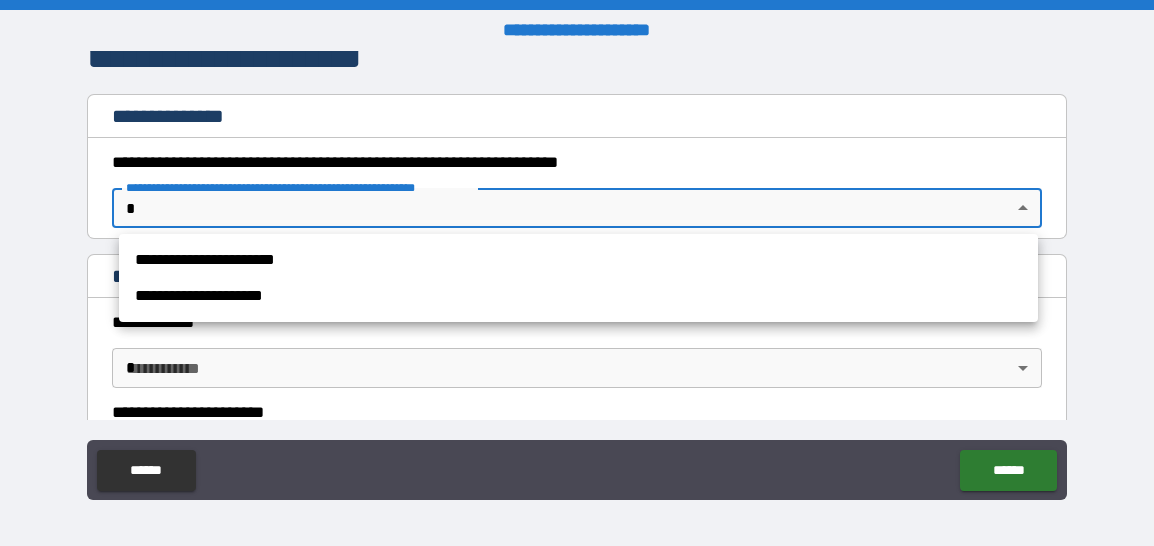 click on "**********" at bounding box center (578, 296) 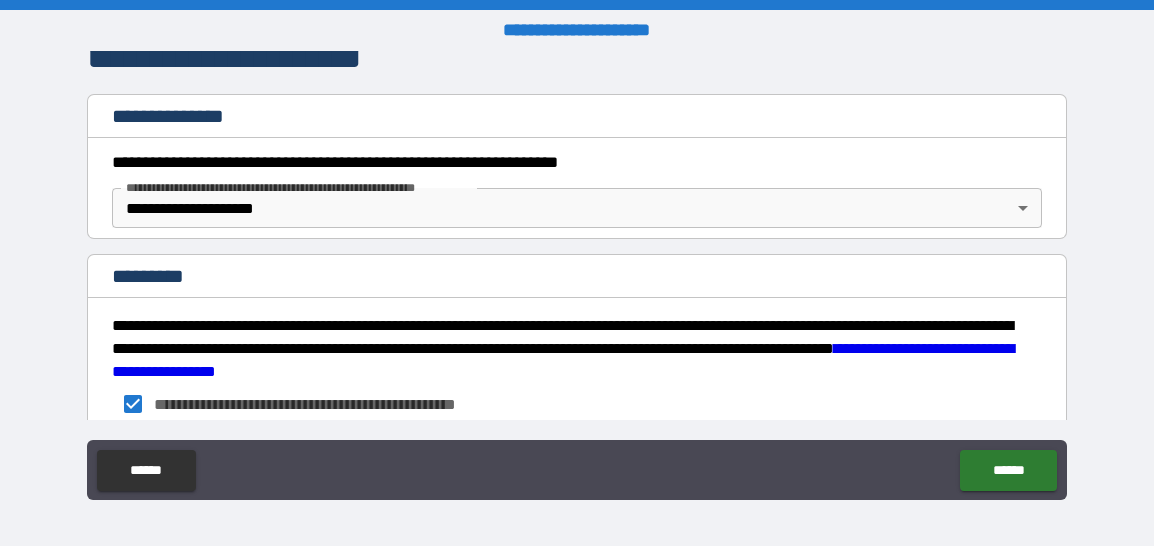 scroll, scrollTop: 411, scrollLeft: 0, axis: vertical 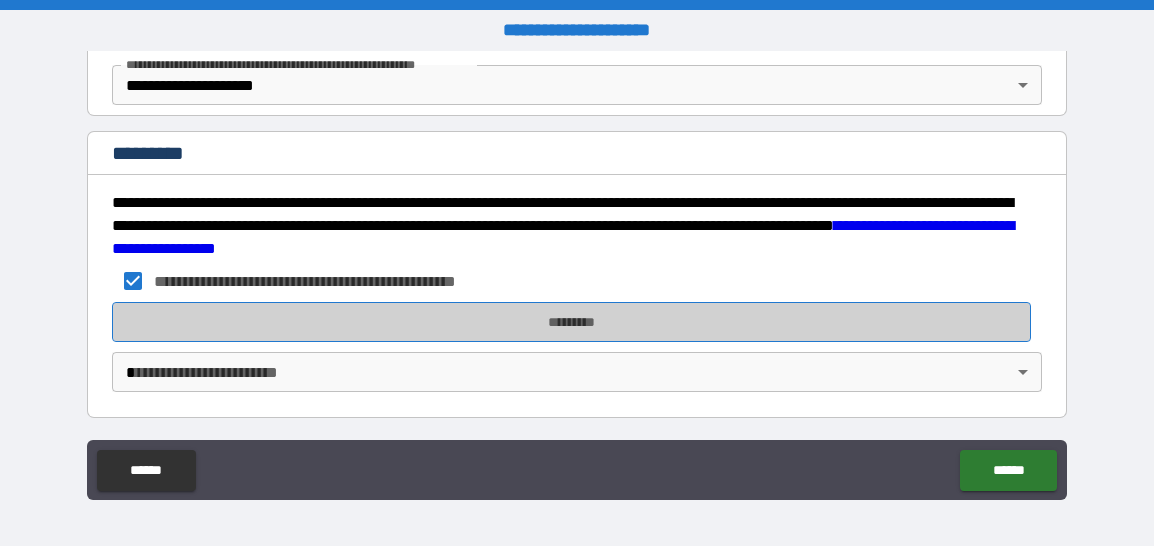 click on "*********" at bounding box center [571, 322] 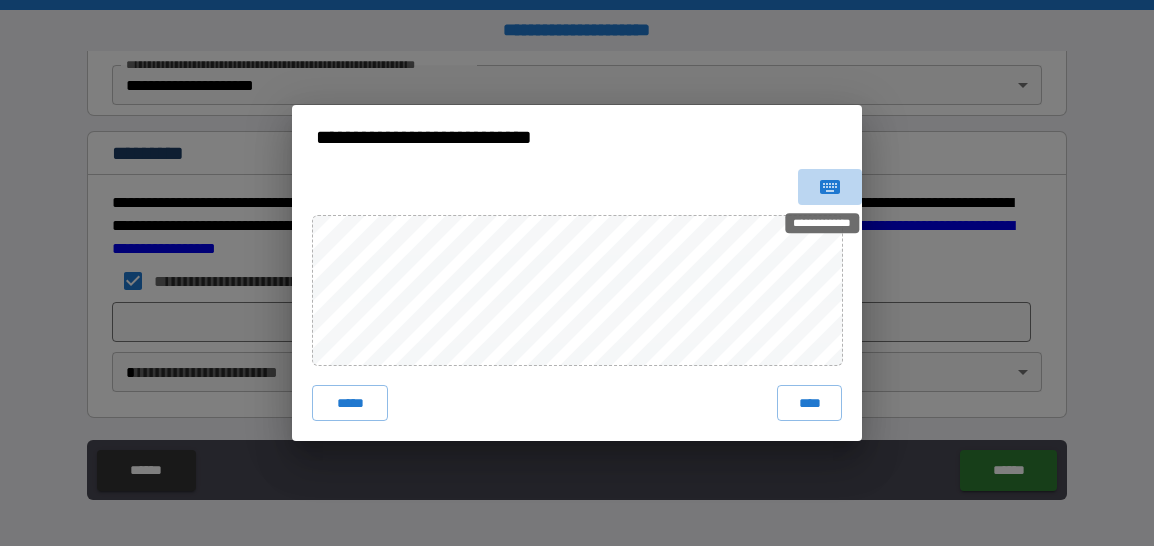 click 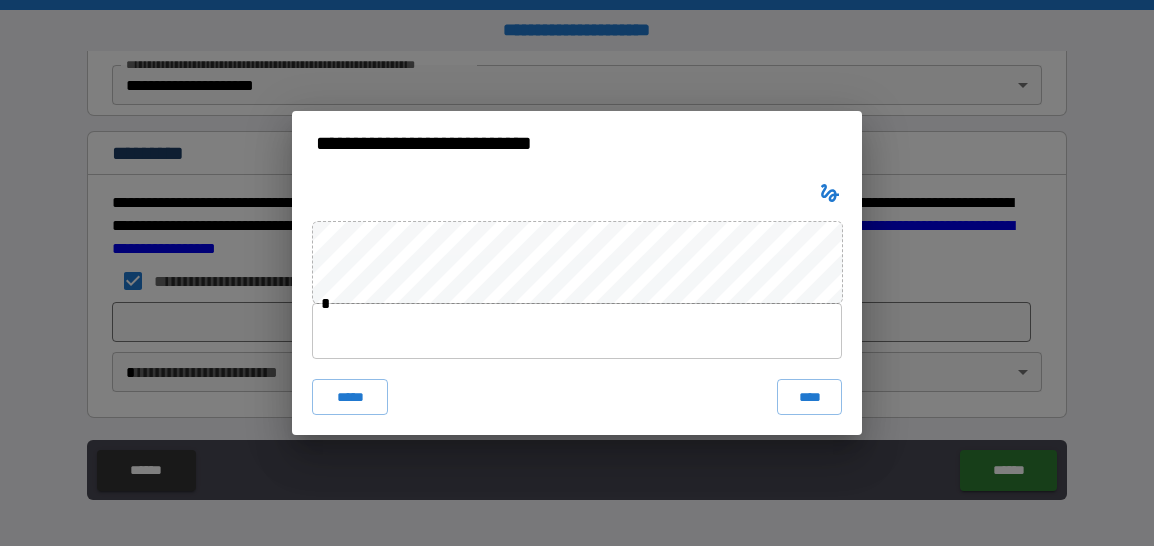 click at bounding box center (577, 331) 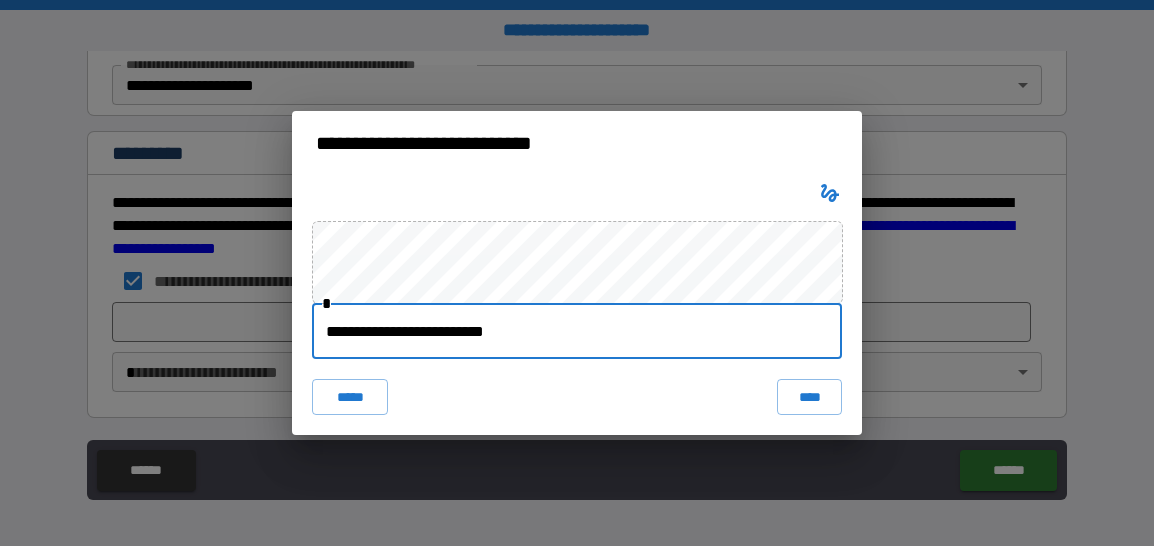 click on "**********" at bounding box center [577, 331] 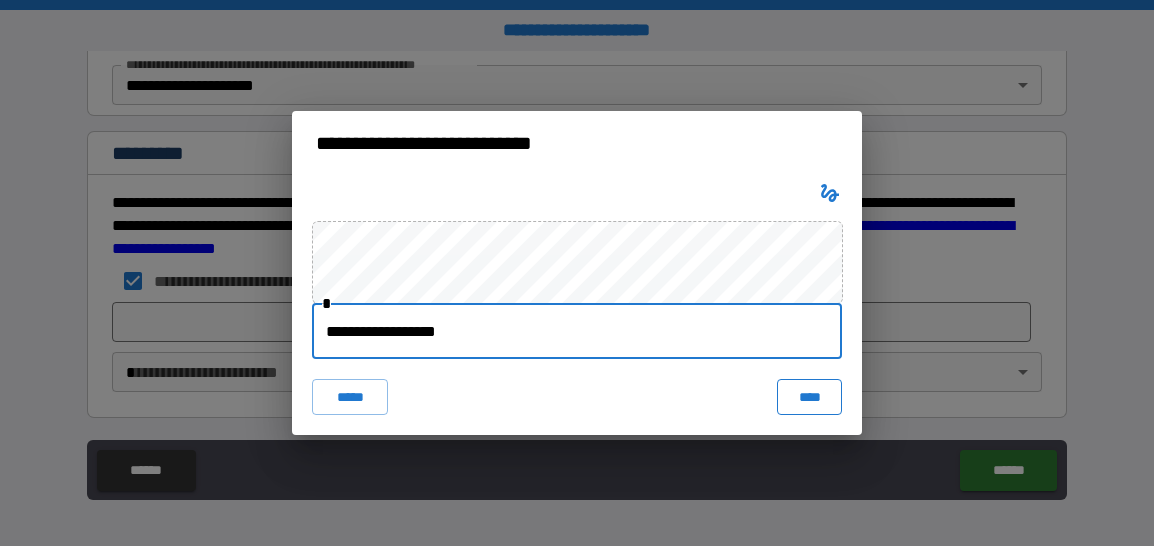 type on "**********" 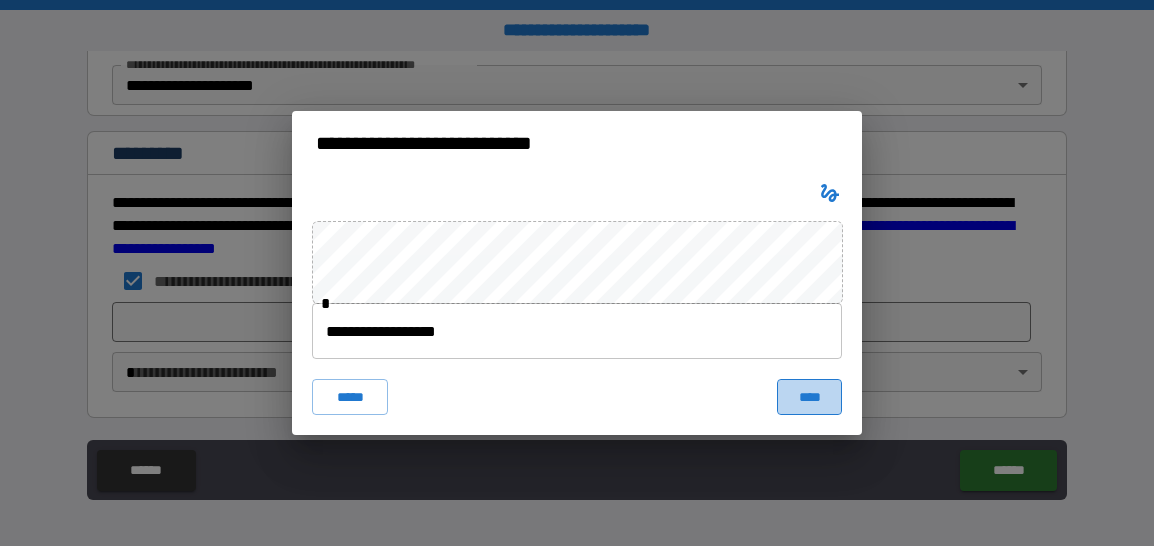 click on "****" at bounding box center [809, 397] 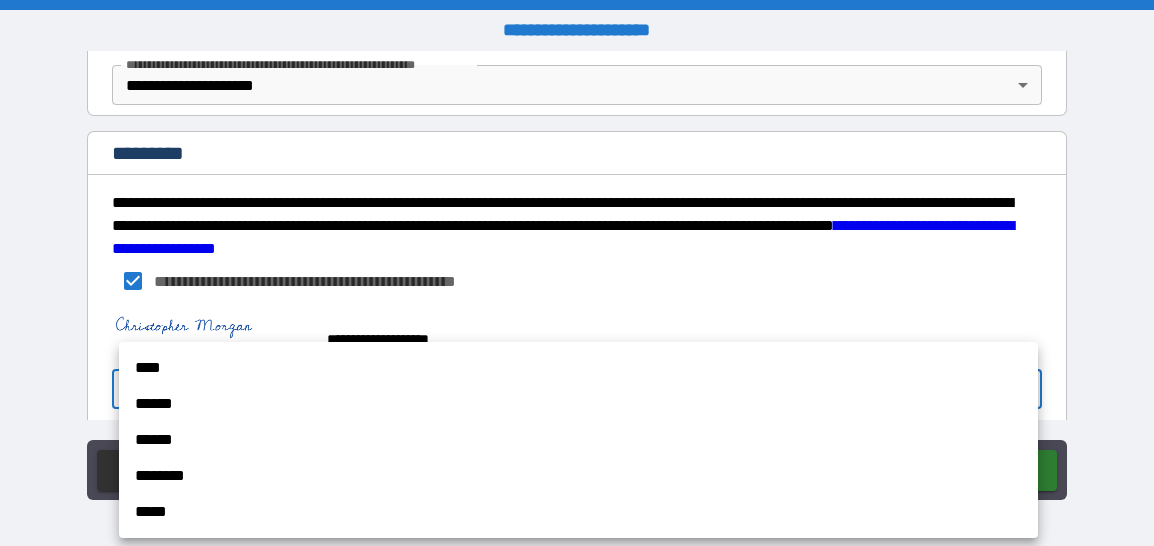 click on "**********" at bounding box center (577, 273) 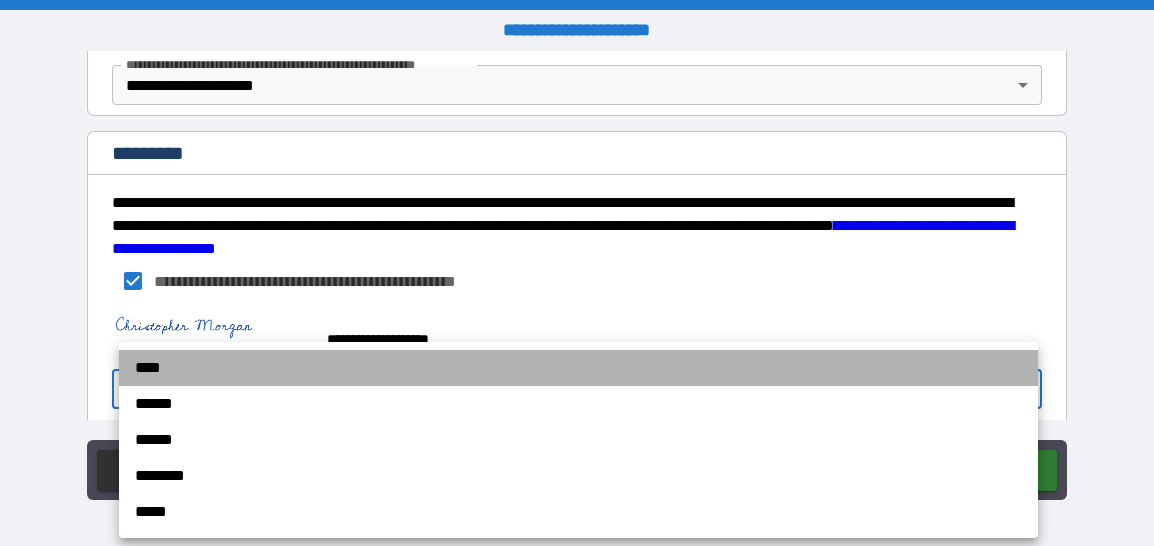 click on "****" at bounding box center [578, 368] 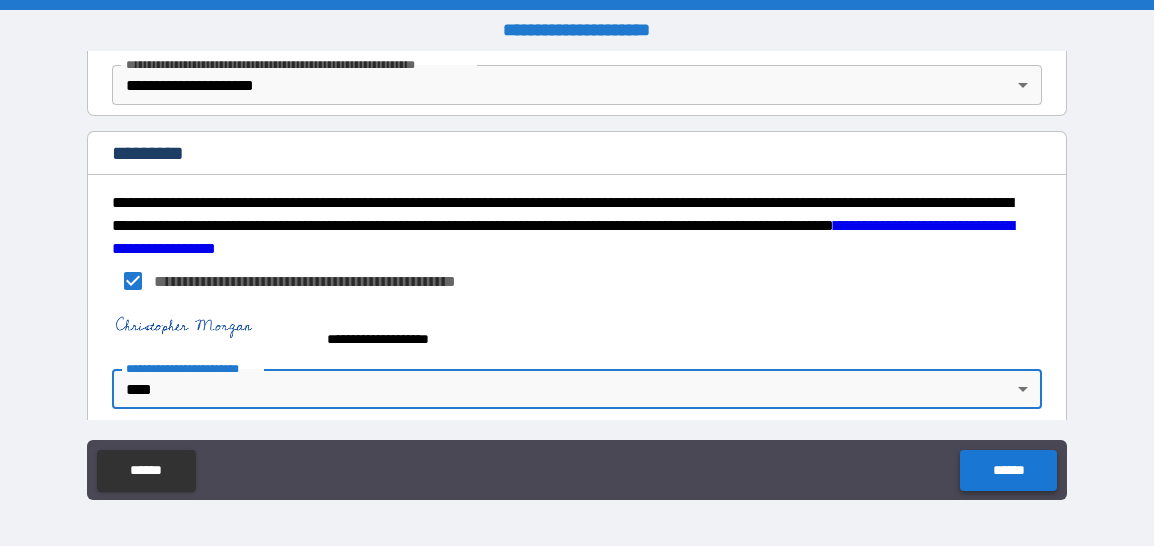 click on "******" at bounding box center (1008, 470) 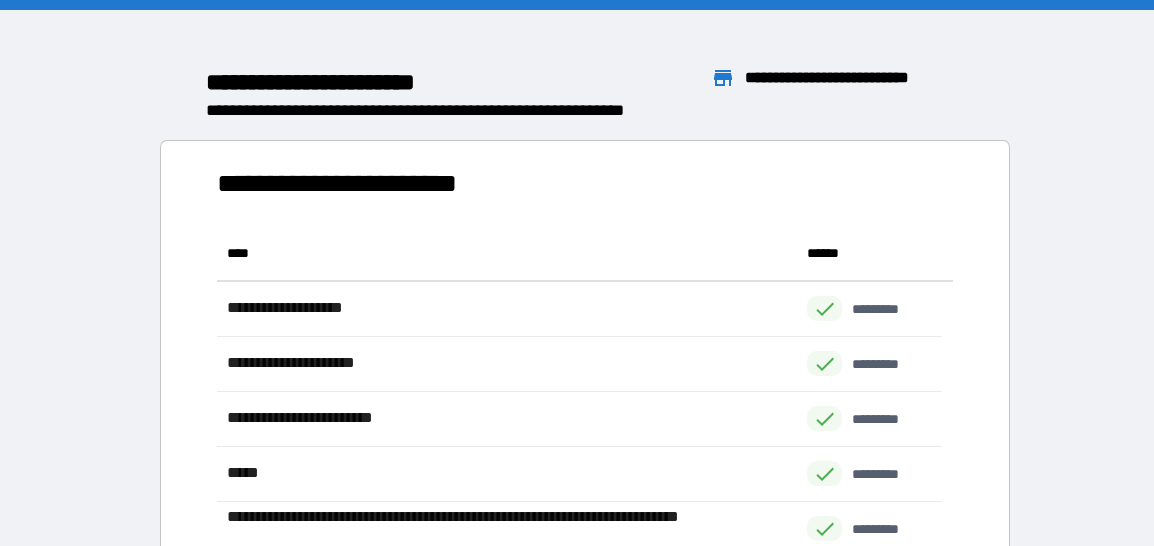 scroll, scrollTop: 16, scrollLeft: 16, axis: both 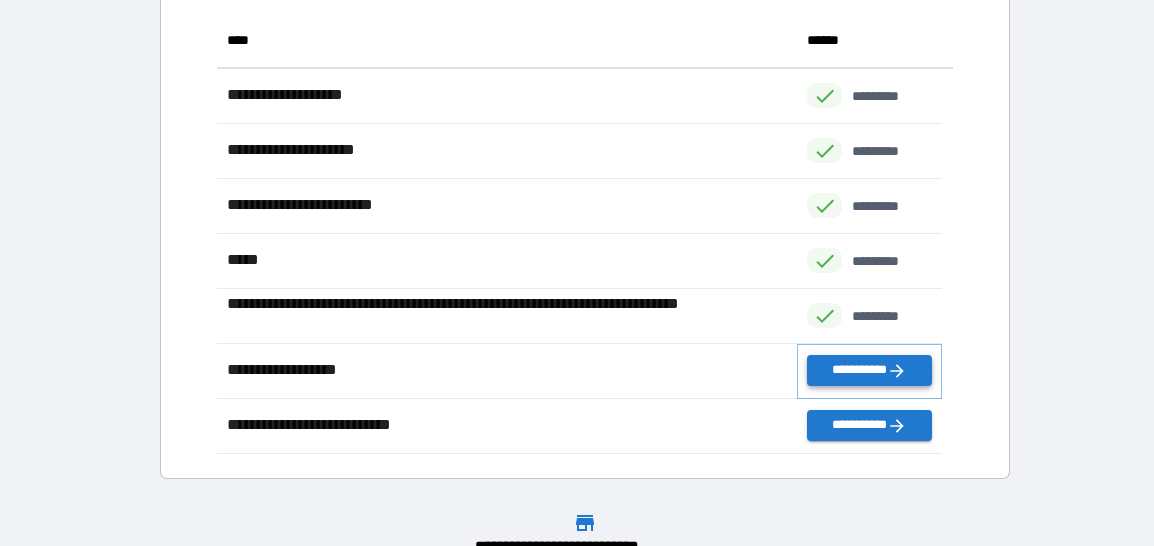 click on "**********" at bounding box center (869, 370) 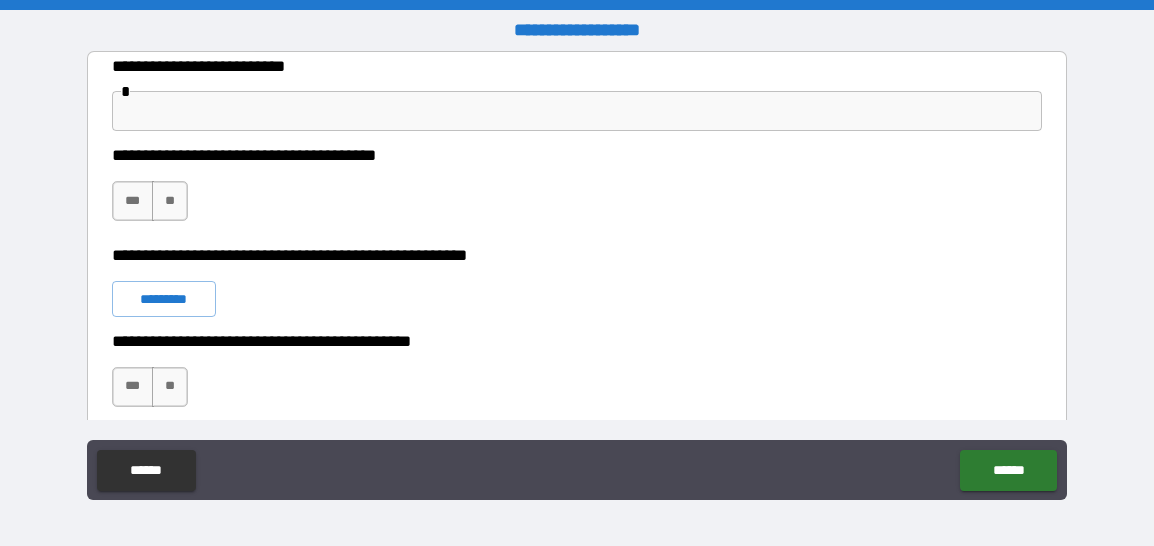 click at bounding box center [577, 111] 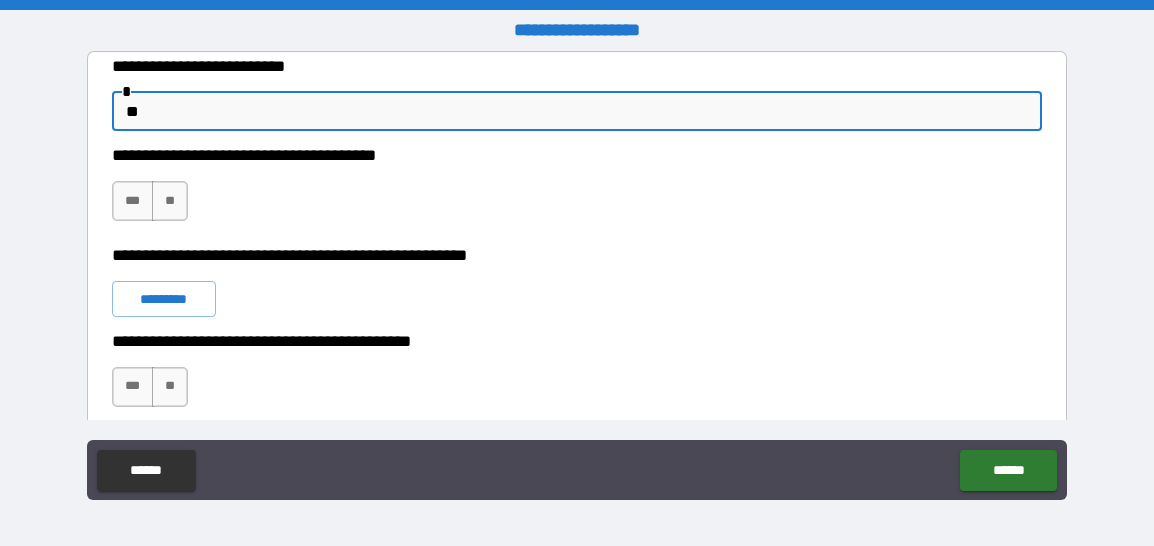 type on "*" 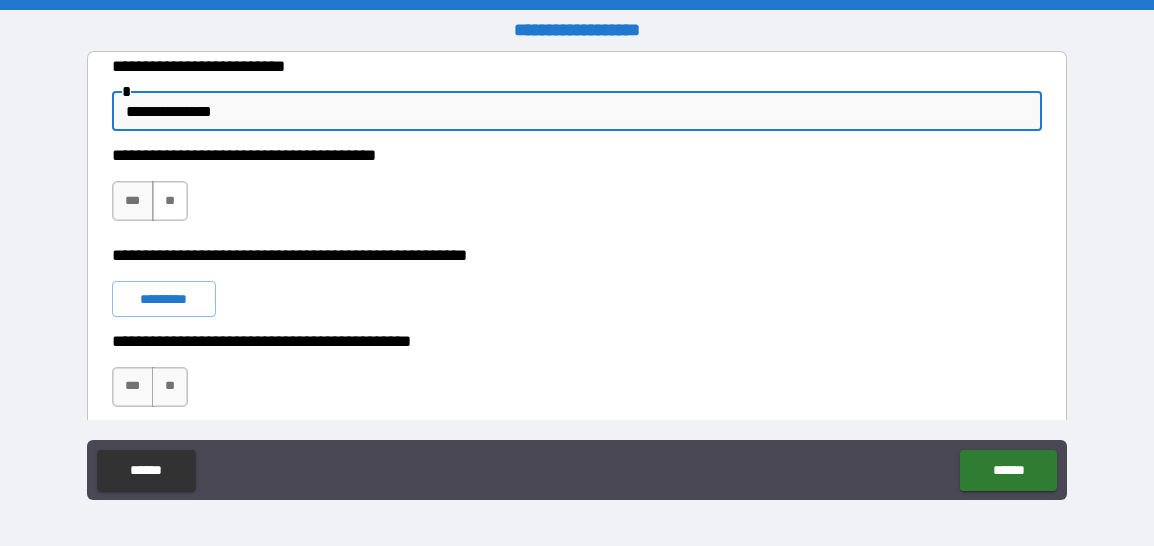 type on "**********" 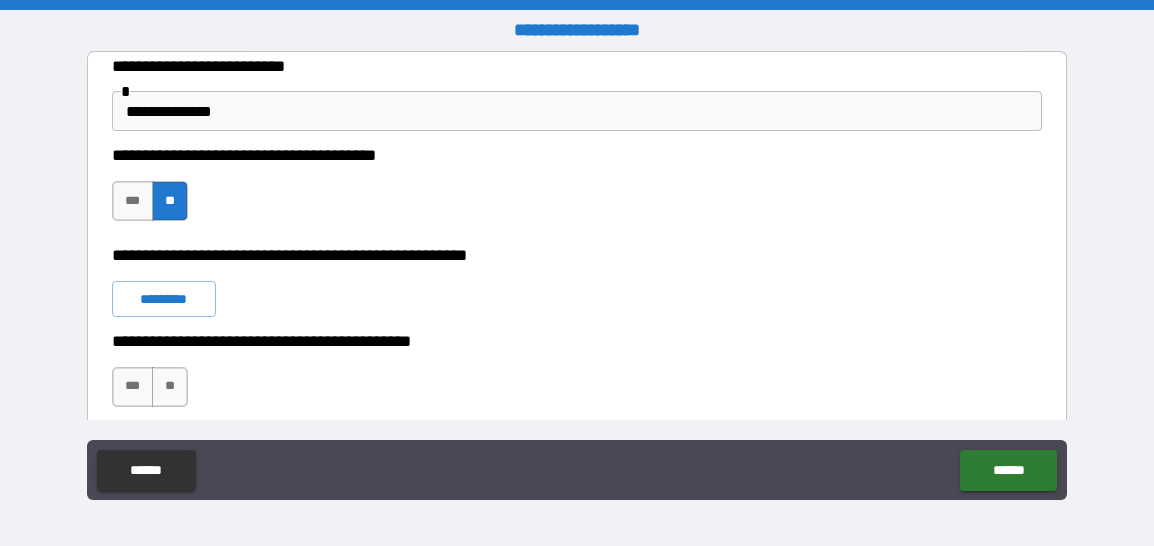 click on "**********" at bounding box center (571, 256) 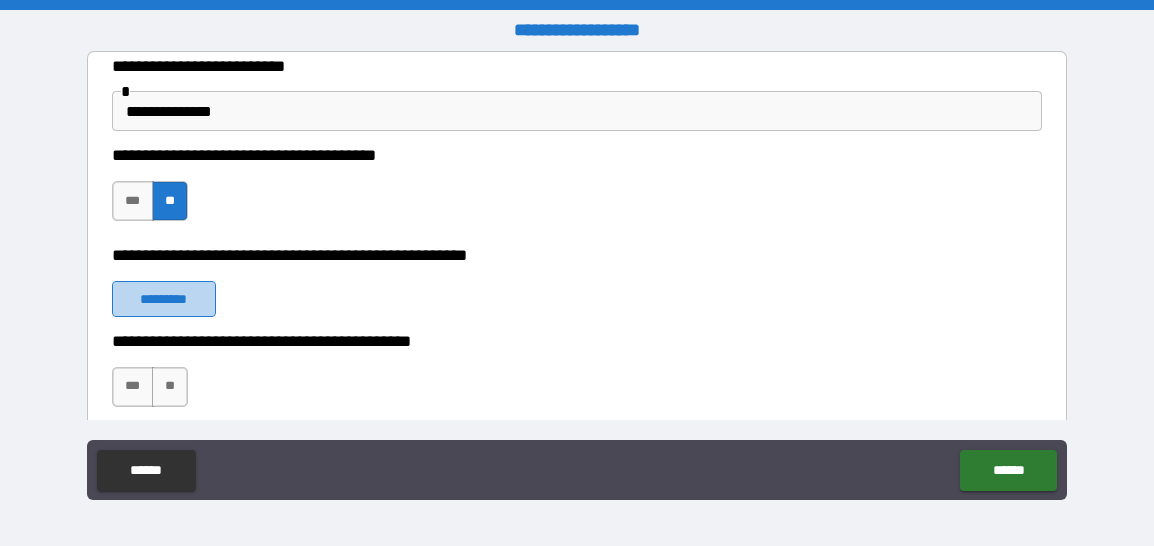 click on "*********" at bounding box center [164, 299] 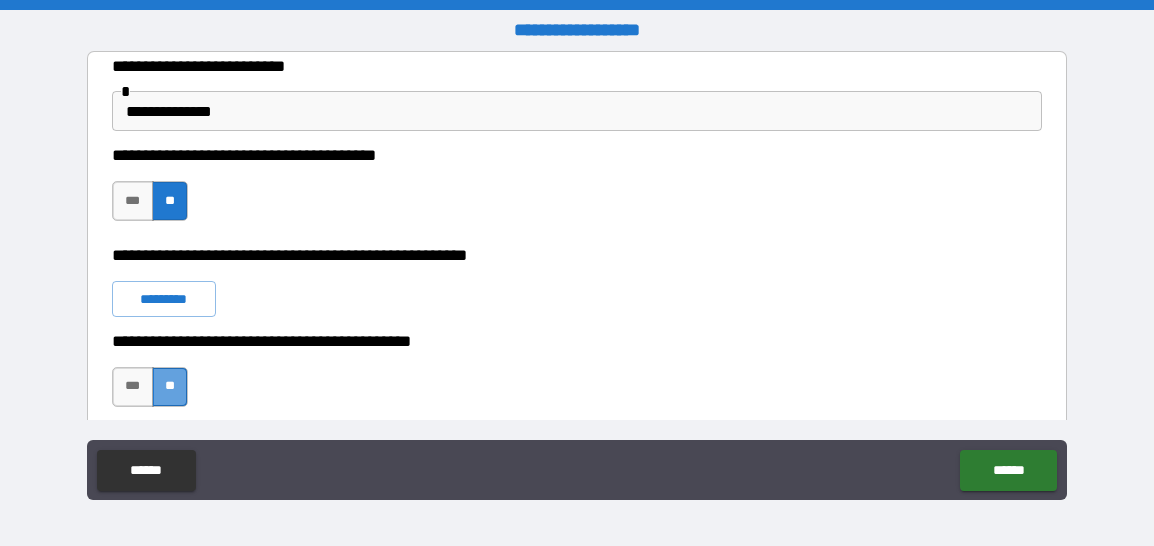 click on "**" at bounding box center [170, 387] 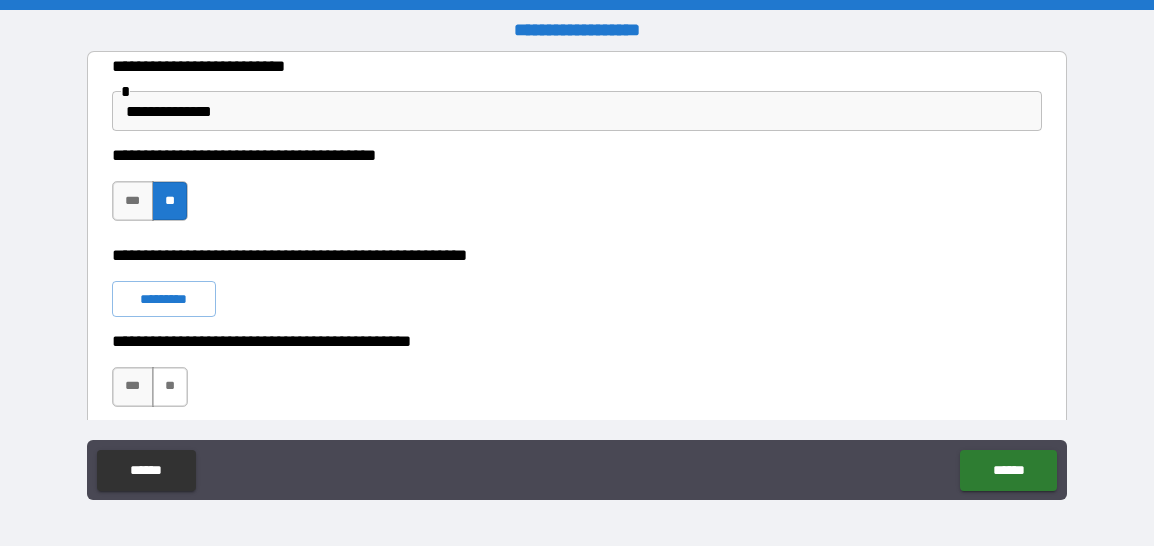 click on "**" at bounding box center [170, 387] 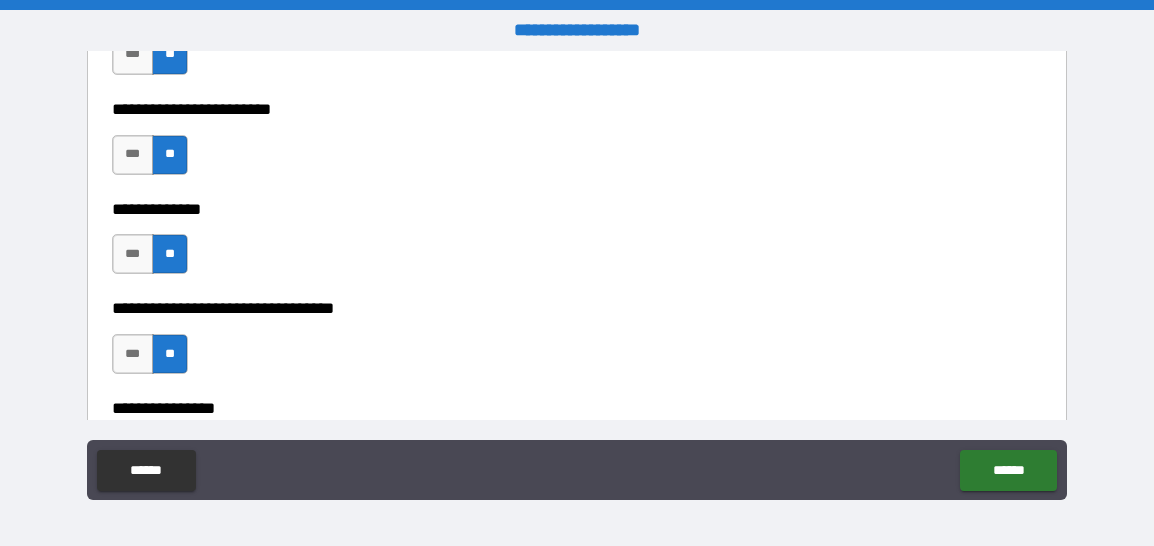 scroll, scrollTop: 1434, scrollLeft: 0, axis: vertical 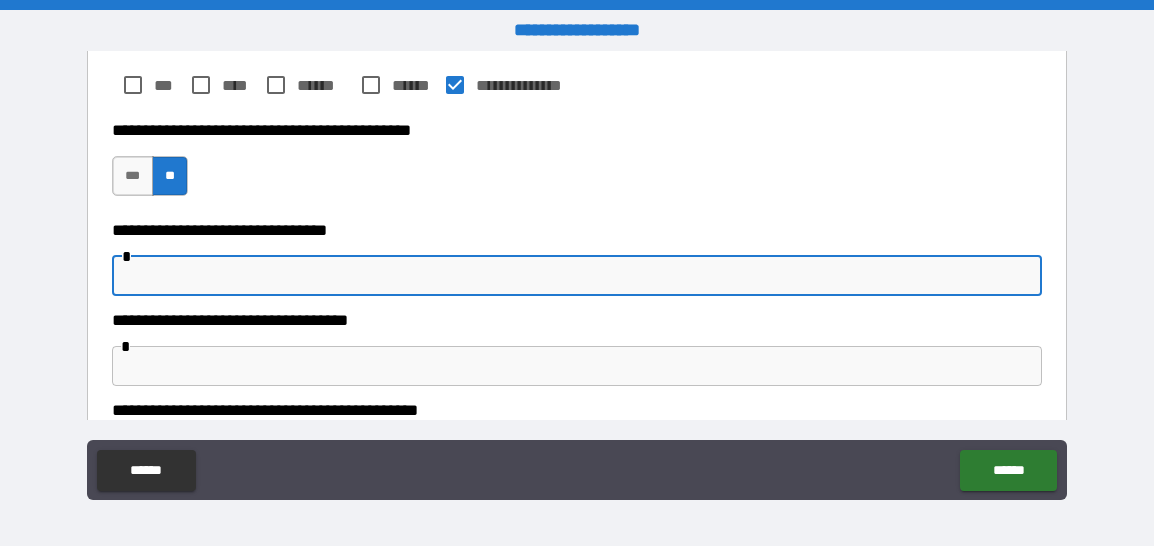 click at bounding box center [577, 276] 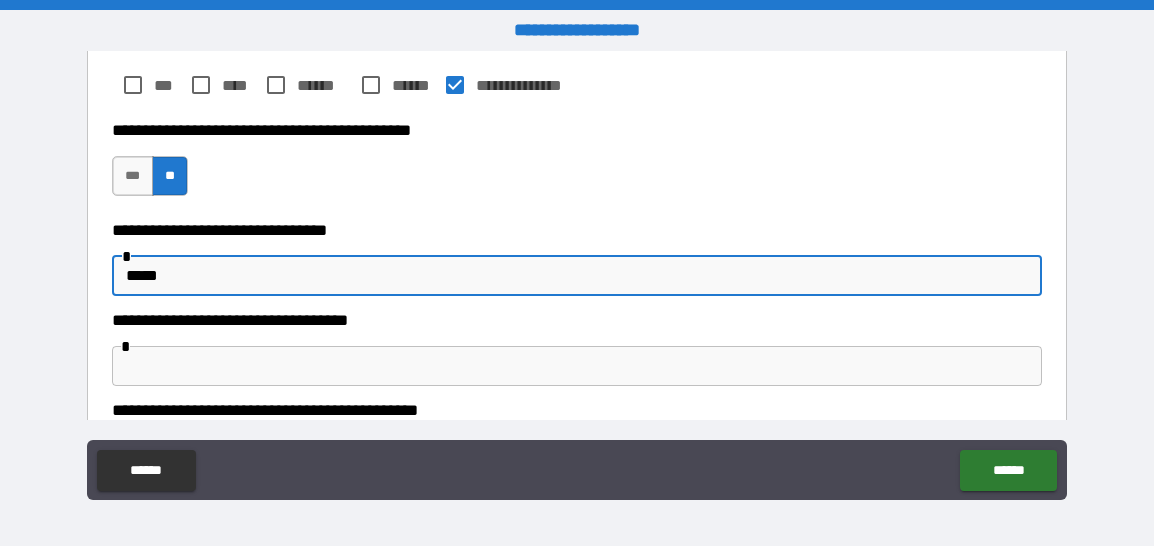 drag, startPoint x: 171, startPoint y: 263, endPoint x: 109, endPoint y: 271, distance: 62.514 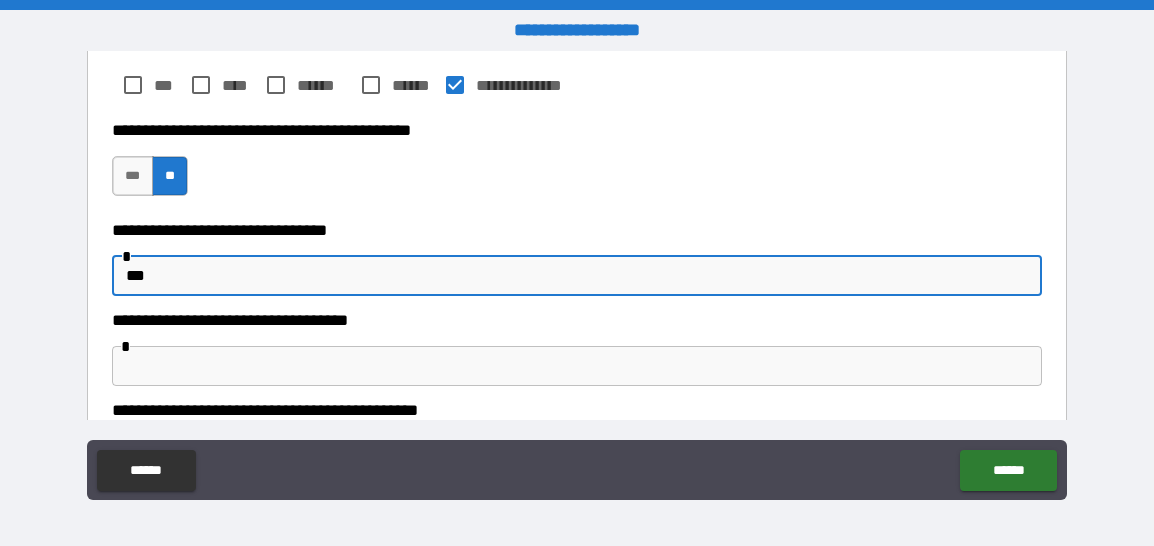type on "***" 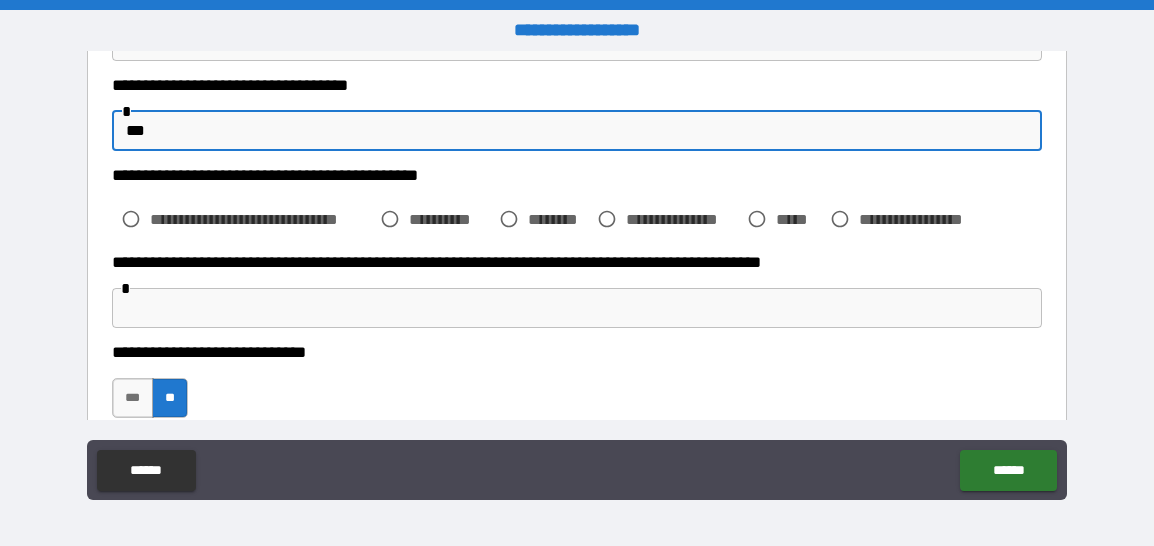 scroll, scrollTop: 2444, scrollLeft: 0, axis: vertical 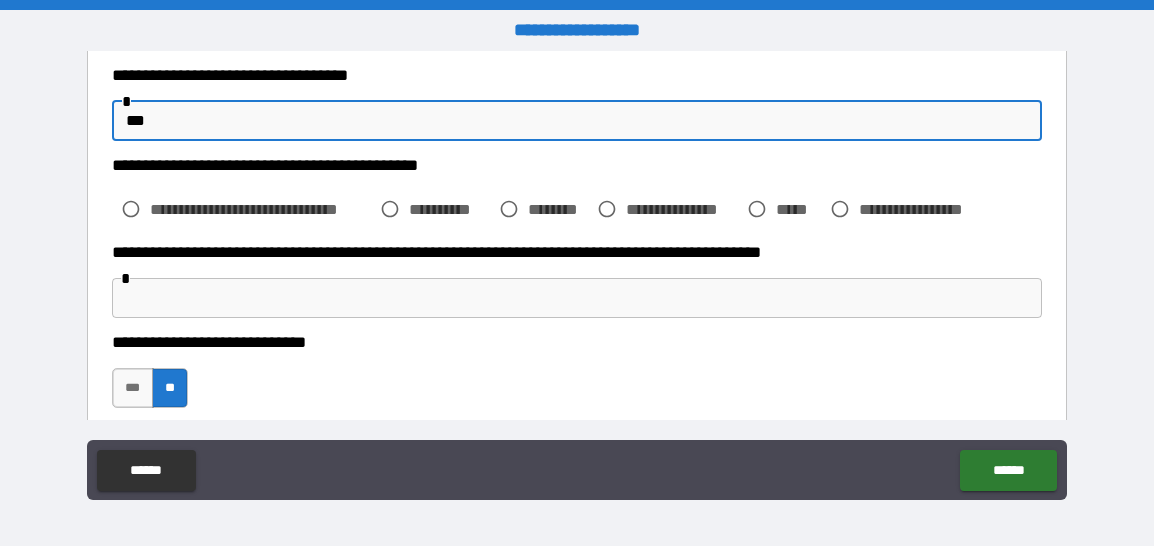 type on "***" 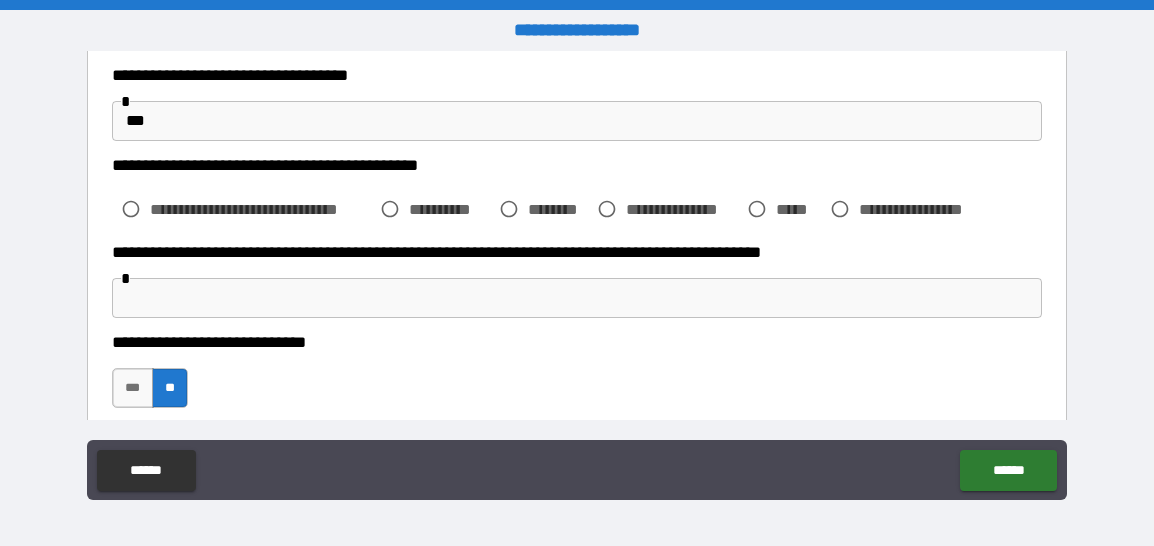 click at bounding box center [577, 298] 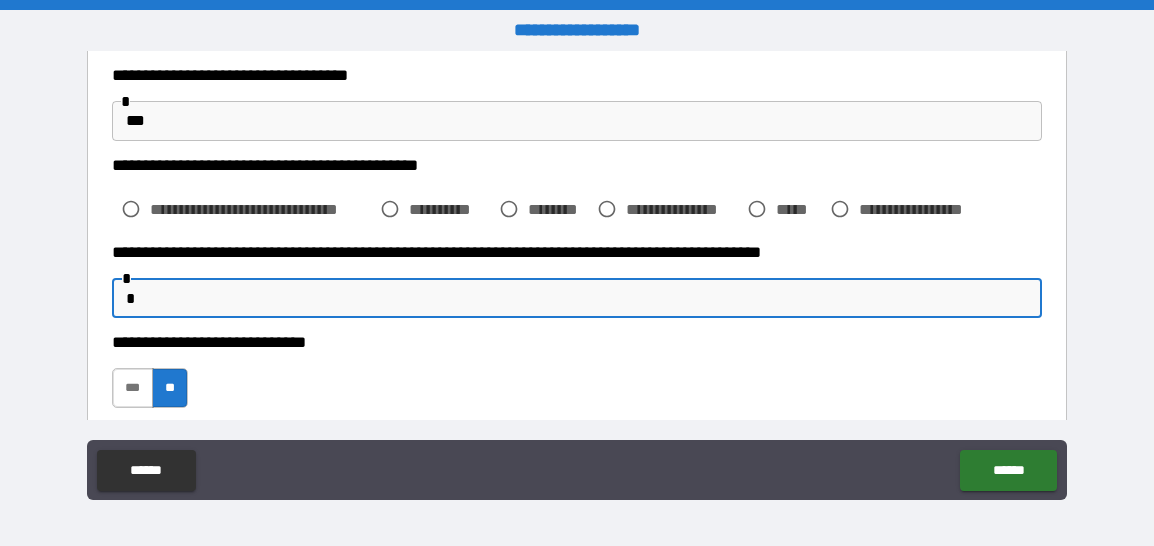 type on "*" 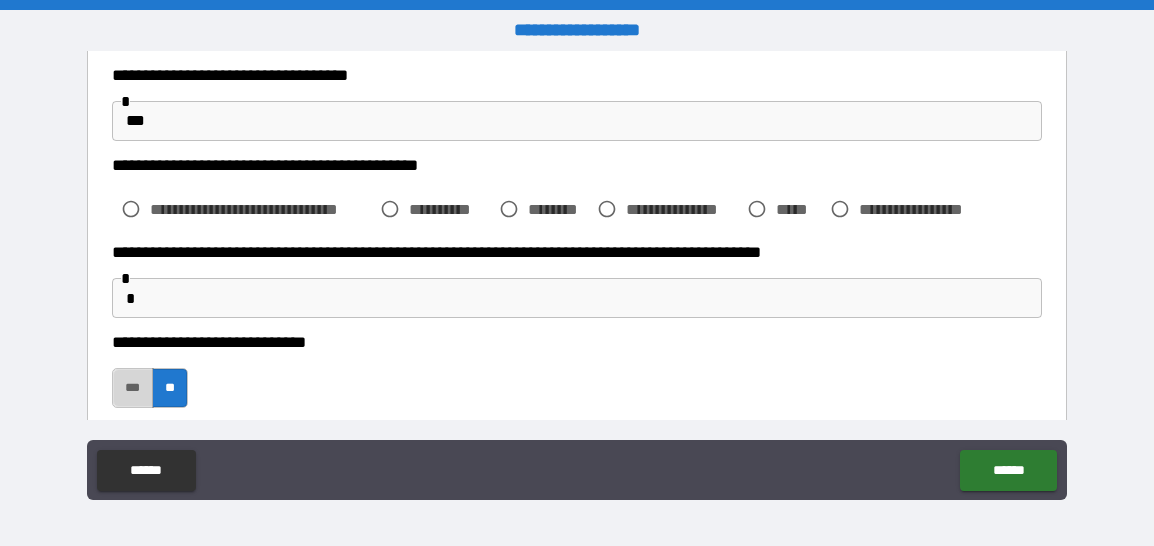 click on "***" at bounding box center [133, 388] 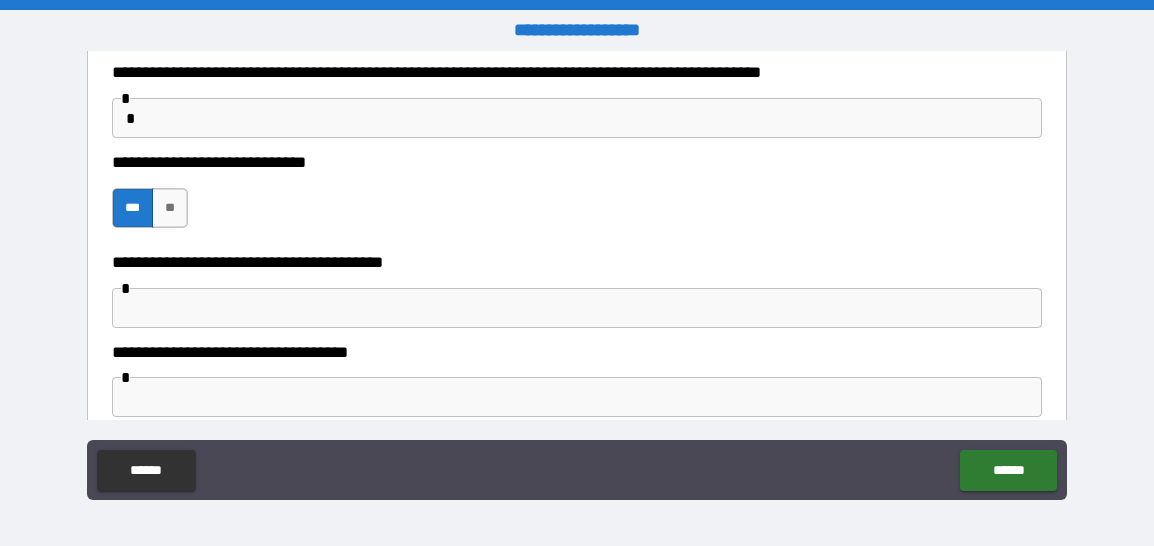 scroll, scrollTop: 2652, scrollLeft: 0, axis: vertical 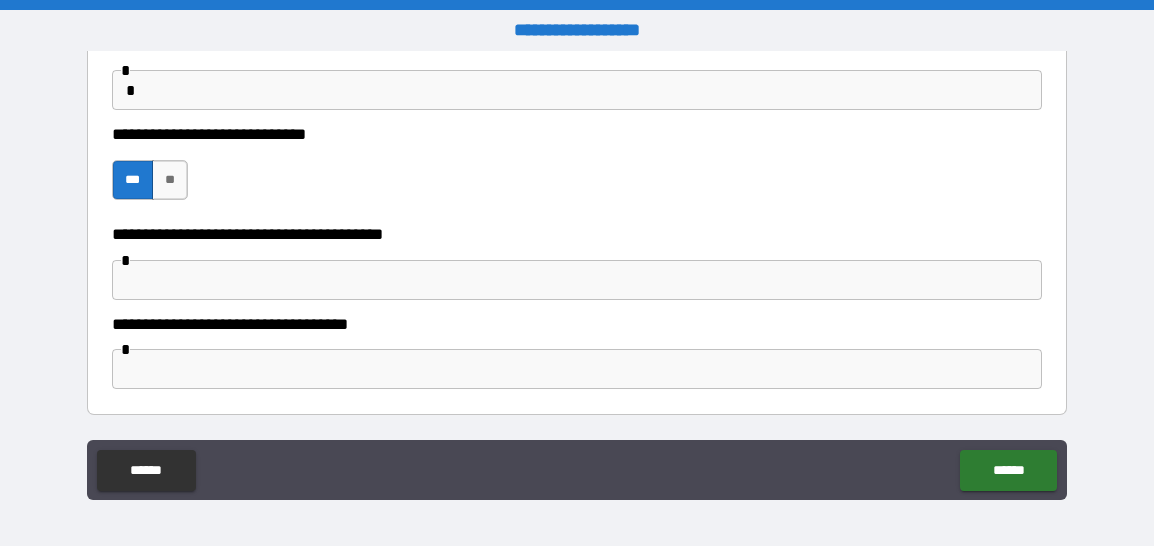 click at bounding box center [577, 280] 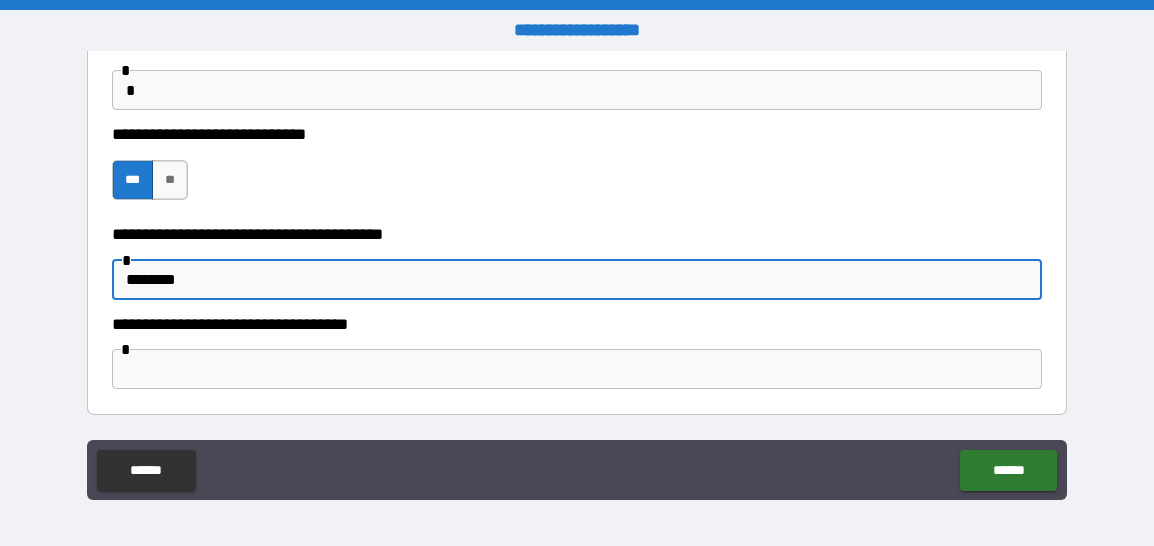 type on "********" 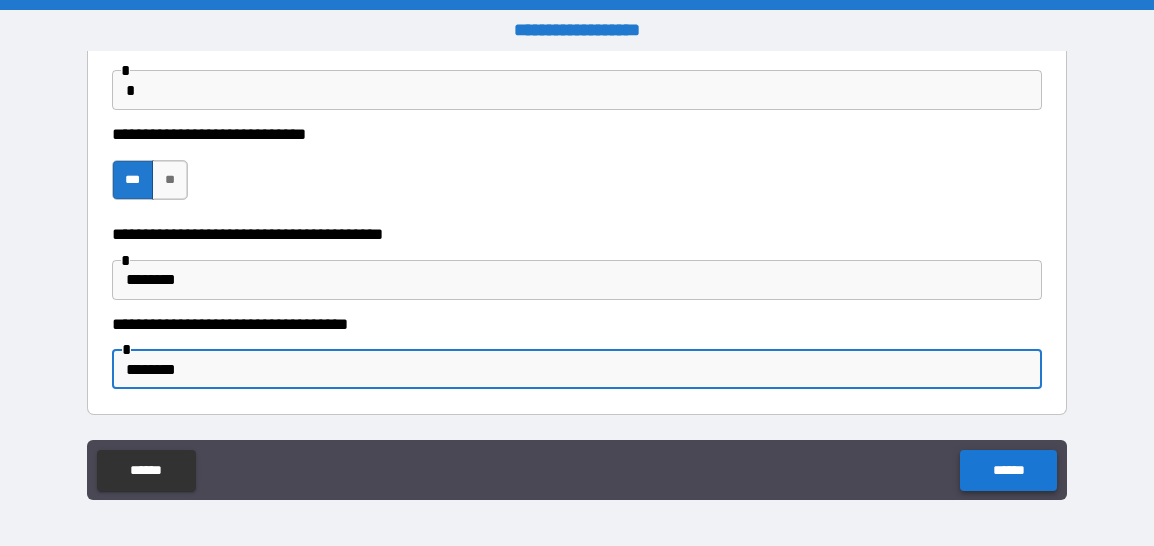 type on "********" 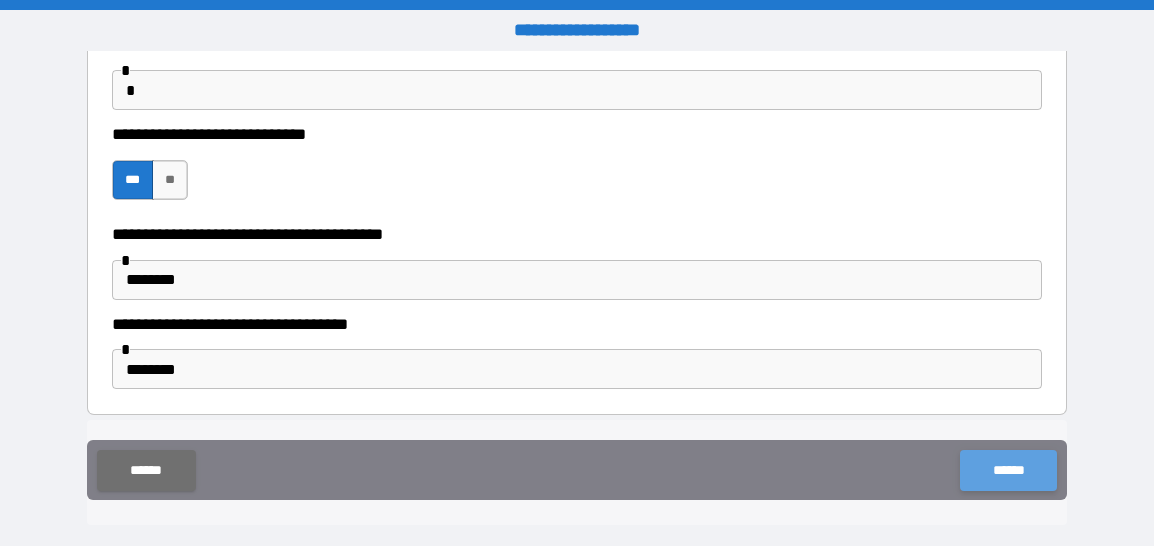 click on "******" at bounding box center [1008, 470] 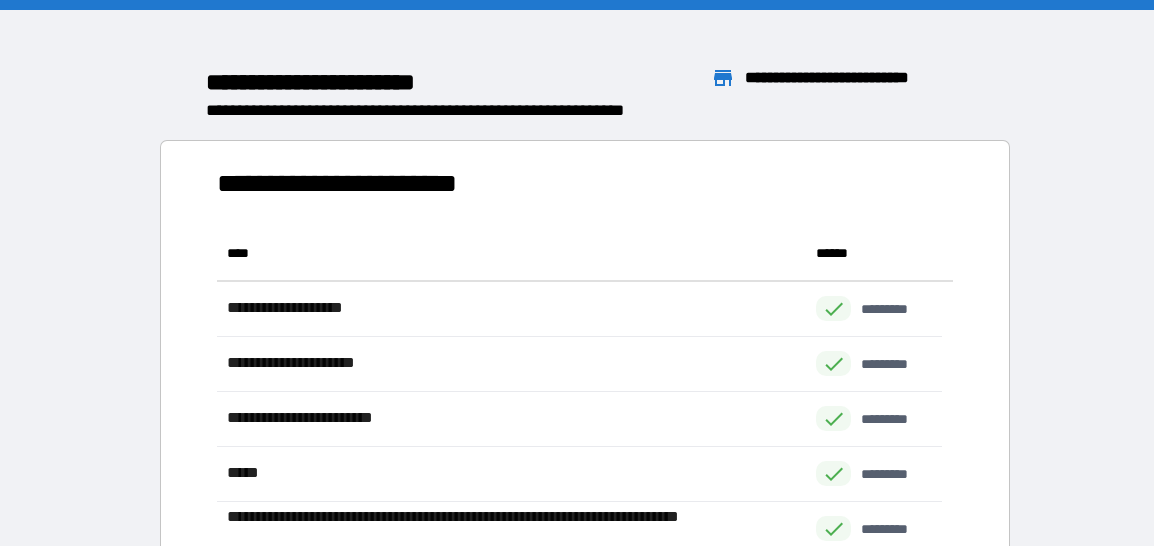 scroll, scrollTop: 16, scrollLeft: 16, axis: both 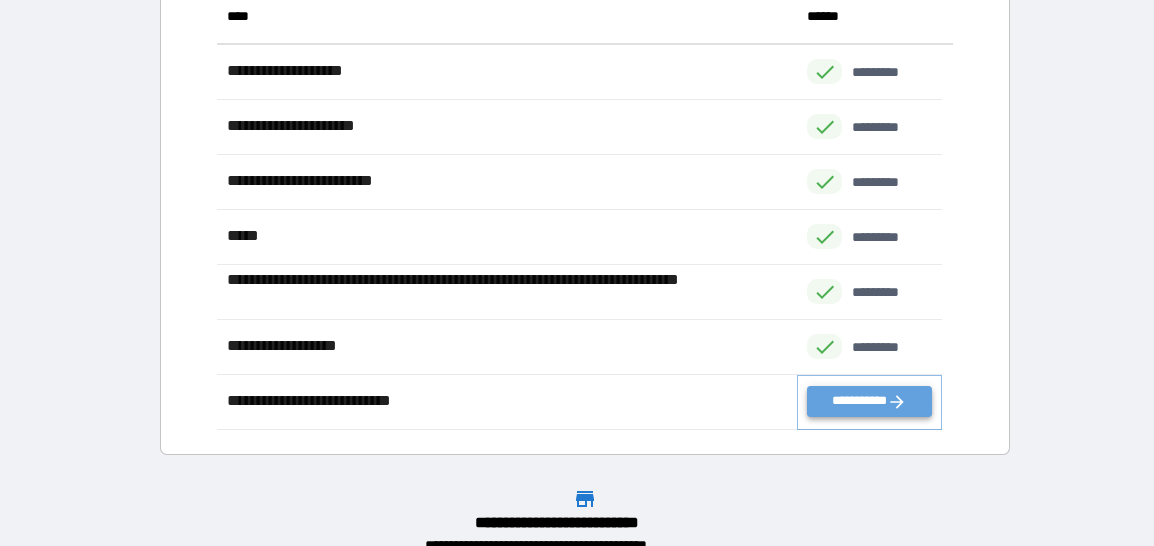 click on "**********" at bounding box center [869, 401] 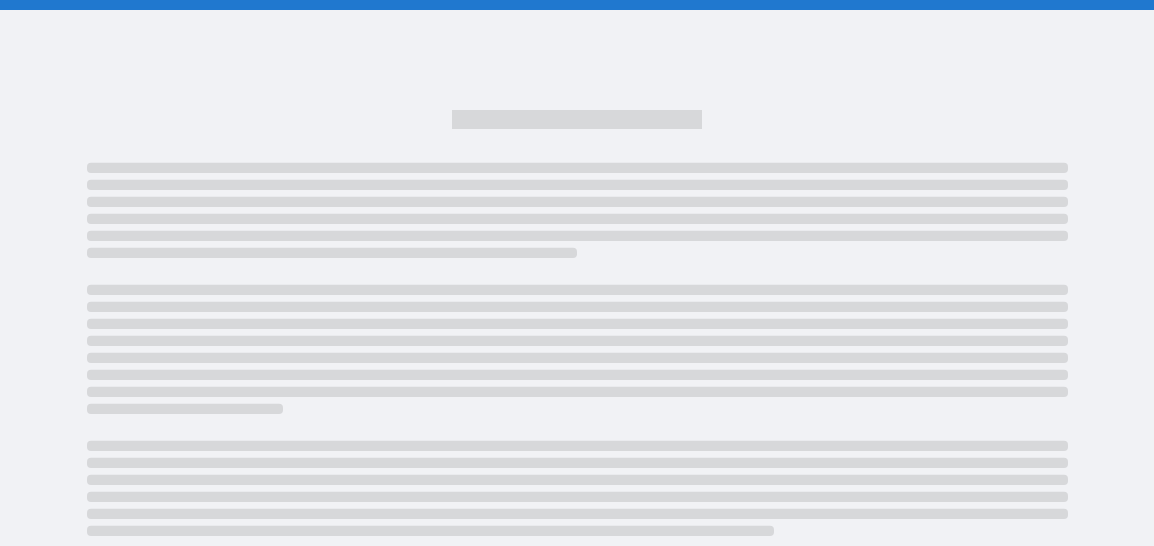 click at bounding box center (577, 375) 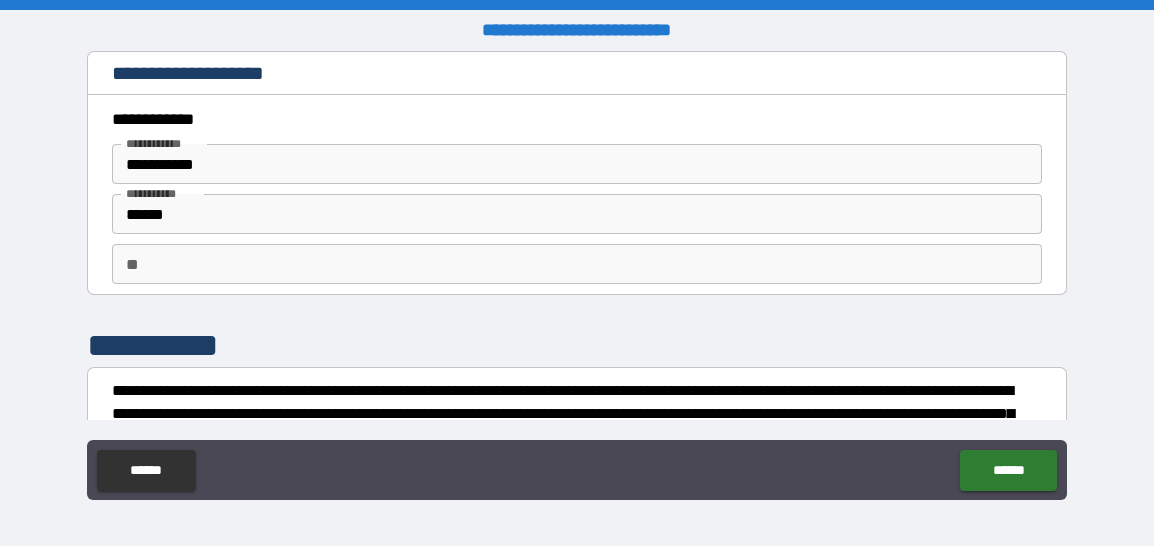 click on "**********" at bounding box center (577, 195) 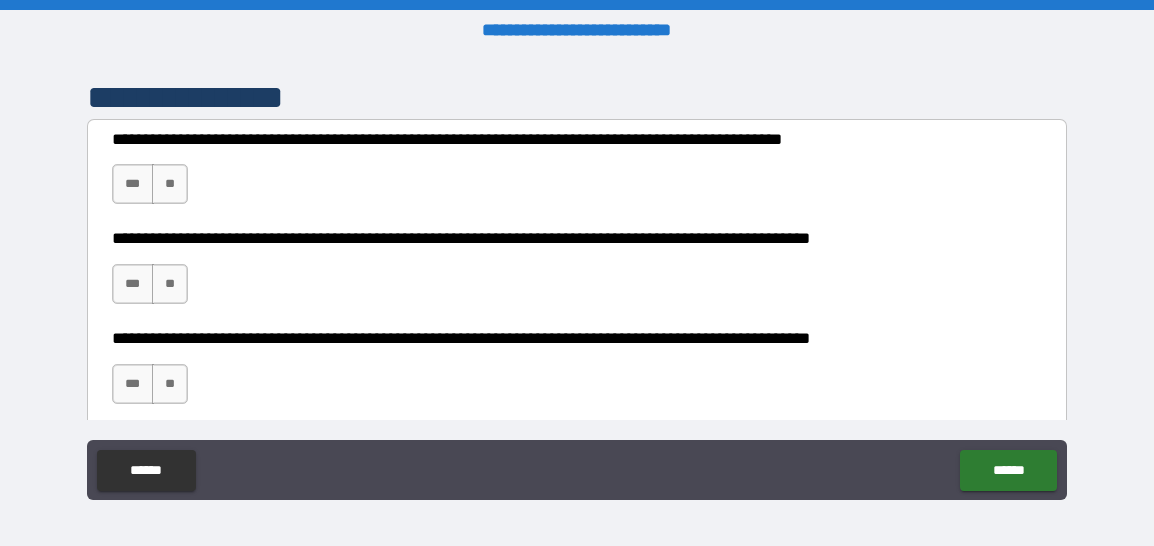 scroll, scrollTop: 400, scrollLeft: 0, axis: vertical 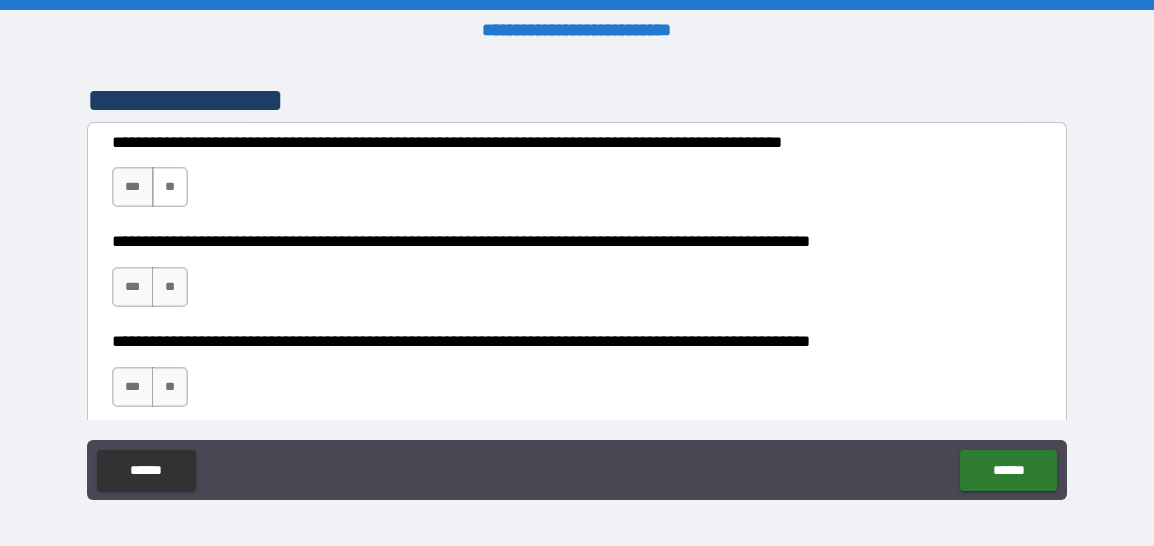 click on "**" at bounding box center [170, 187] 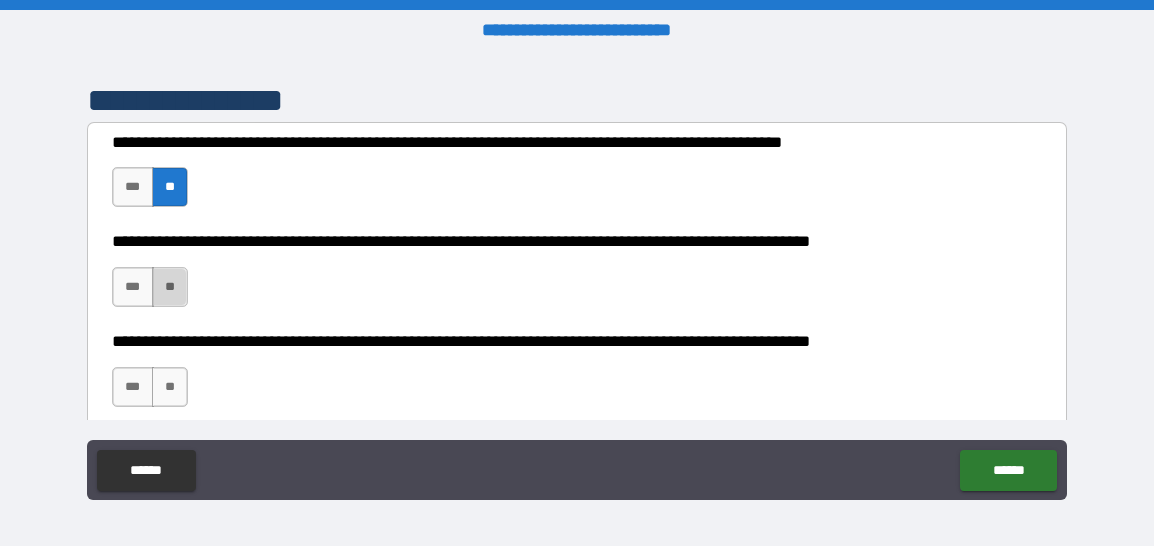 click on "**" at bounding box center [170, 287] 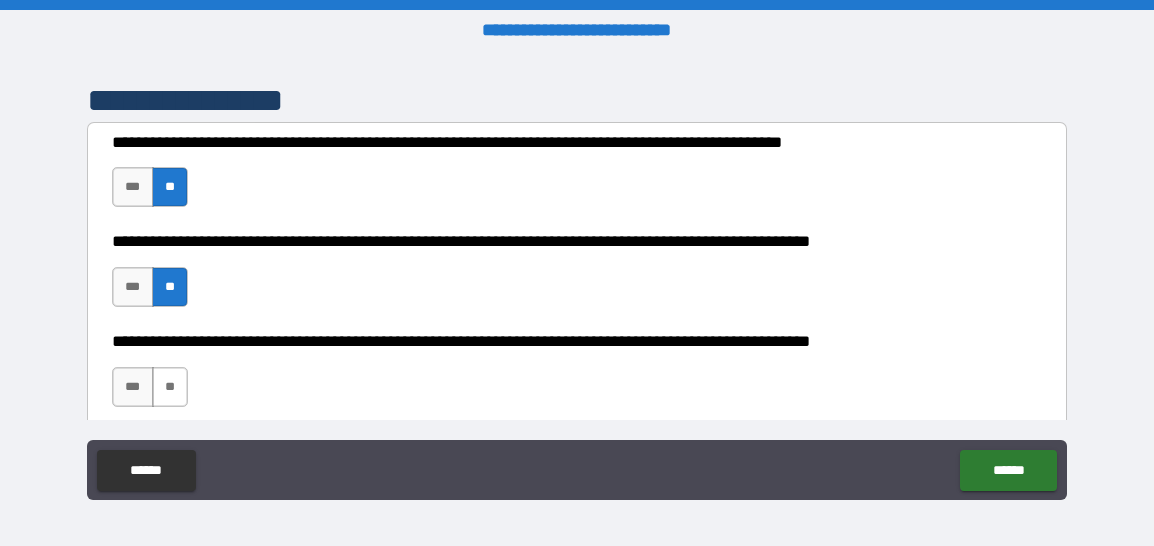 click on "**" at bounding box center [170, 387] 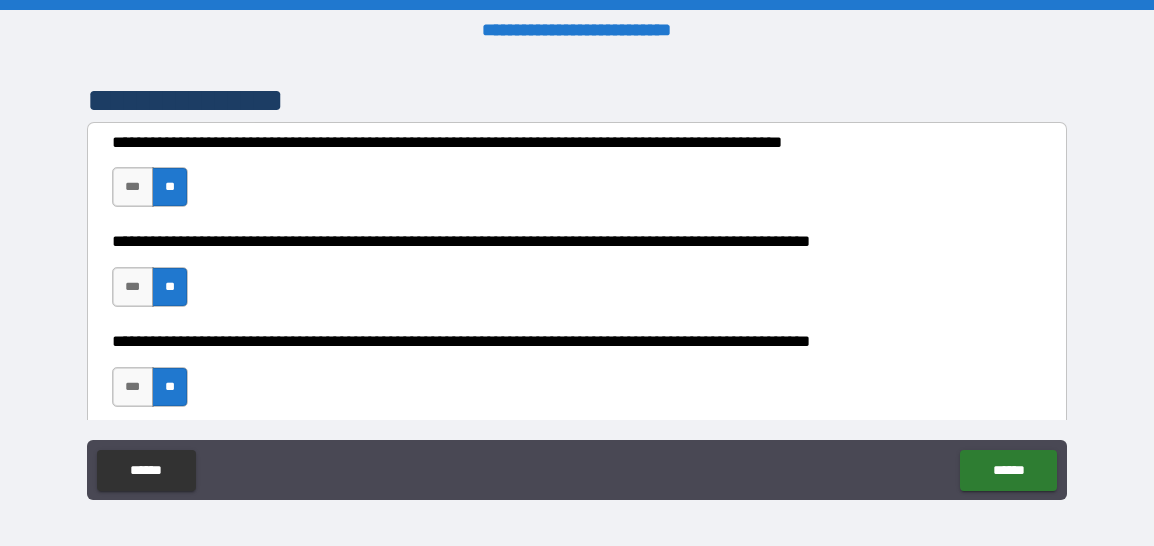 type on "*****" 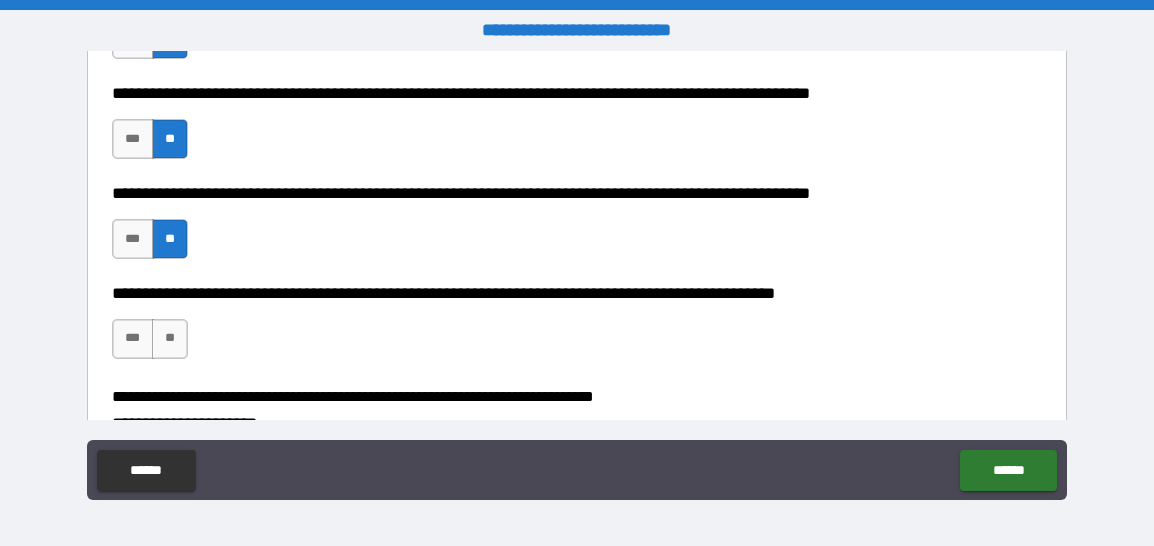 scroll, scrollTop: 560, scrollLeft: 0, axis: vertical 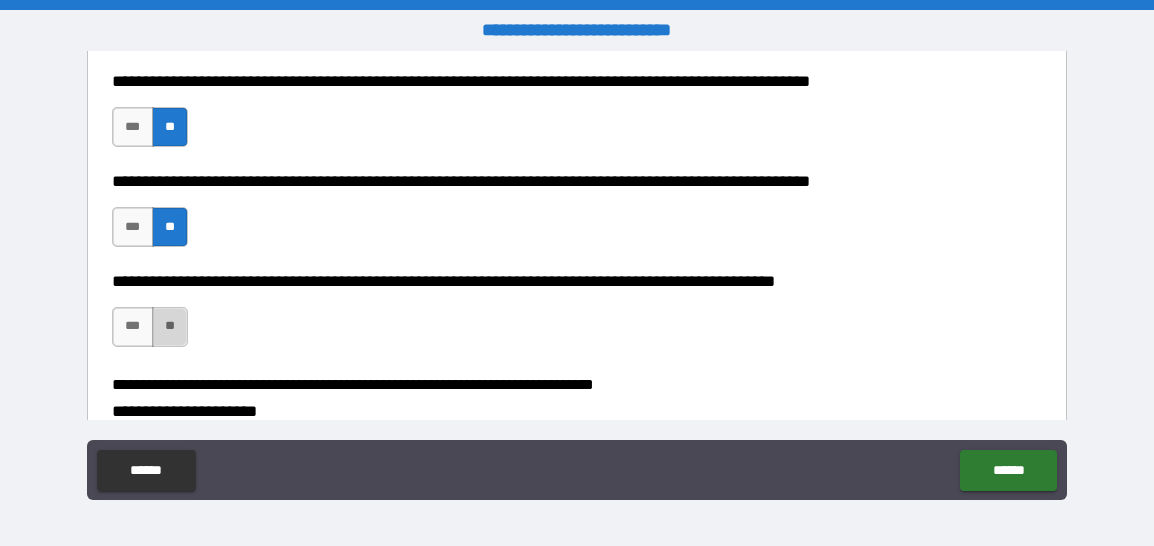 click on "**" at bounding box center (170, 327) 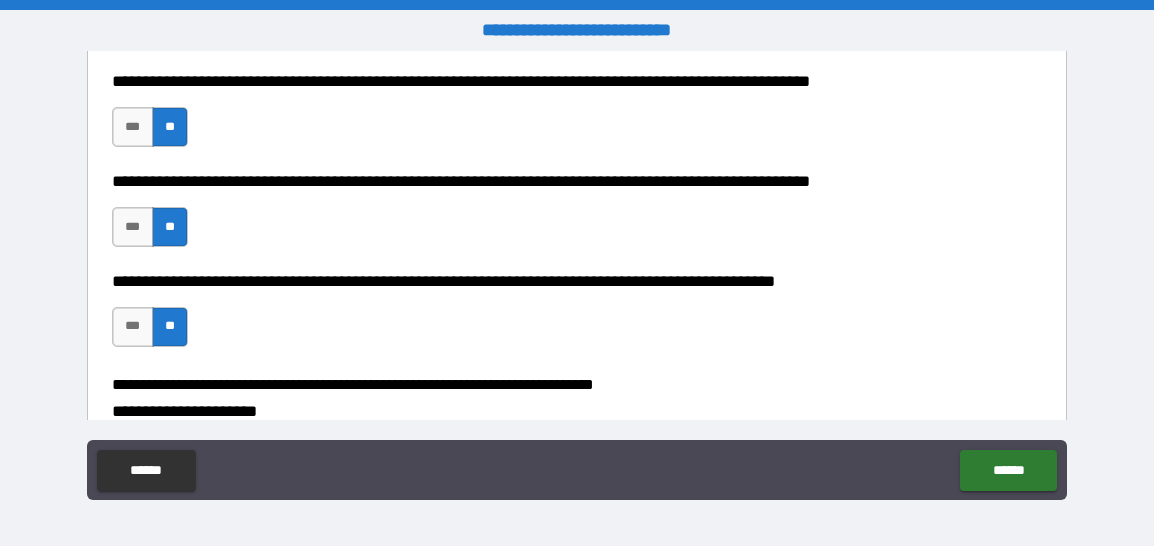 type on "*****" 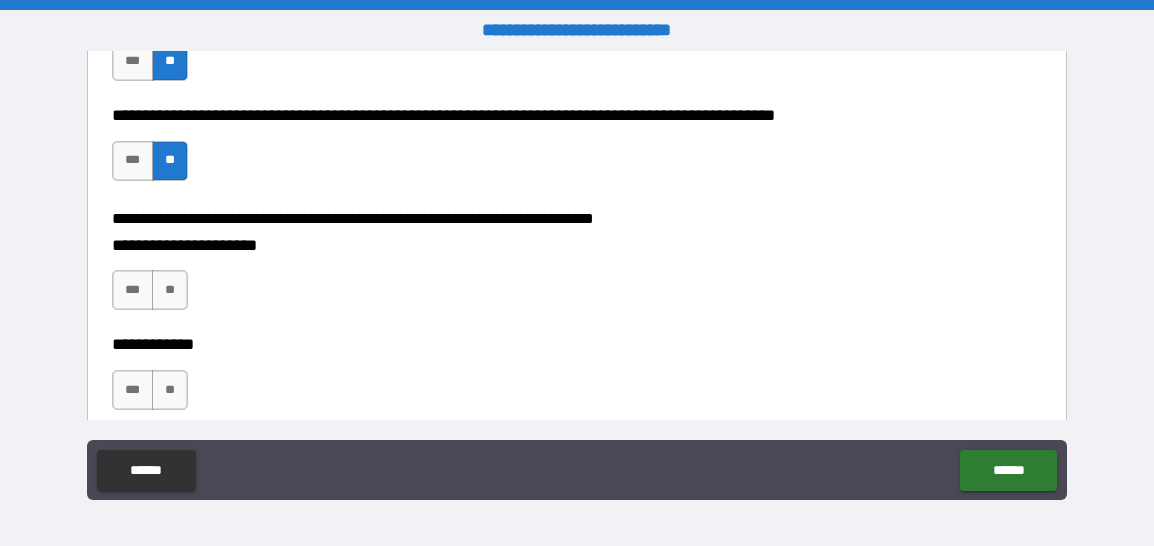 scroll, scrollTop: 760, scrollLeft: 0, axis: vertical 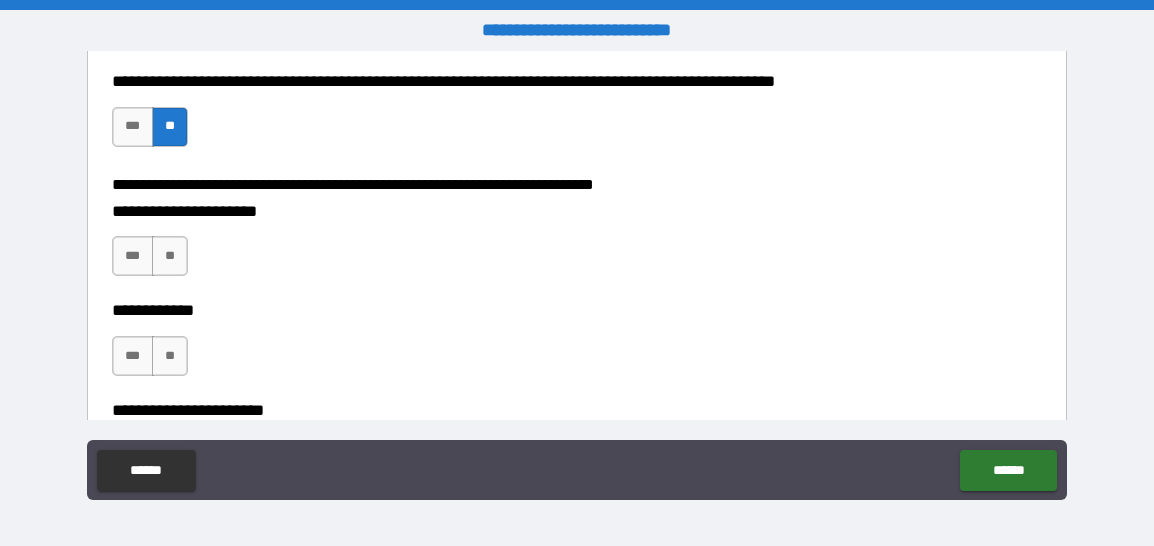 click on "*** **" at bounding box center (152, 261) 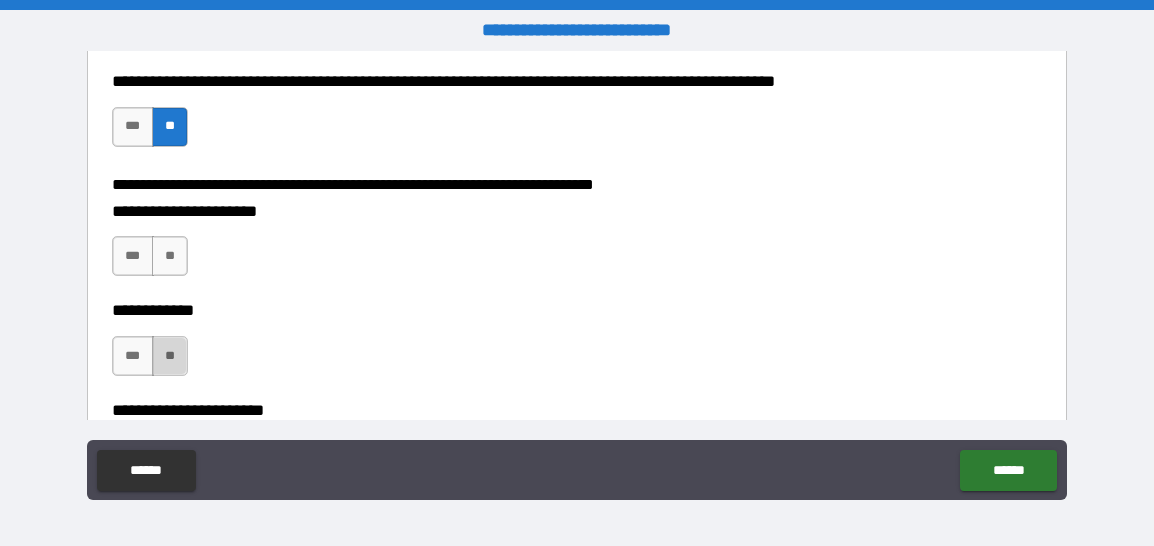 click on "**" at bounding box center [170, 356] 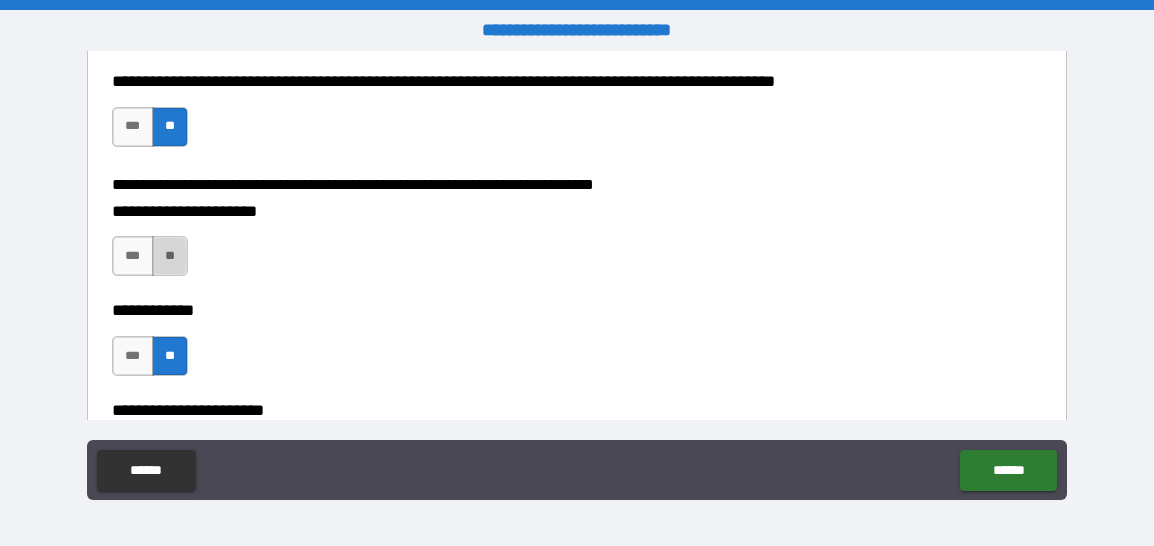 click on "**" at bounding box center (170, 256) 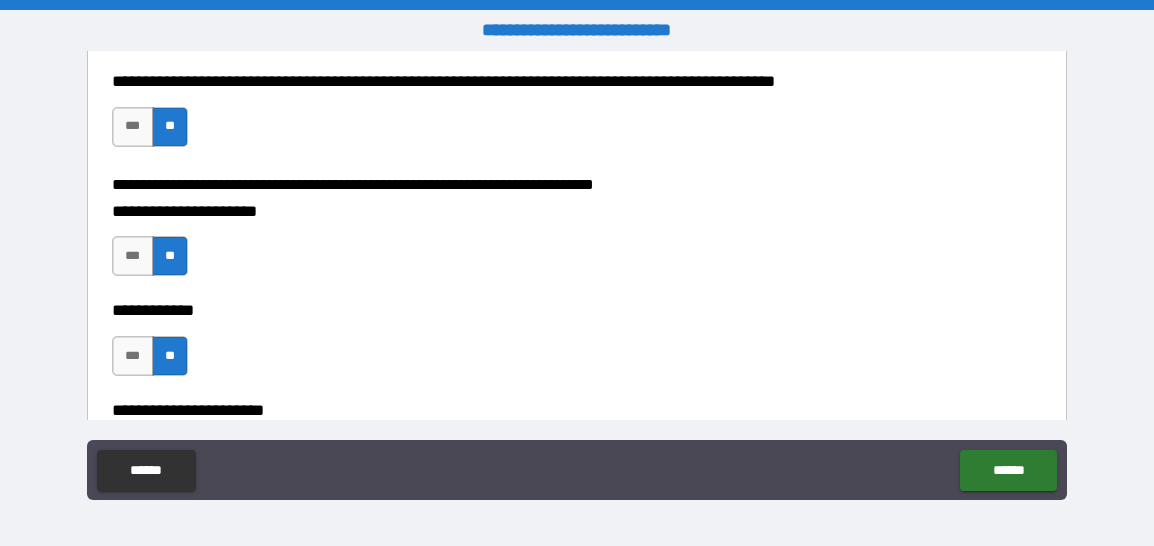 type on "*****" 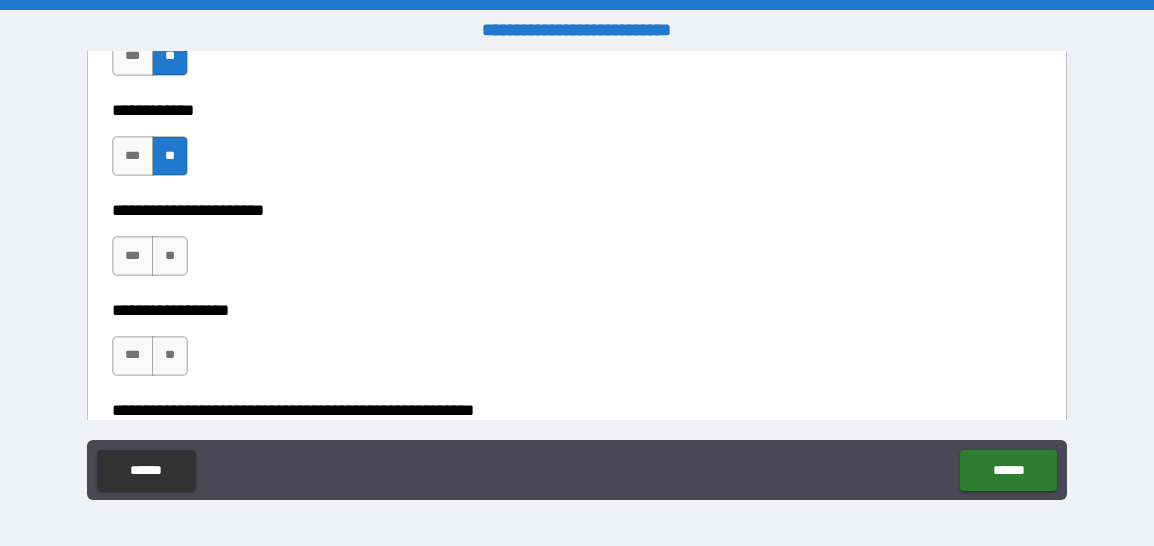 scroll, scrollTop: 1000, scrollLeft: 0, axis: vertical 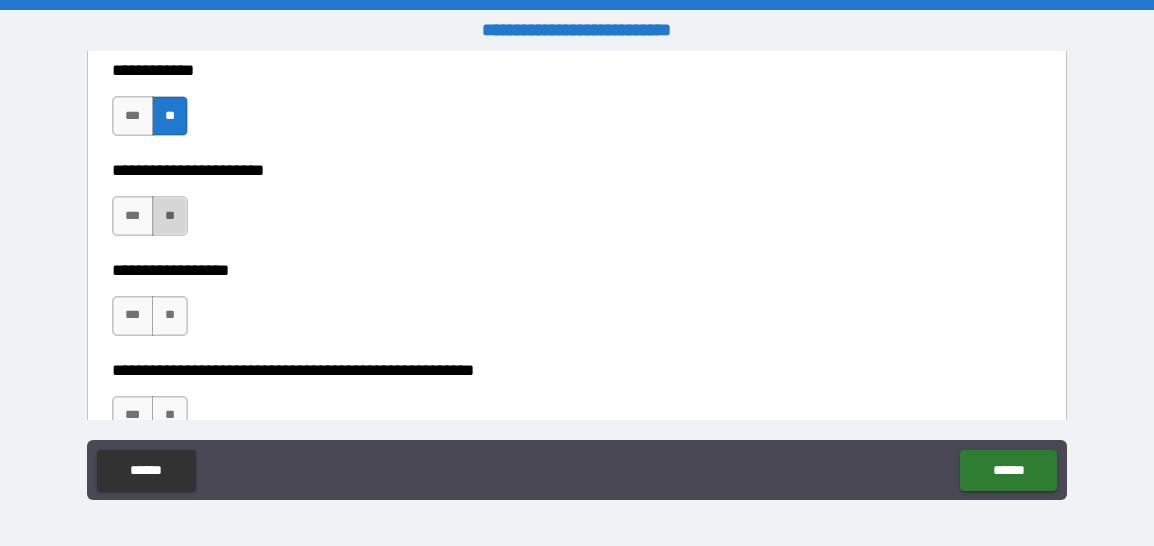 click on "**" at bounding box center [170, 216] 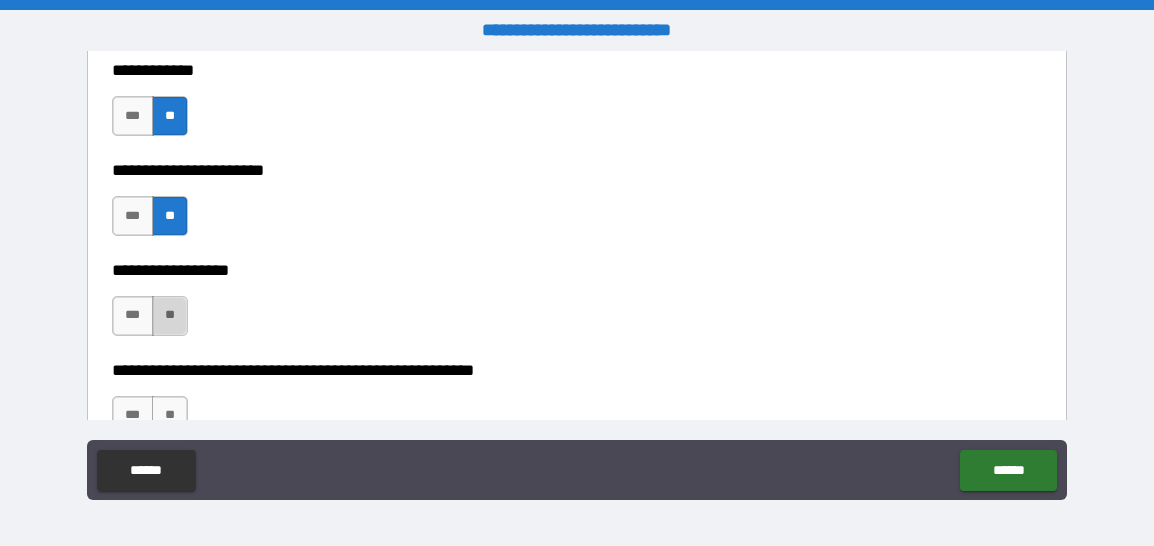 click on "**" at bounding box center (170, 316) 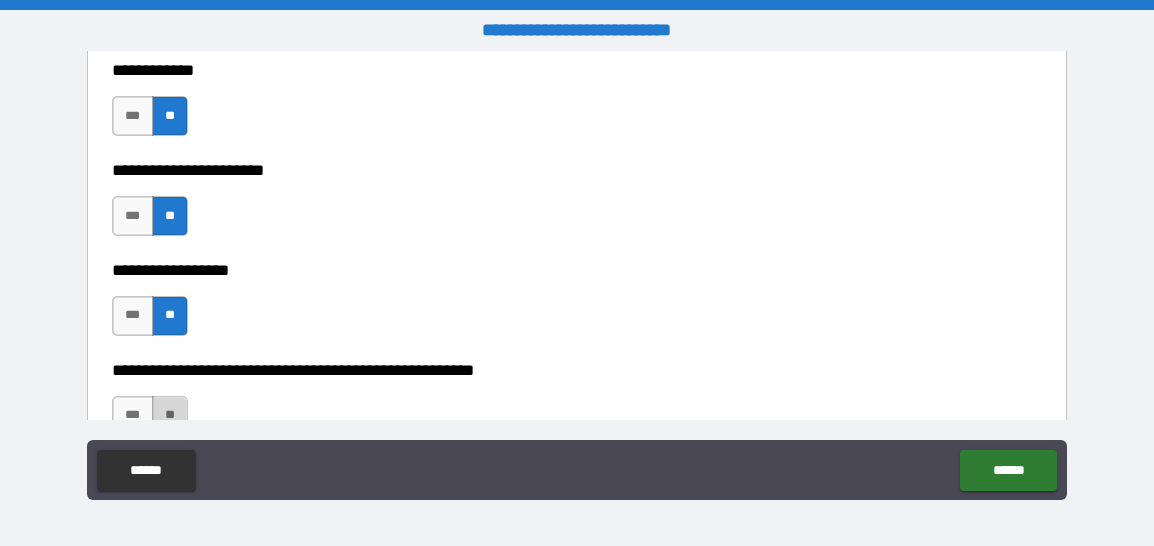 click on "**" at bounding box center [170, 416] 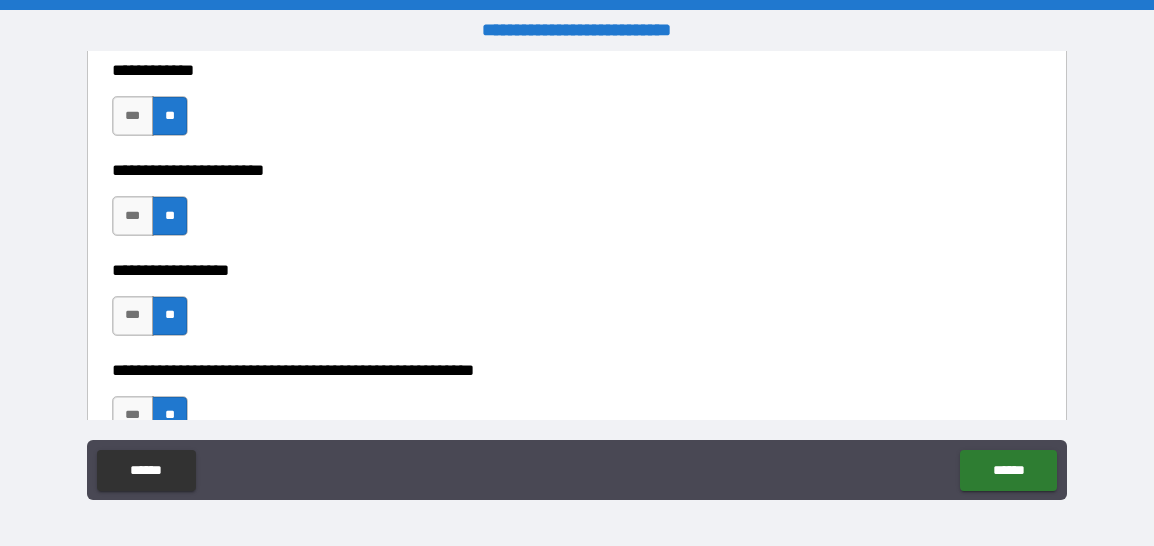 type on "*****" 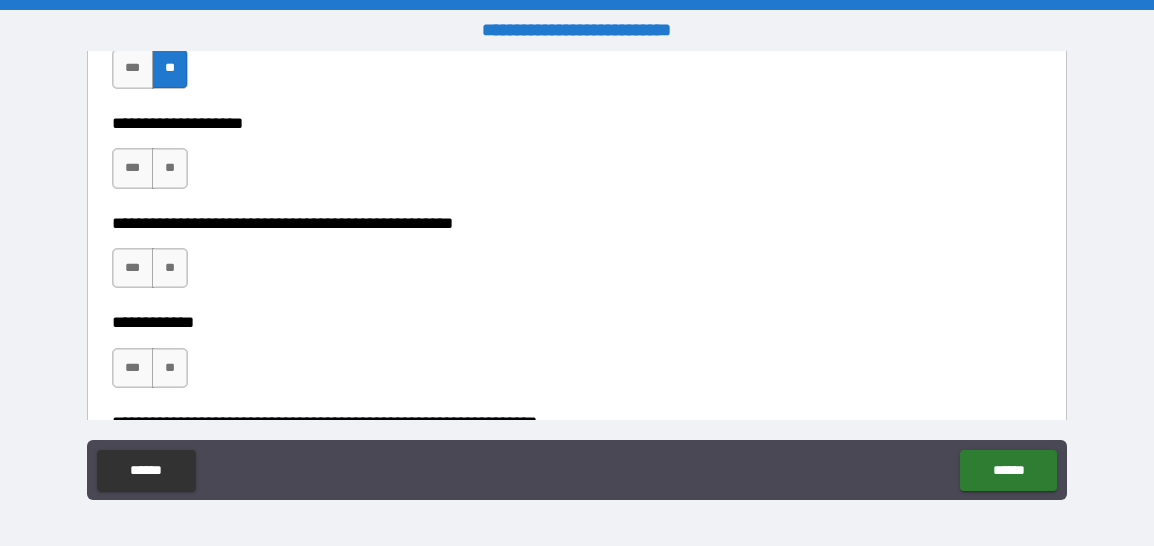 scroll, scrollTop: 1400, scrollLeft: 0, axis: vertical 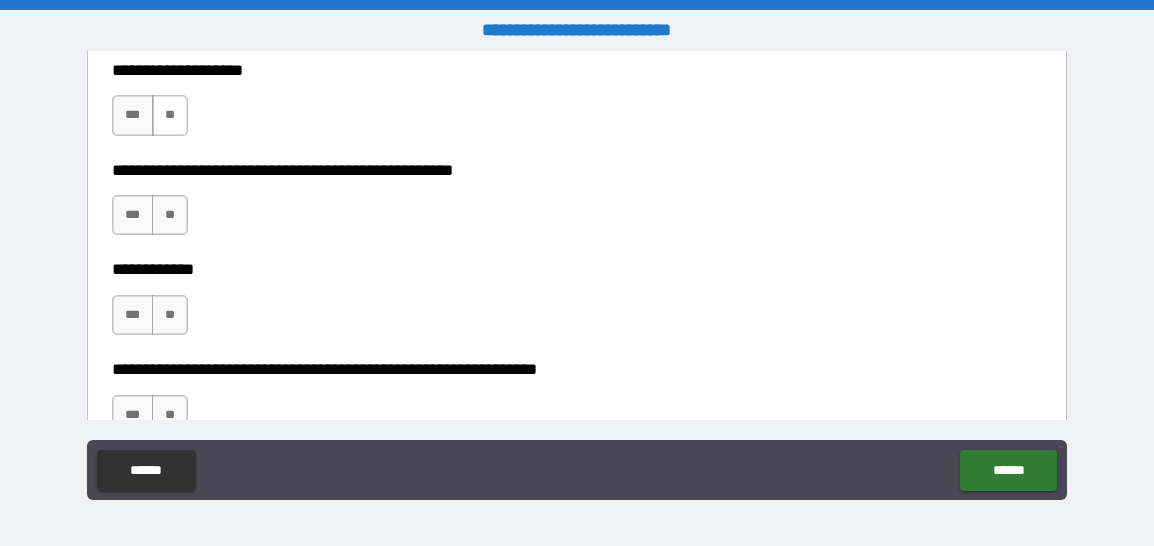 click on "**" at bounding box center (170, 115) 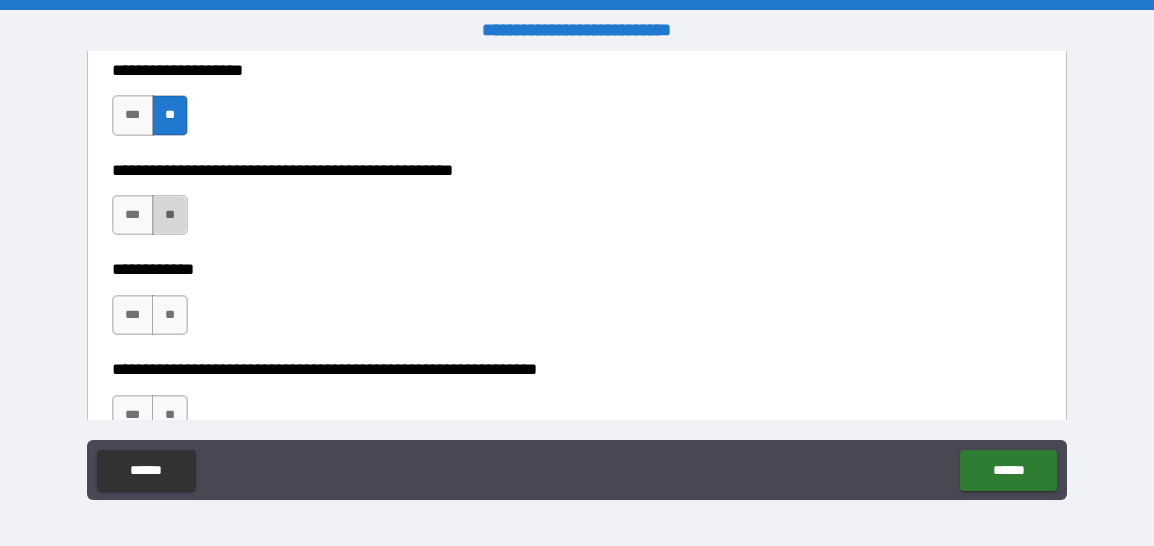 click on "**" at bounding box center [170, 215] 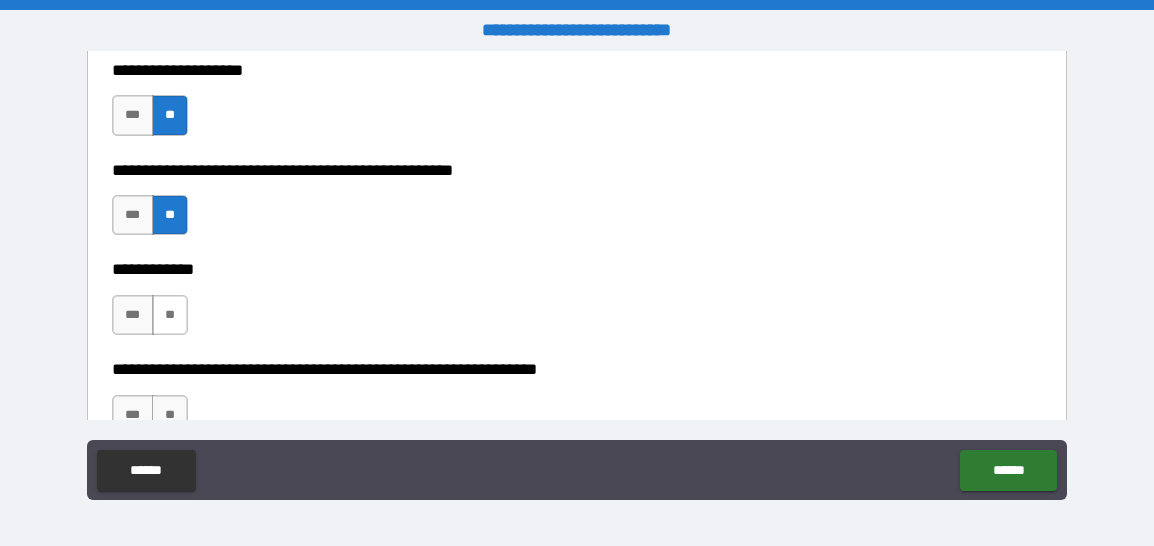 click on "**" at bounding box center (170, 315) 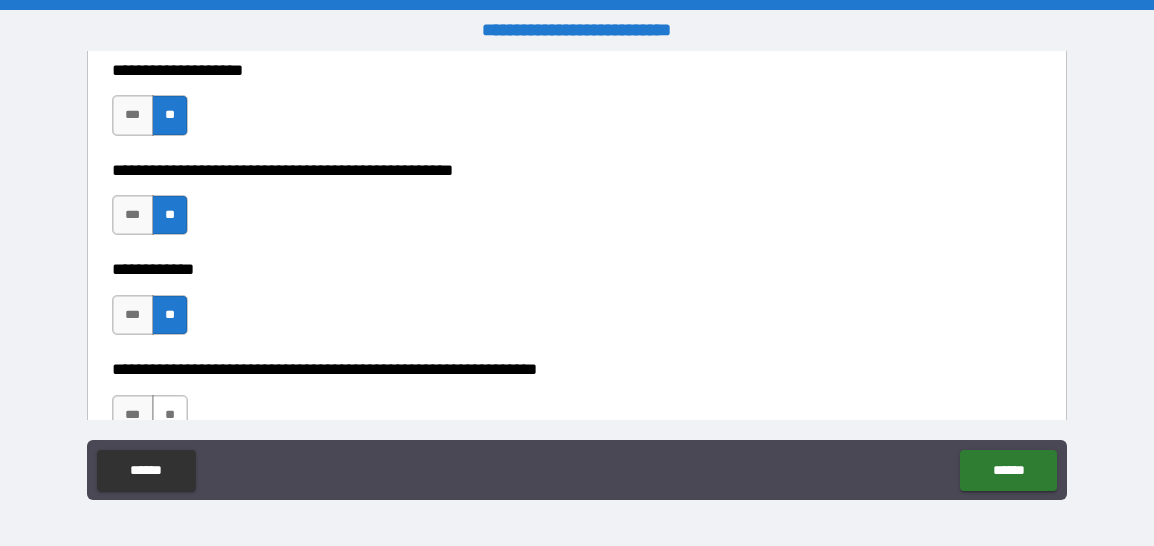 click on "**" at bounding box center (170, 415) 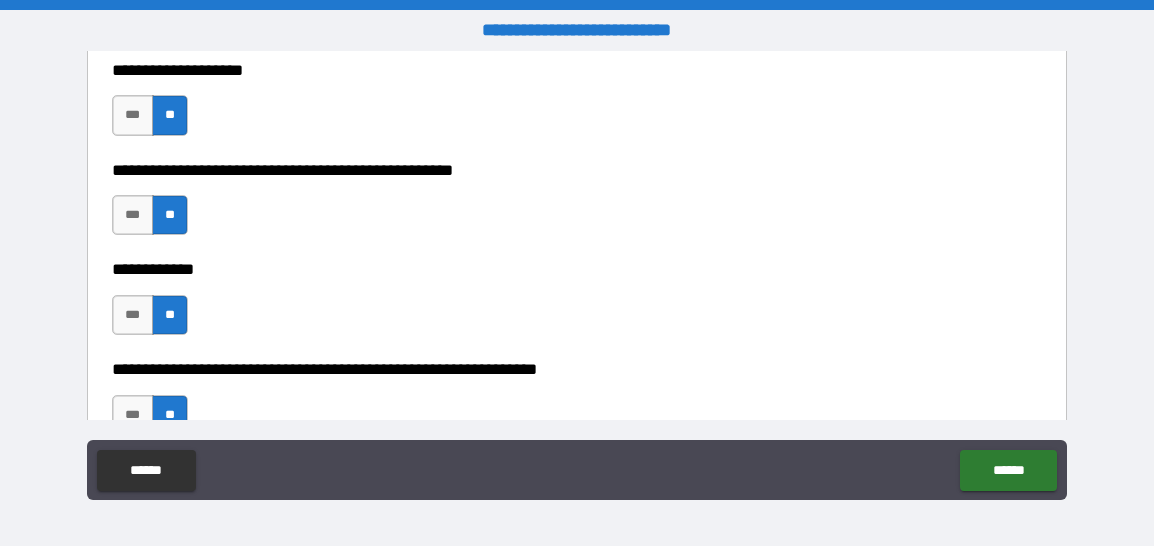 type on "*****" 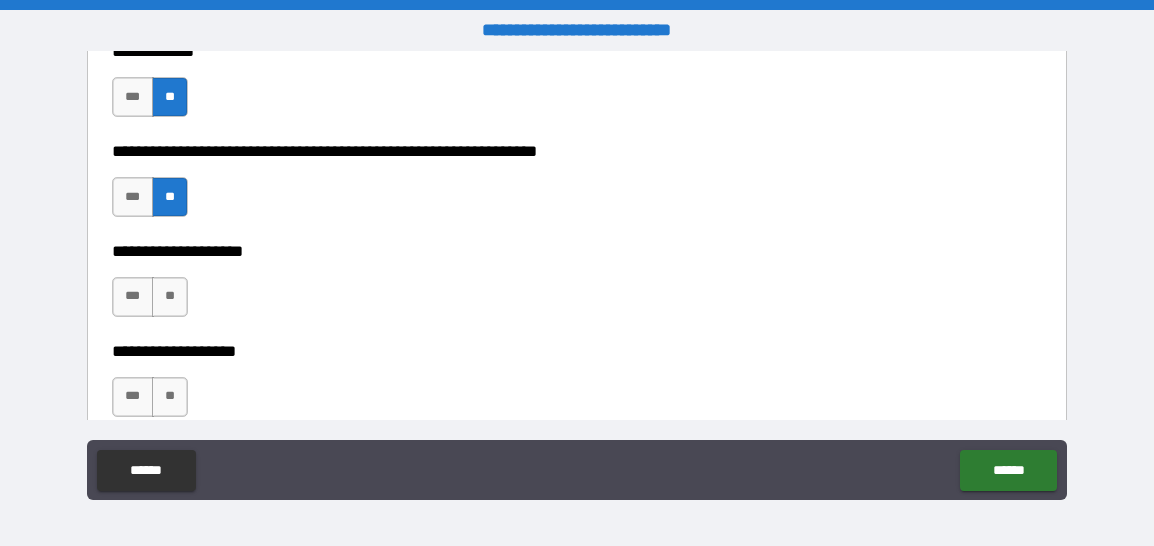 scroll, scrollTop: 1800, scrollLeft: 0, axis: vertical 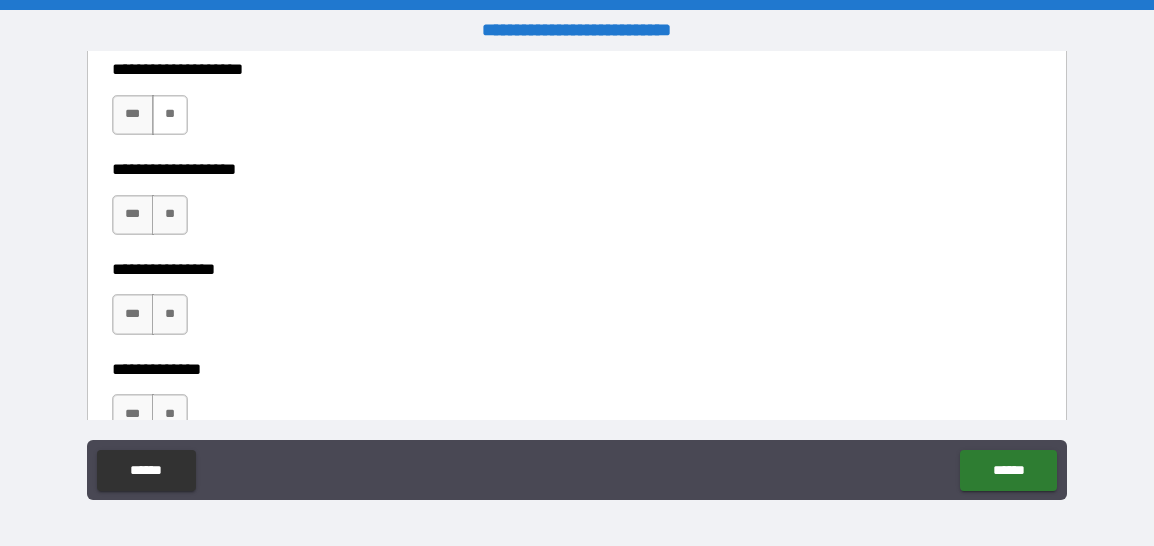 click on "**" at bounding box center (170, 115) 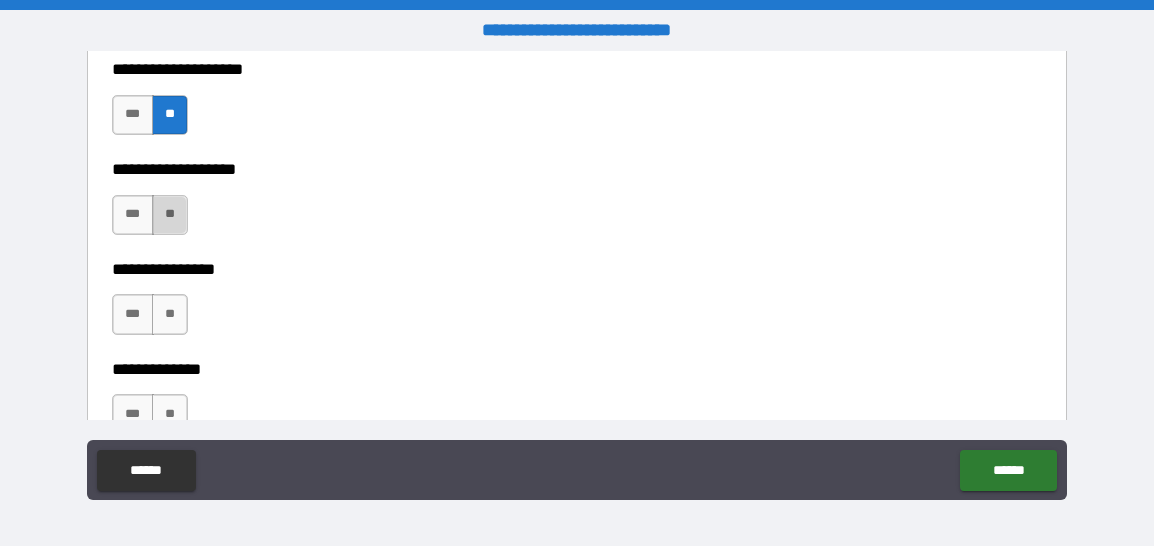 click on "**" at bounding box center [170, 215] 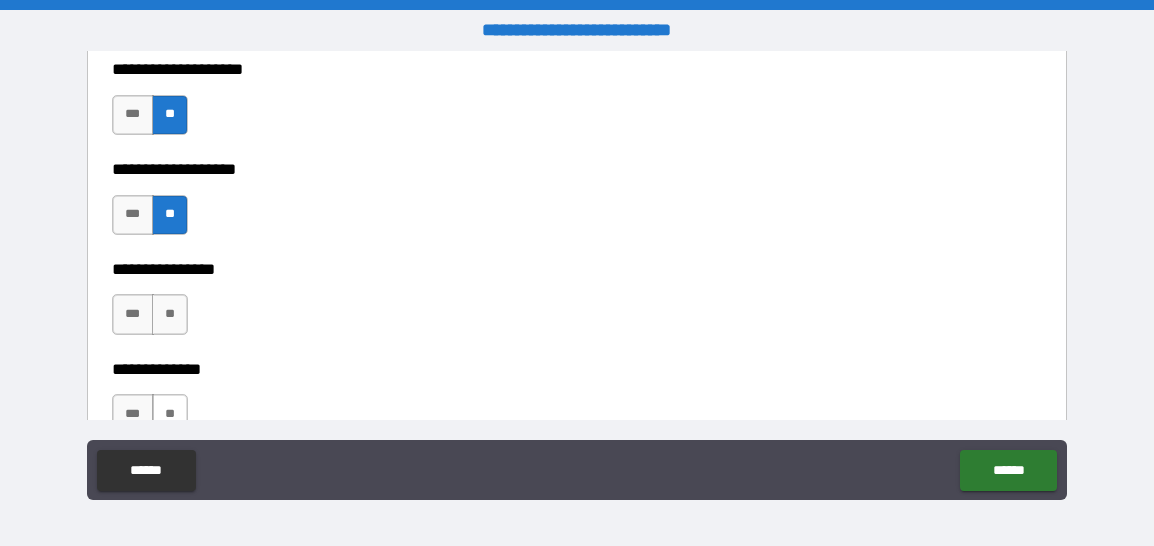click on "**" at bounding box center (170, 414) 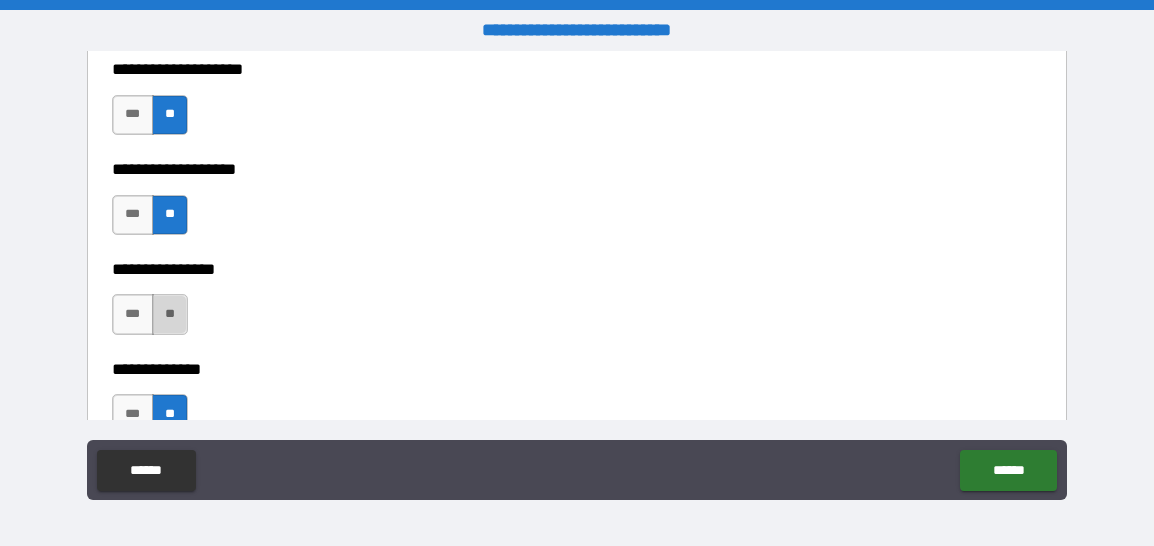 click on "**" at bounding box center (170, 314) 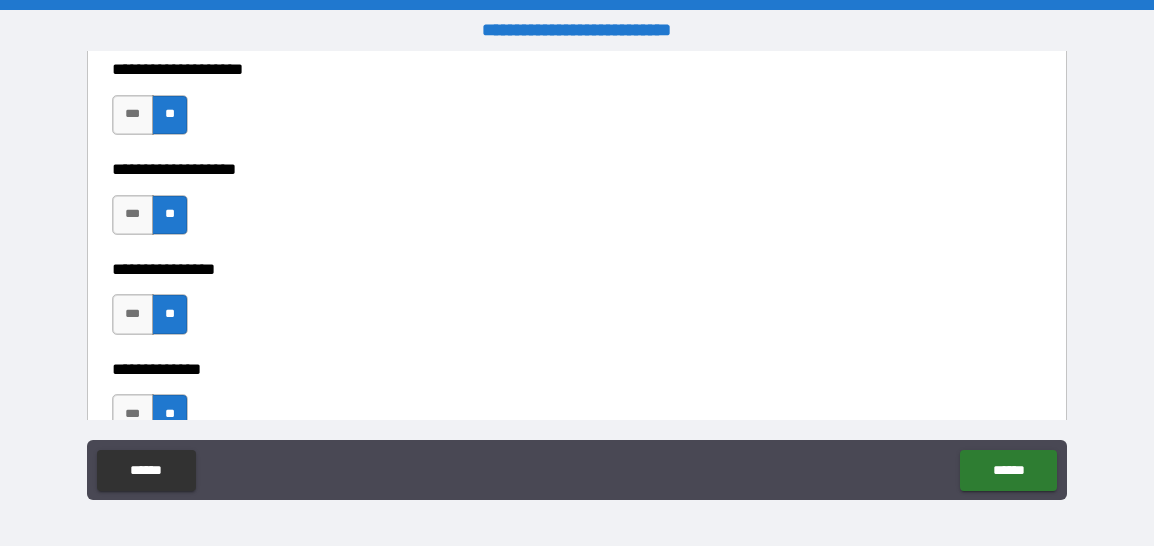 type on "*****" 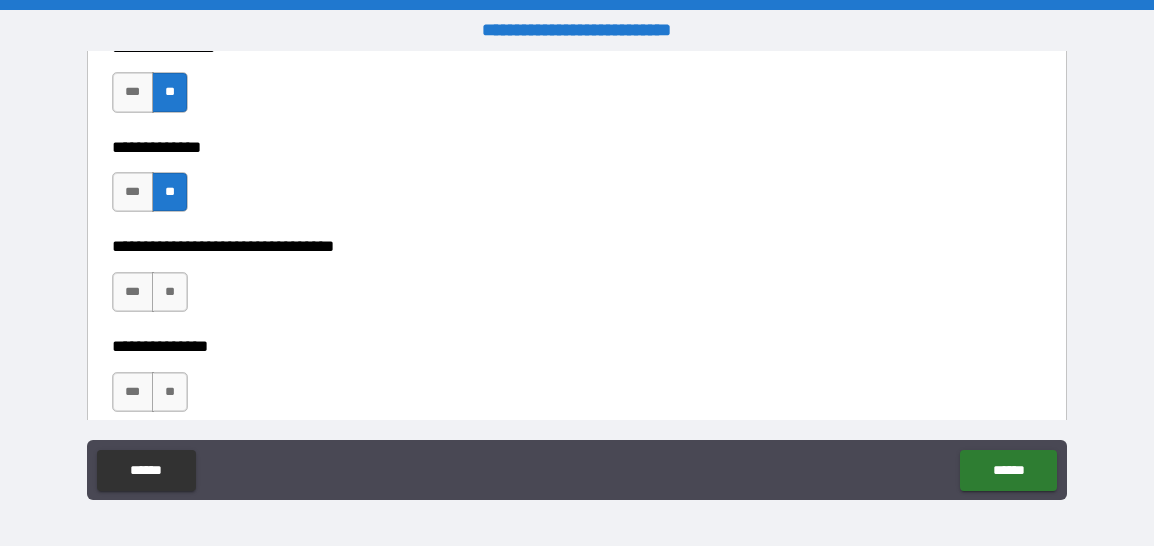 scroll, scrollTop: 2160, scrollLeft: 0, axis: vertical 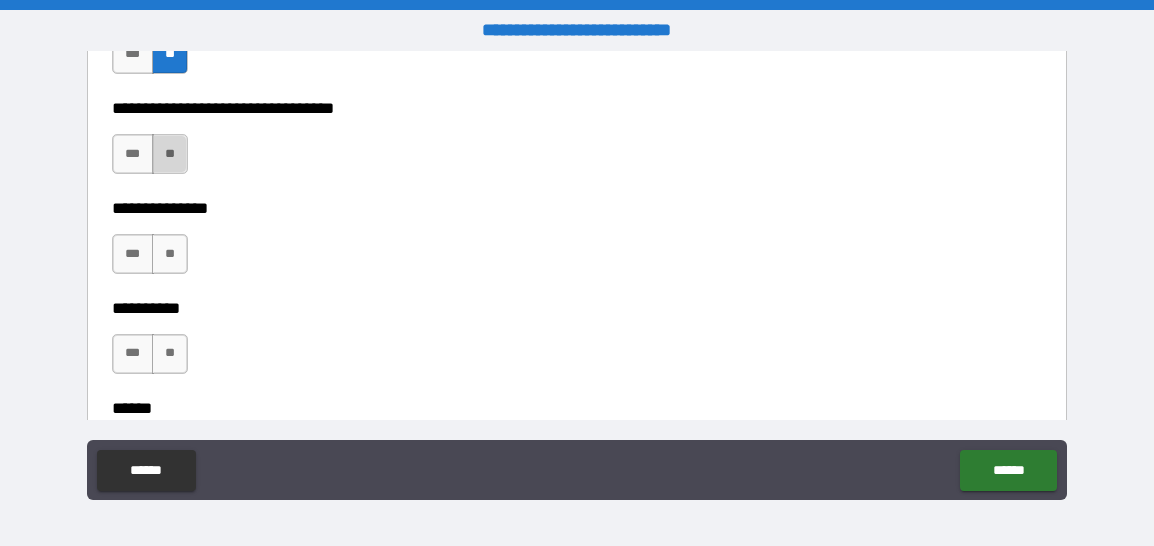 click on "**" at bounding box center [170, 154] 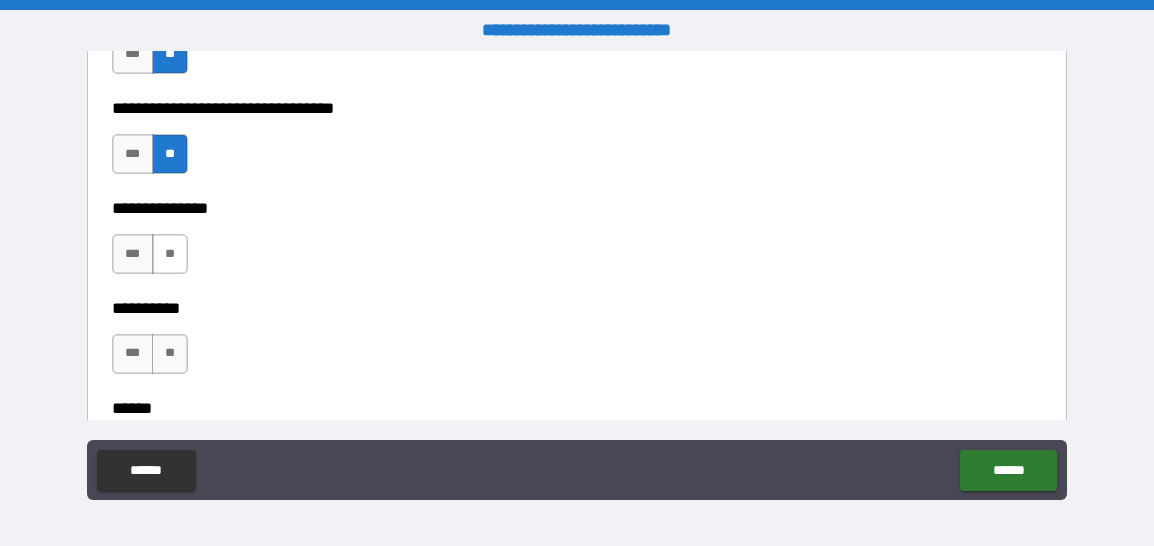 click on "**" at bounding box center (170, 254) 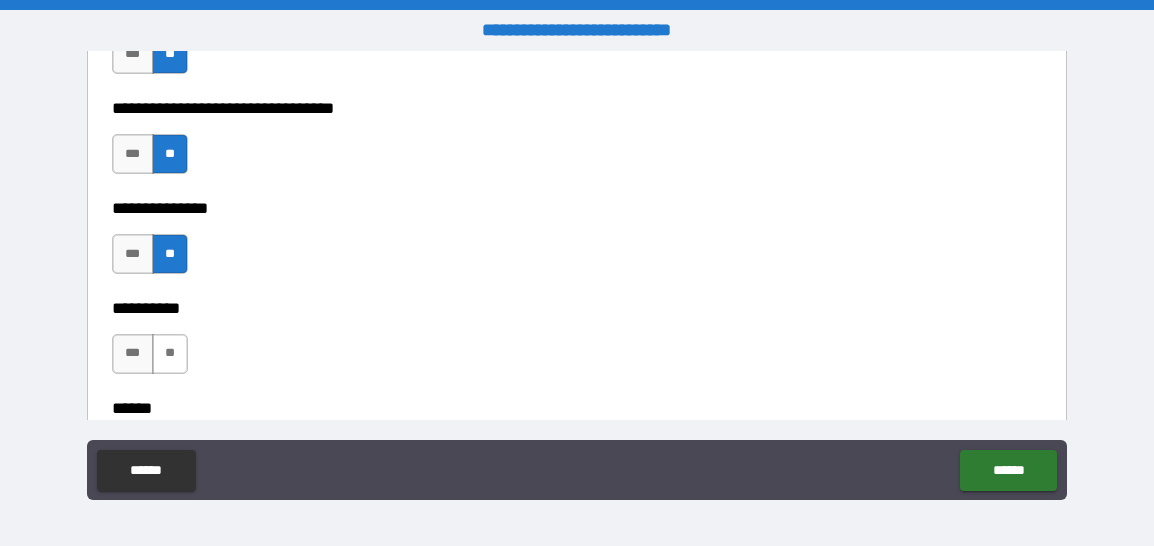 click on "**" at bounding box center [170, 354] 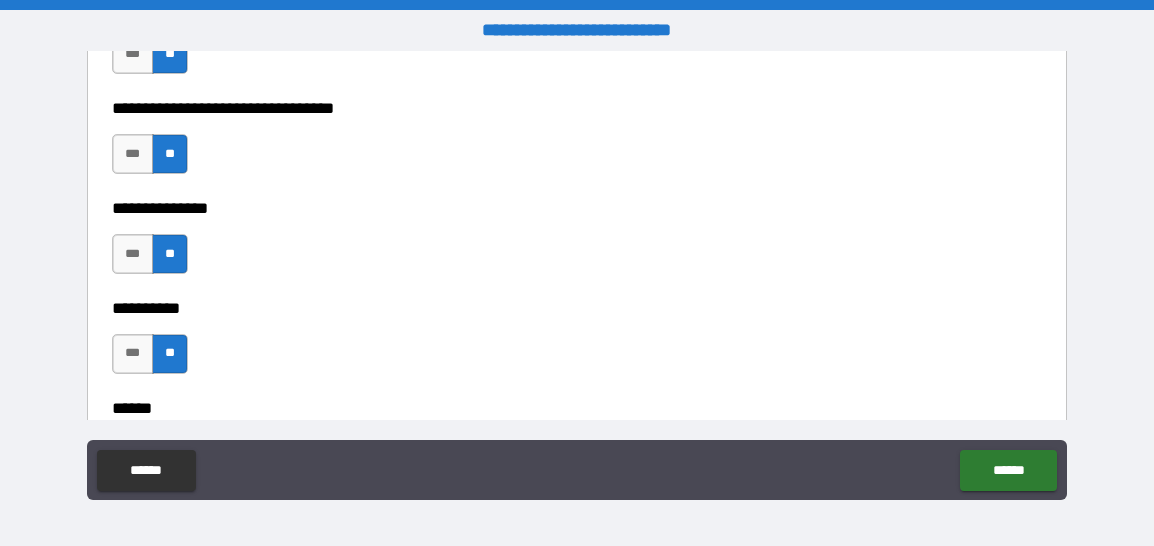type on "*****" 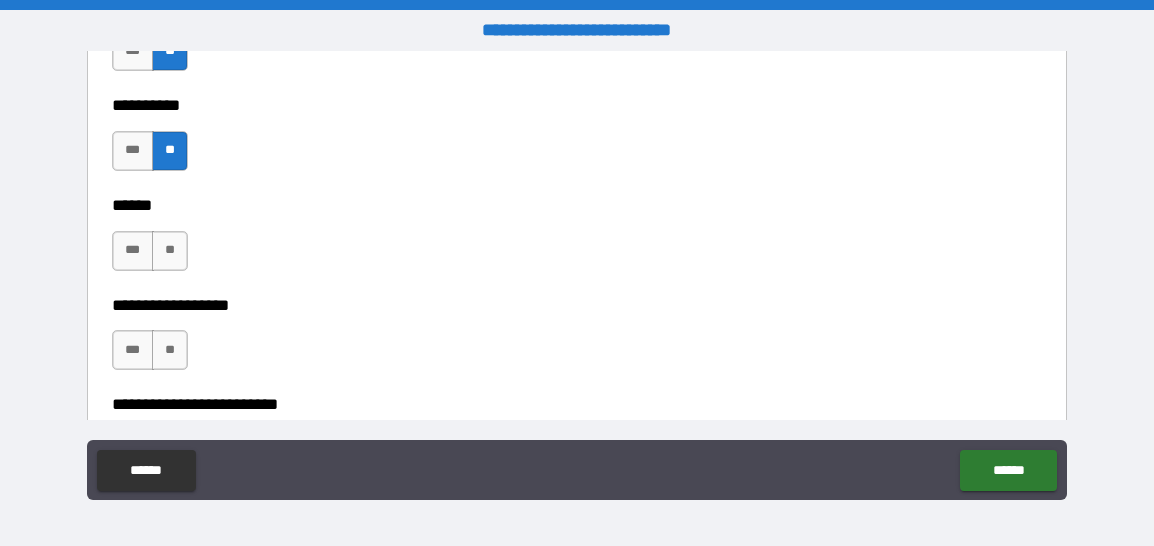 scroll, scrollTop: 2480, scrollLeft: 0, axis: vertical 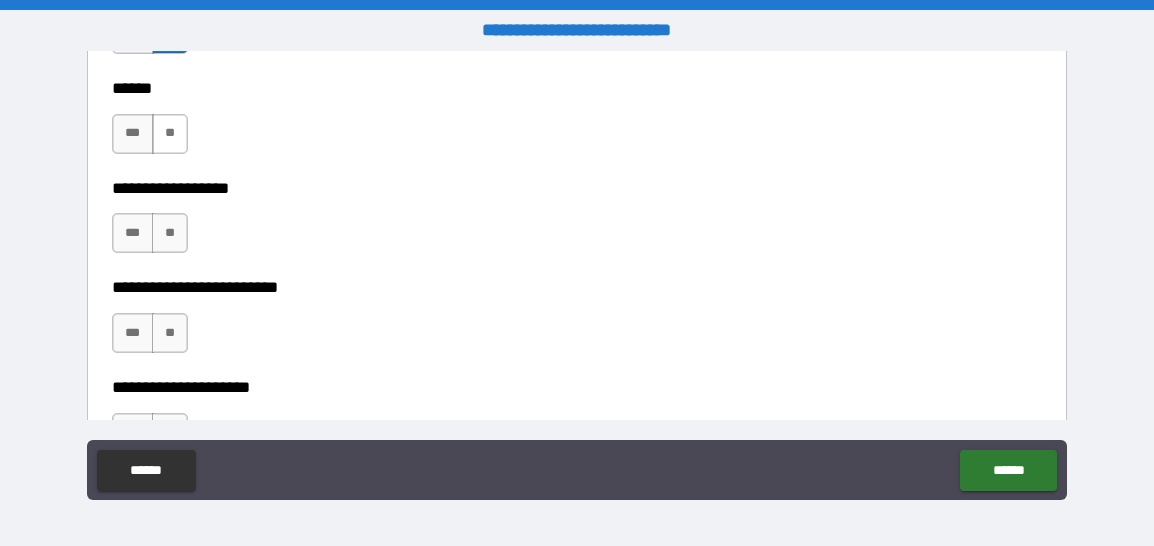 click on "**" at bounding box center [170, 134] 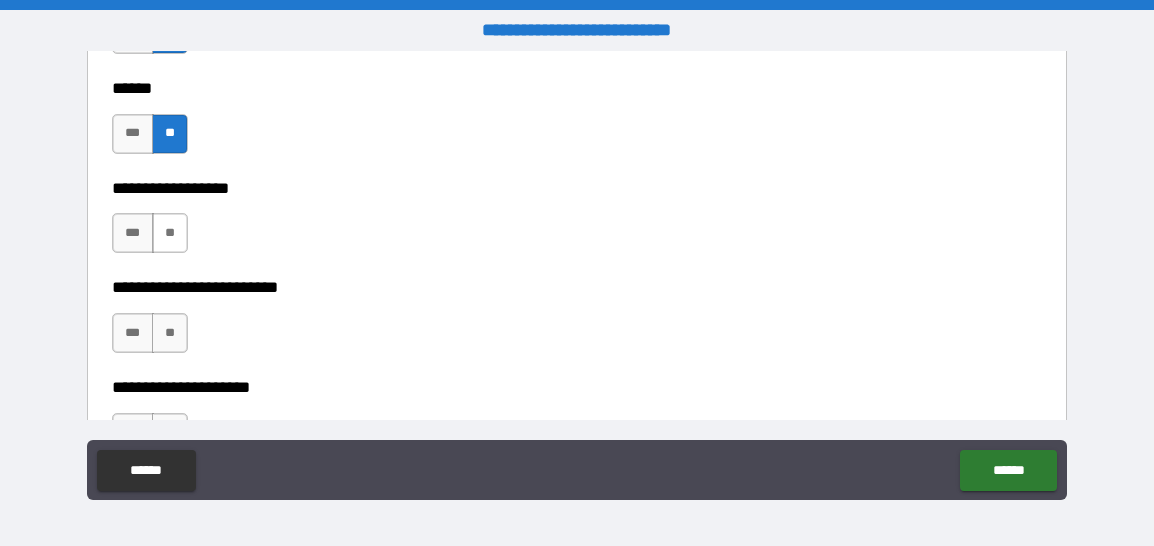 click on "**" at bounding box center (170, 233) 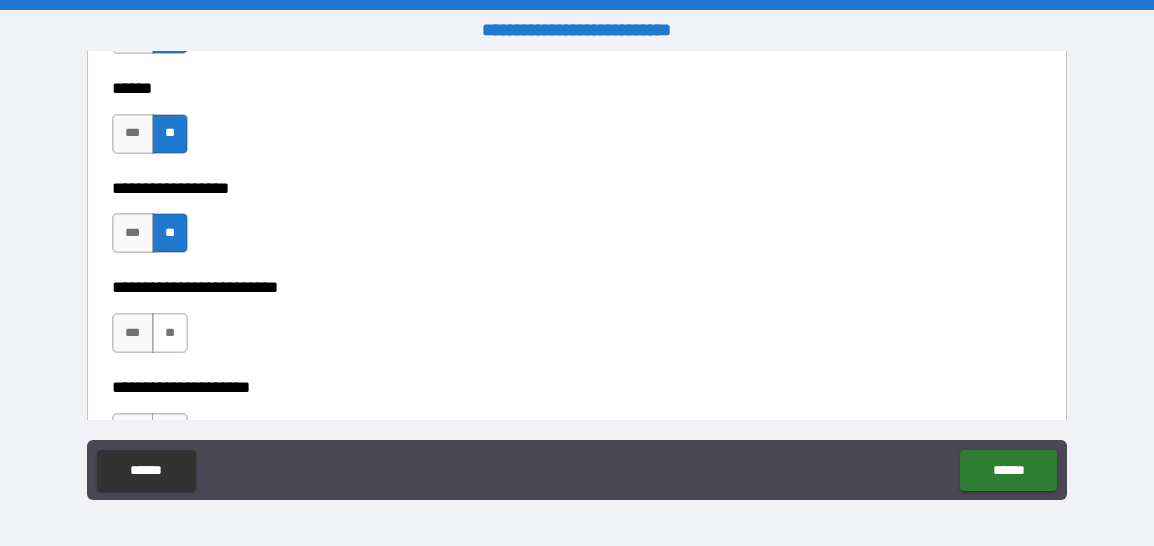 click on "**" at bounding box center [170, 333] 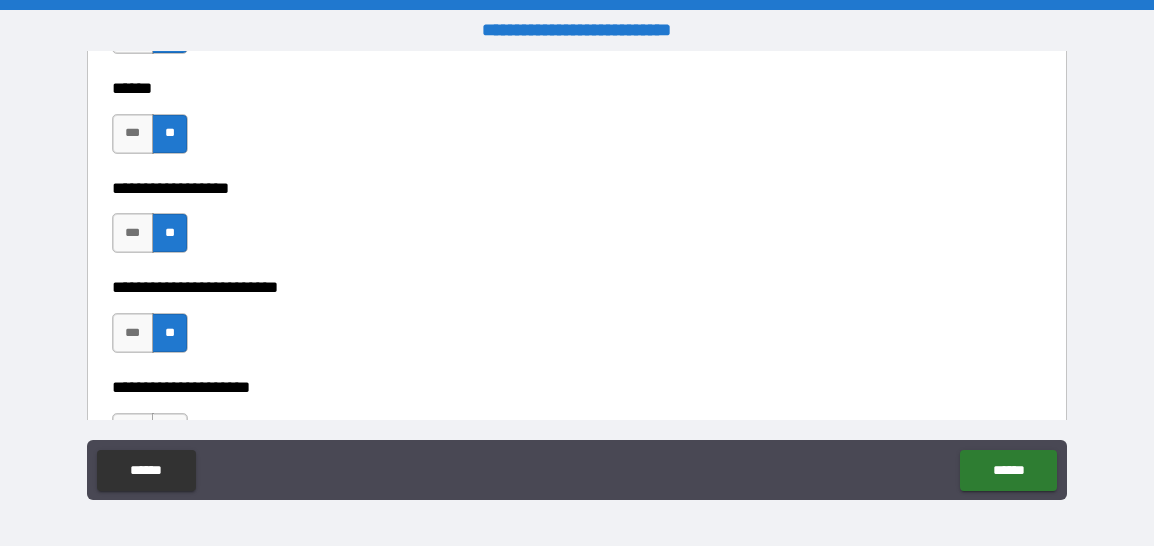 type on "*****" 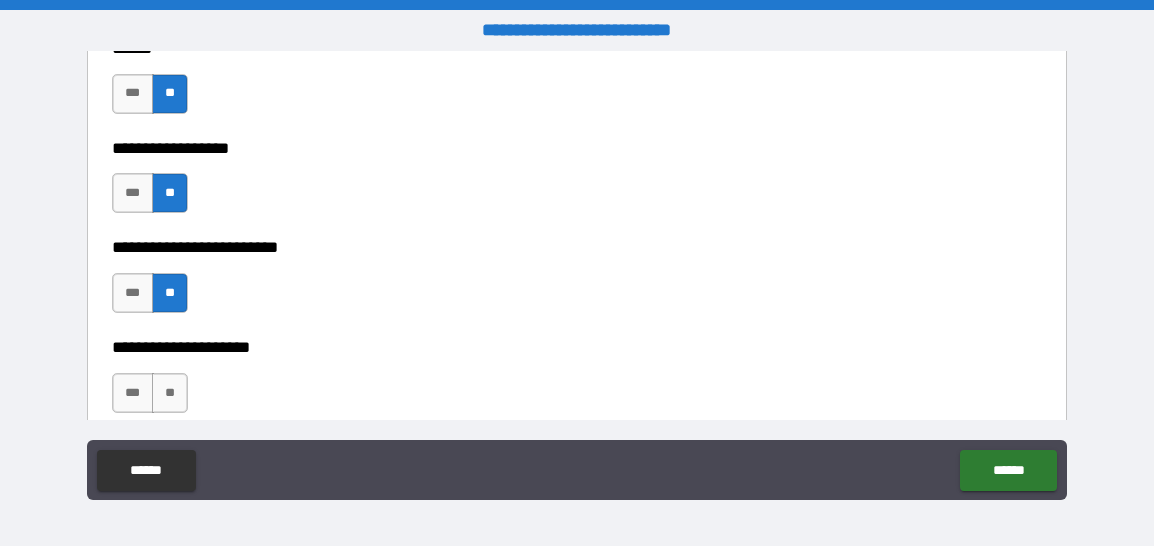 scroll, scrollTop: 2600, scrollLeft: 0, axis: vertical 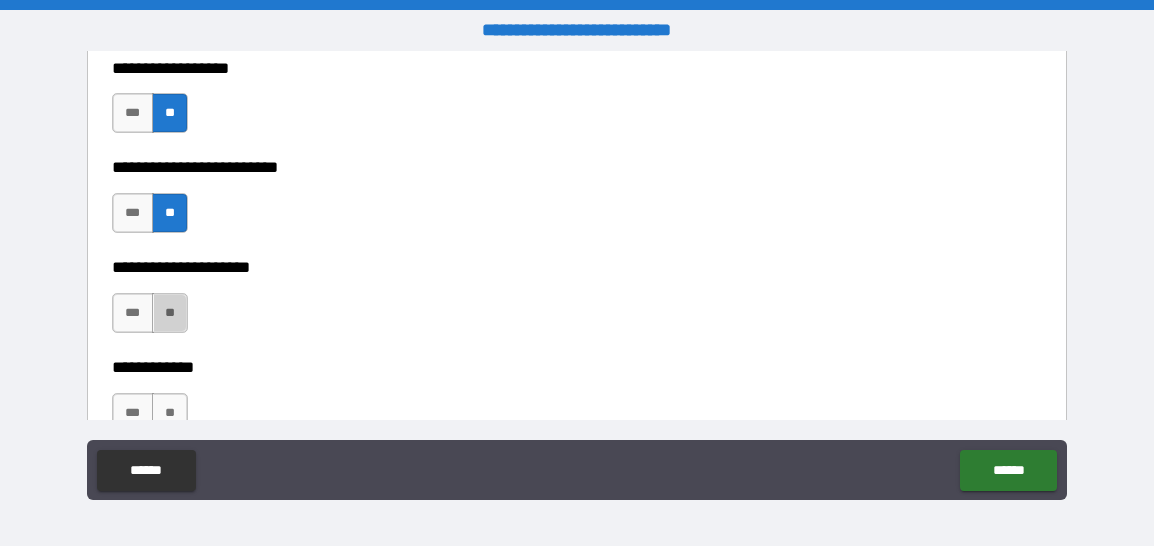 click on "**" at bounding box center (170, 313) 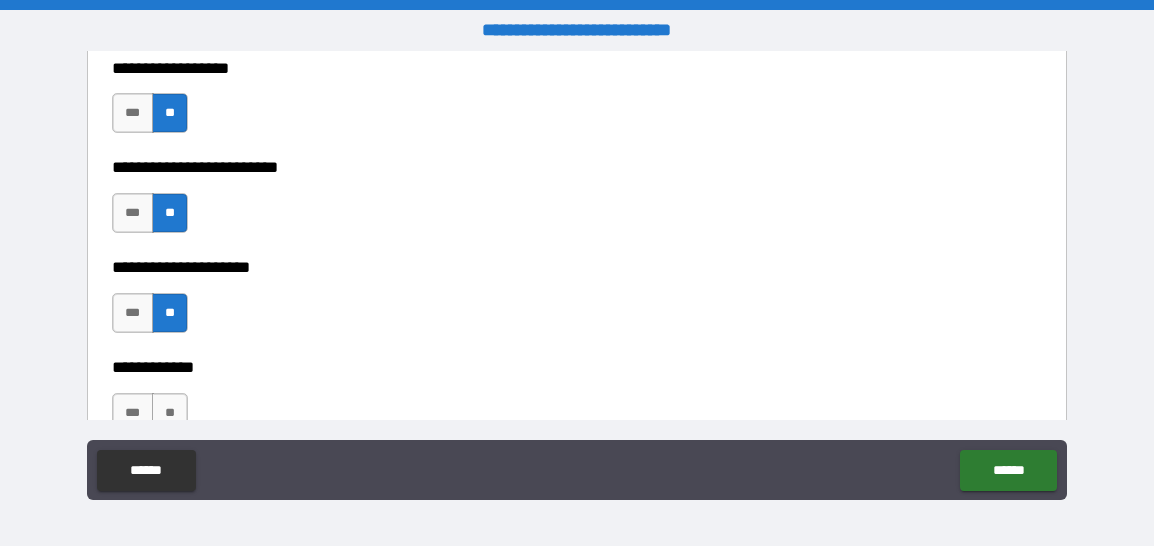type on "*****" 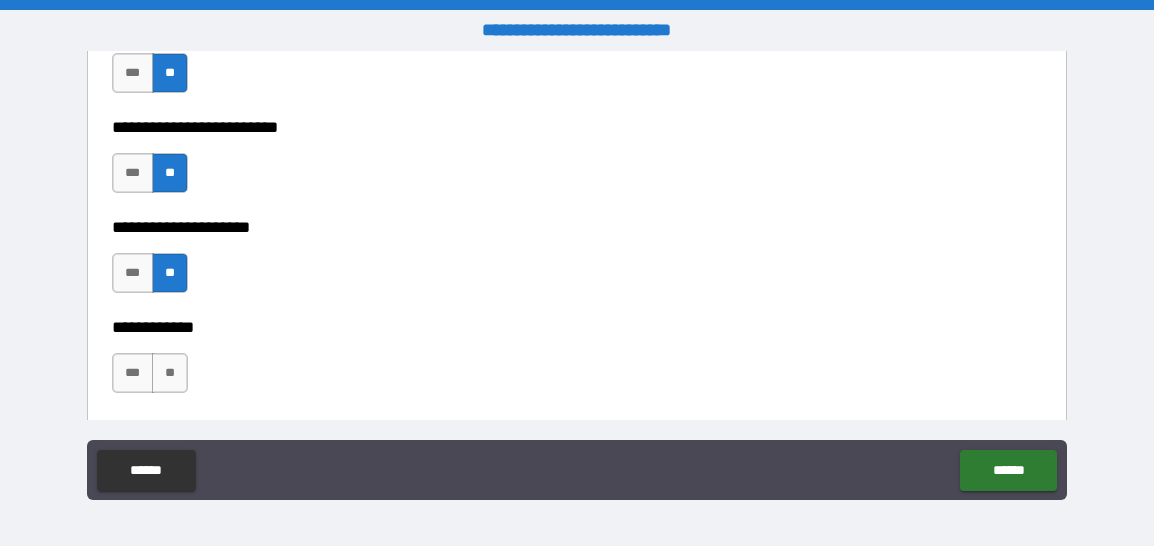 scroll, scrollTop: 2680, scrollLeft: 0, axis: vertical 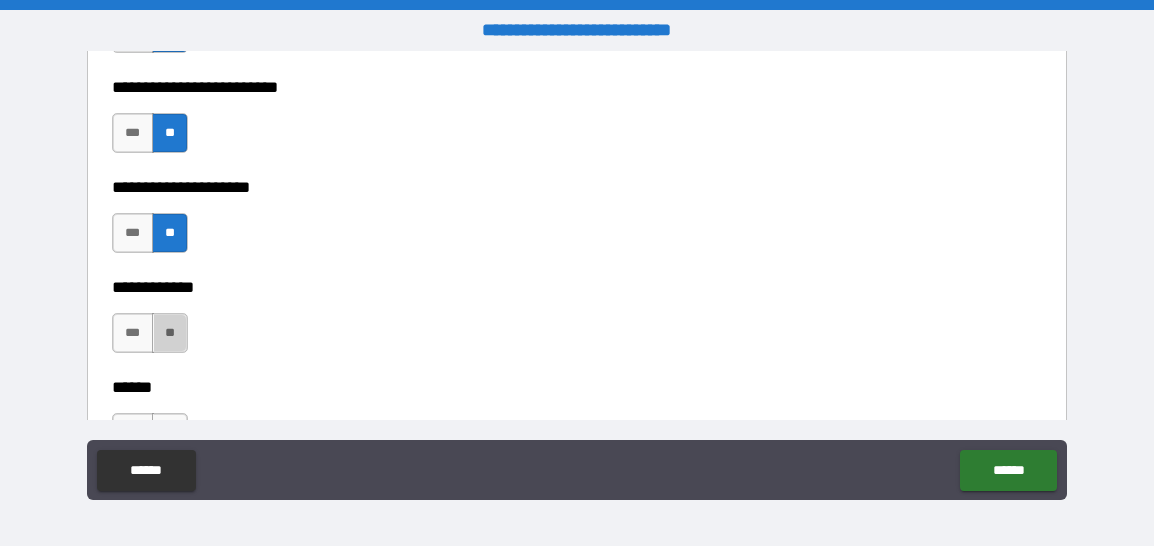 click on "**" at bounding box center [170, 333] 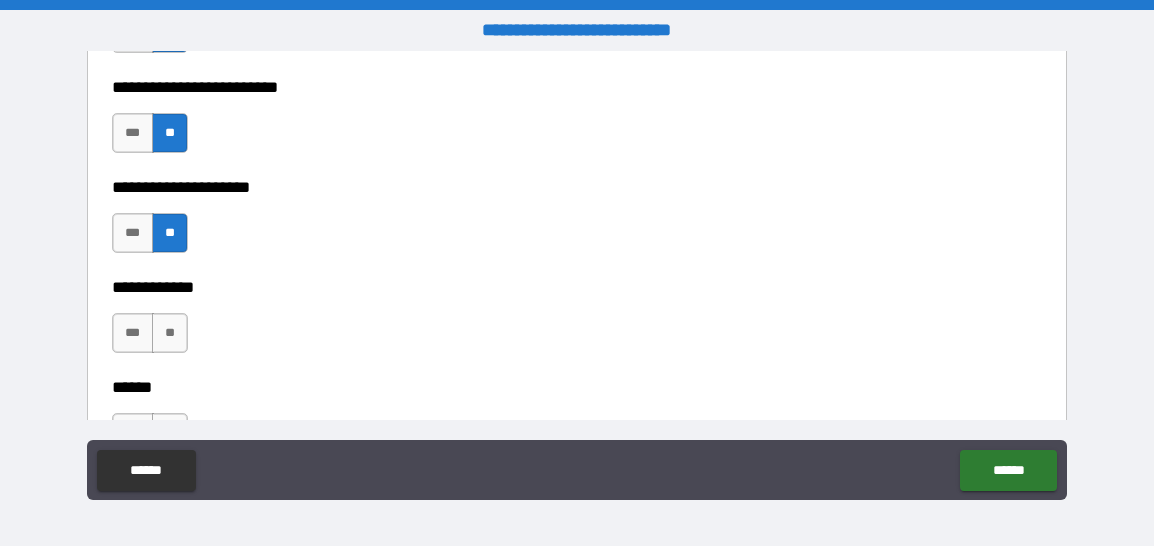 type on "*****" 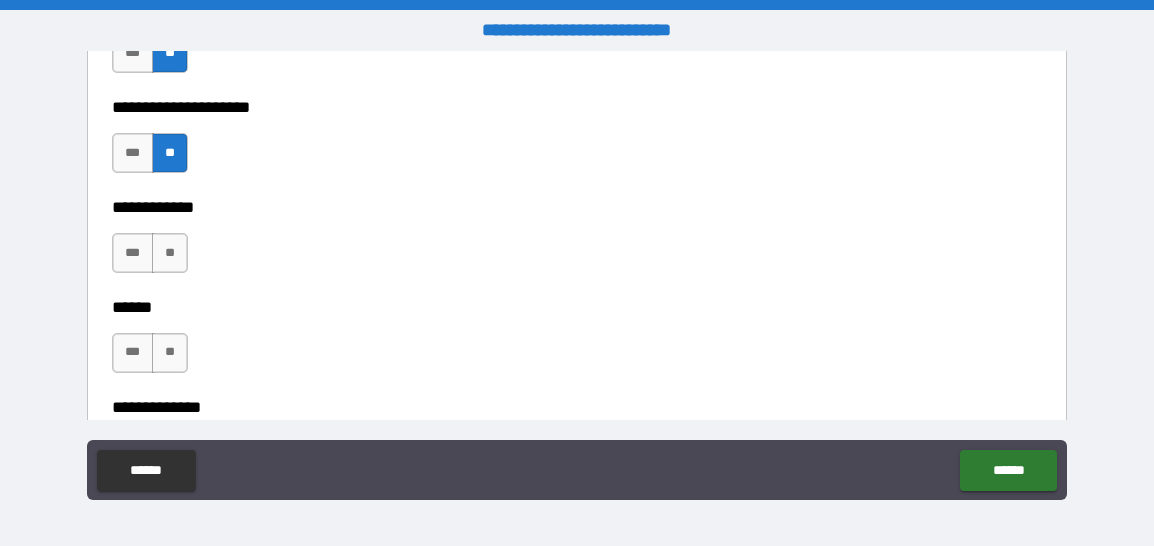 scroll, scrollTop: 2800, scrollLeft: 0, axis: vertical 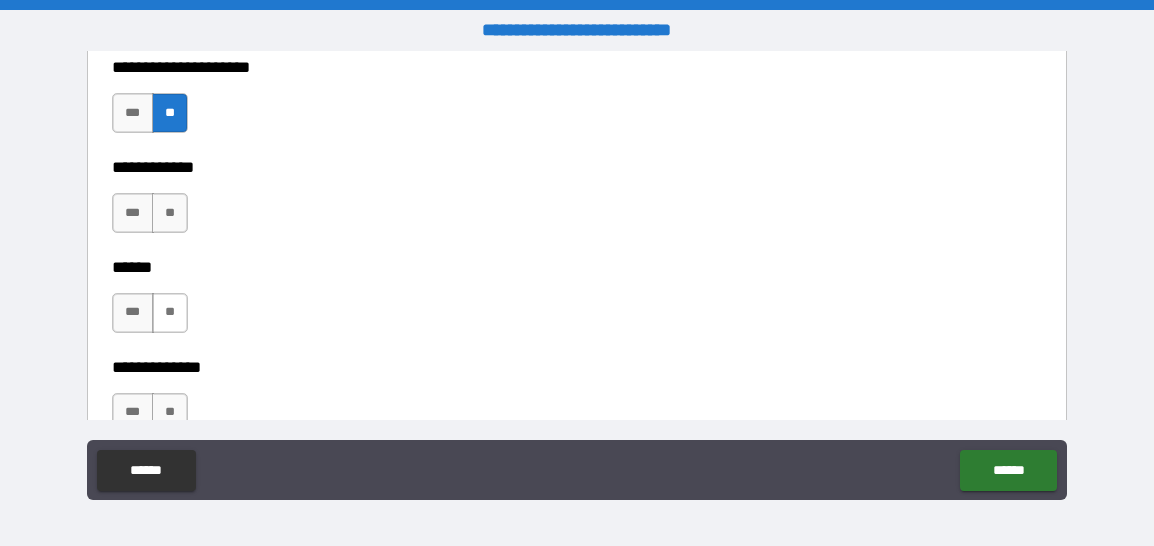 click on "**" at bounding box center (170, 313) 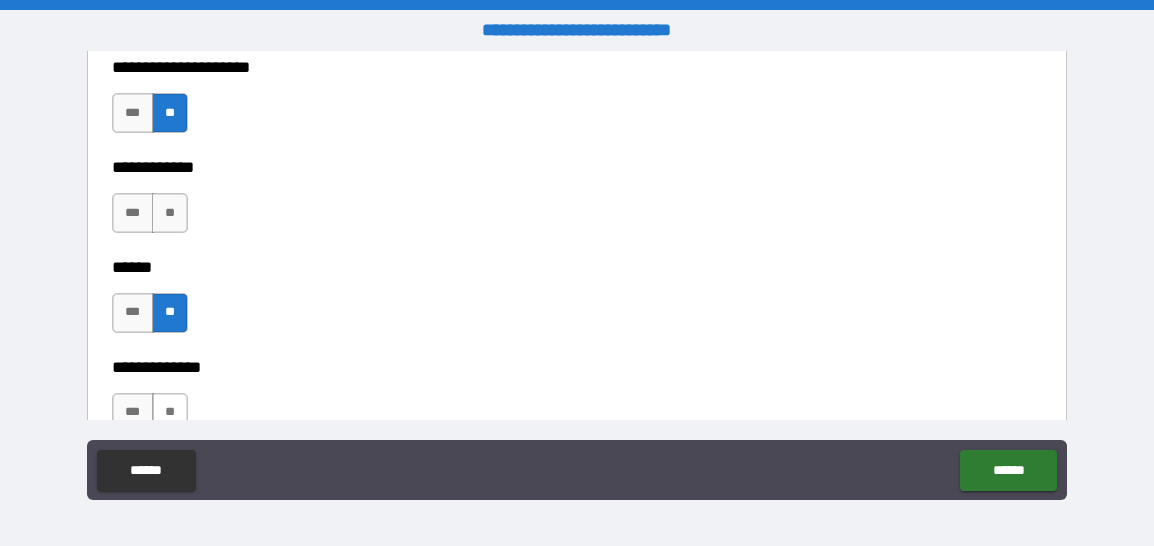 click on "**" at bounding box center [170, 413] 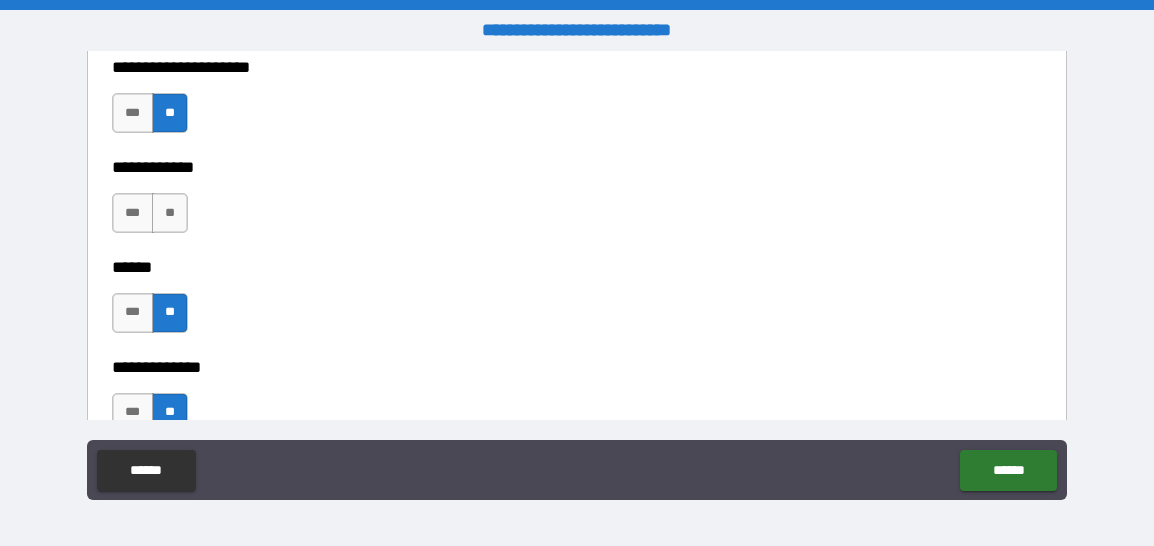 type on "*****" 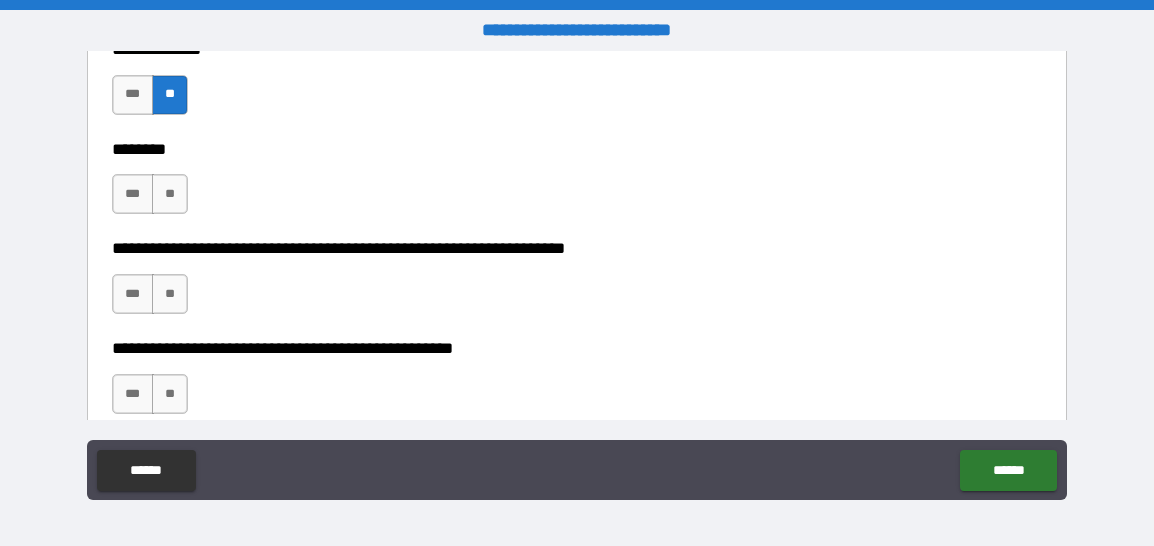 scroll, scrollTop: 3120, scrollLeft: 0, axis: vertical 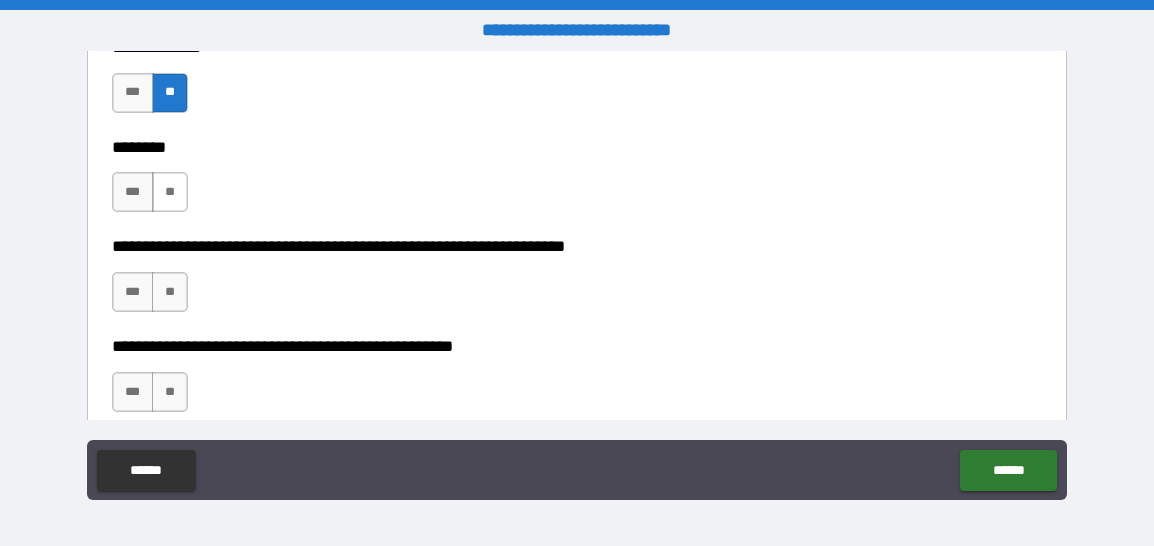 click on "**" at bounding box center (170, 192) 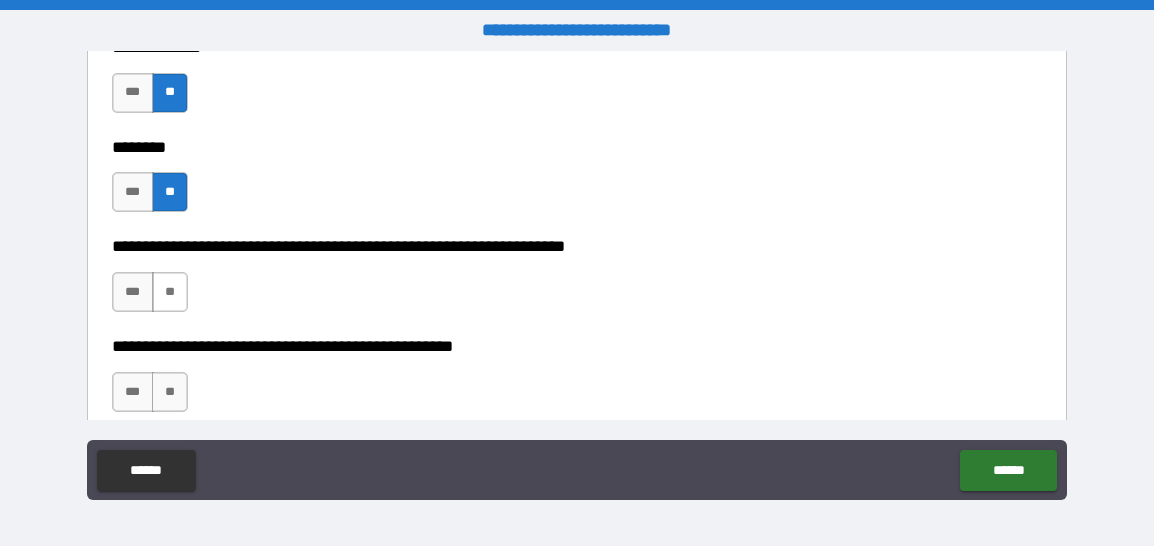 click on "**" at bounding box center [170, 292] 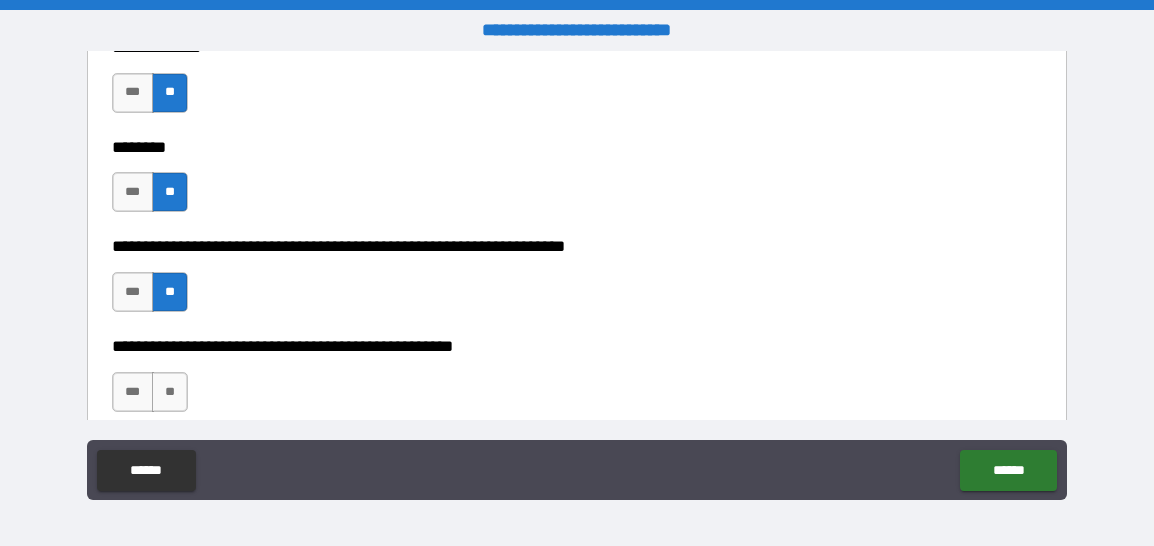 type on "*****" 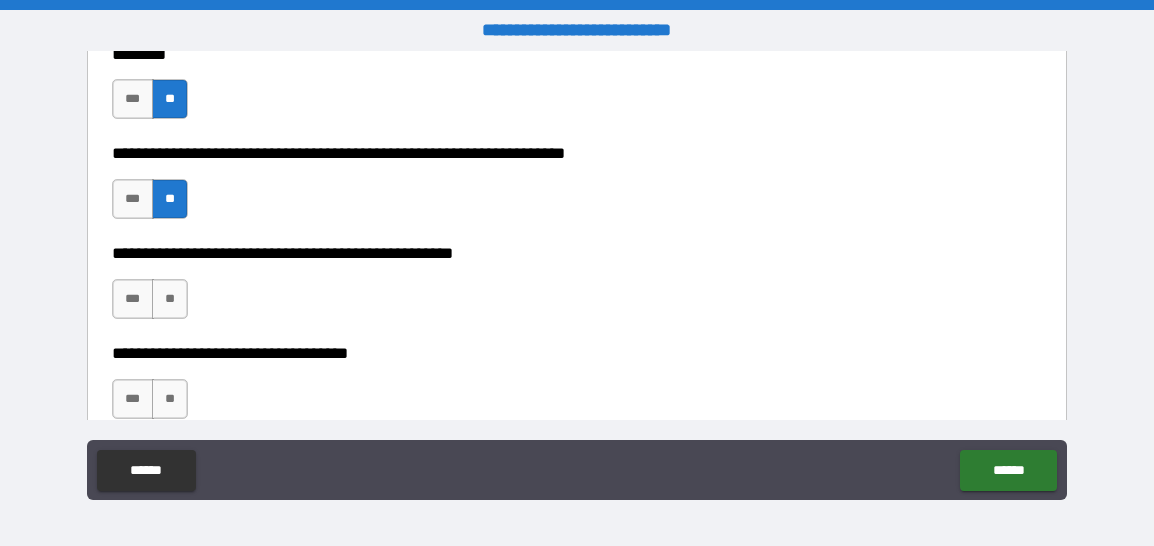 scroll, scrollTop: 3240, scrollLeft: 0, axis: vertical 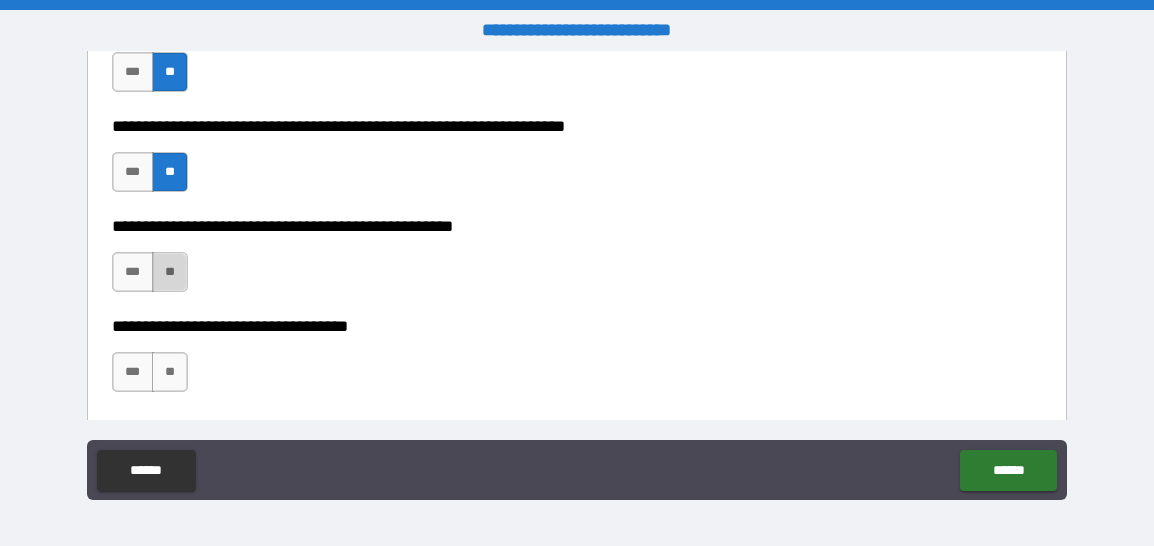 click on "**" at bounding box center [170, 272] 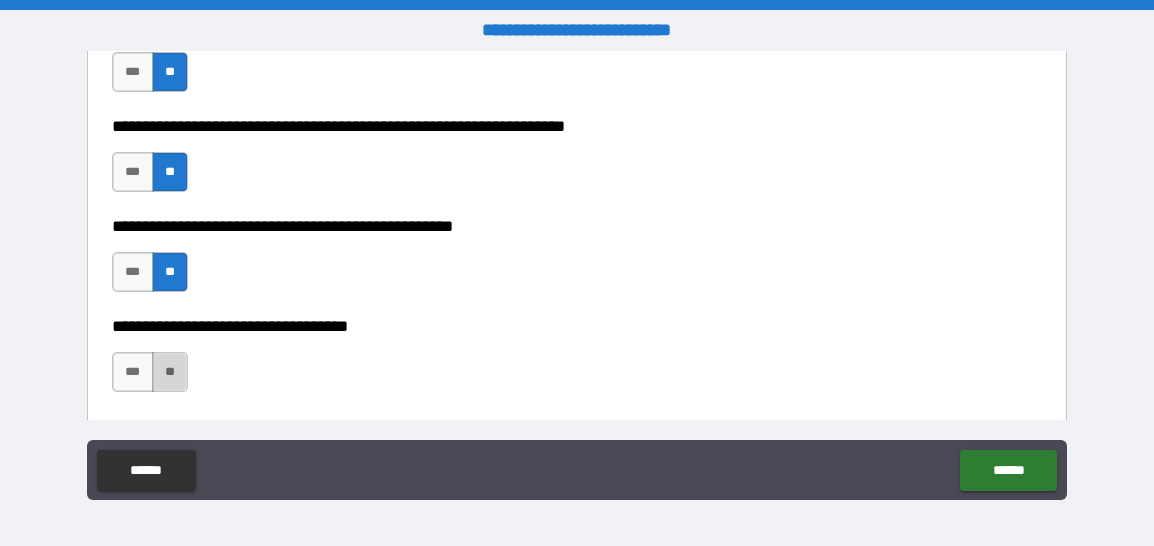 click on "**" at bounding box center [170, 372] 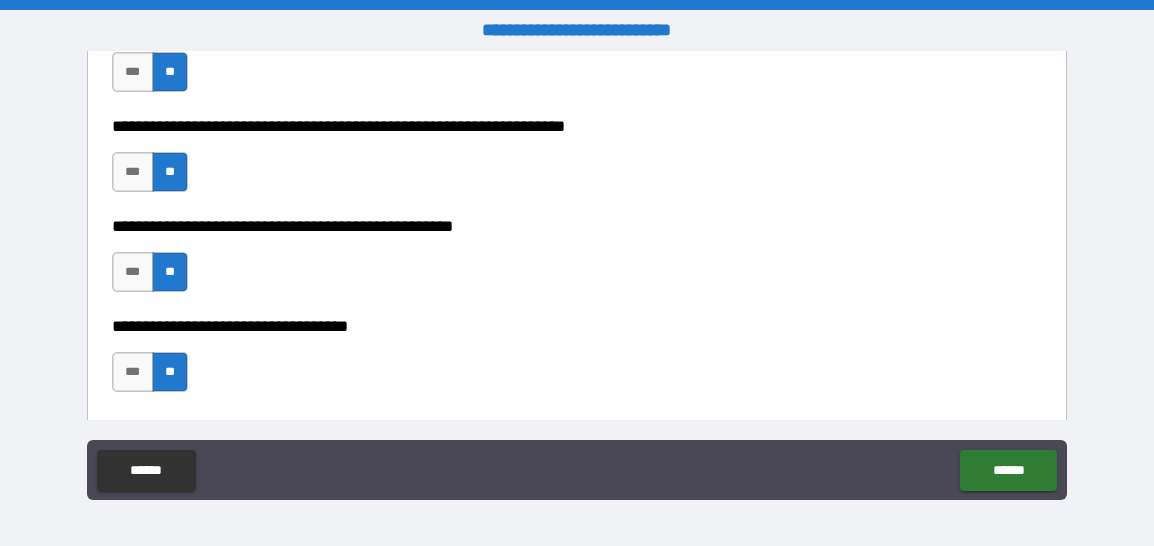 type on "*****" 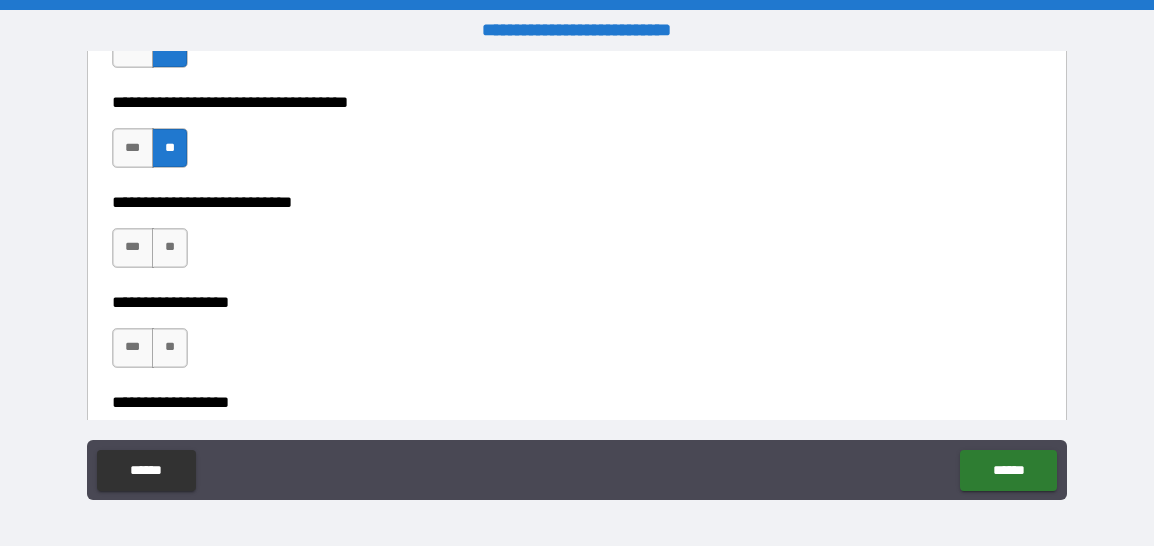 scroll, scrollTop: 3480, scrollLeft: 0, axis: vertical 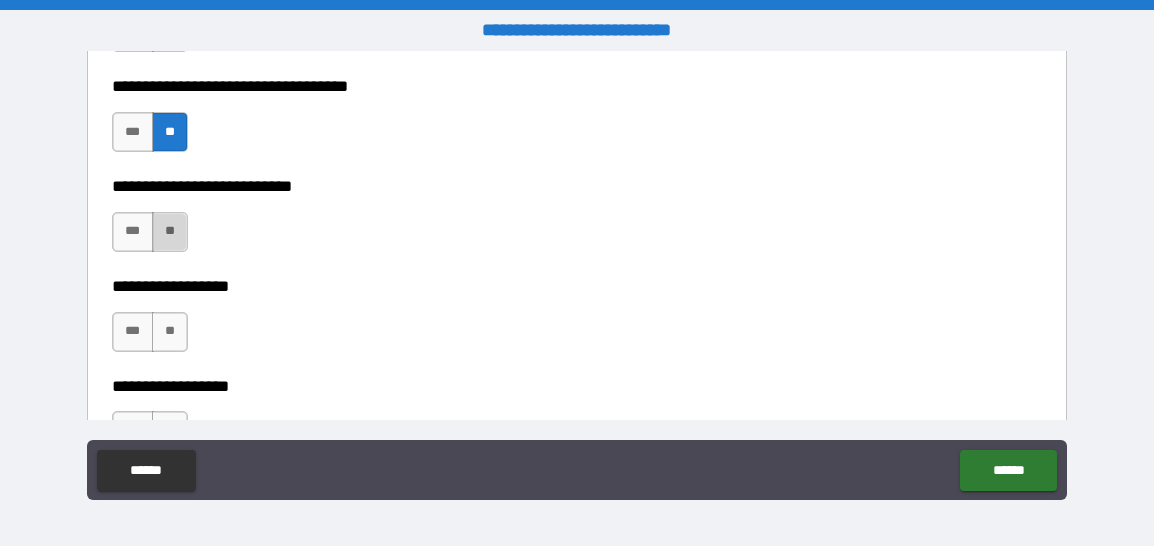 click on "**" at bounding box center (170, 232) 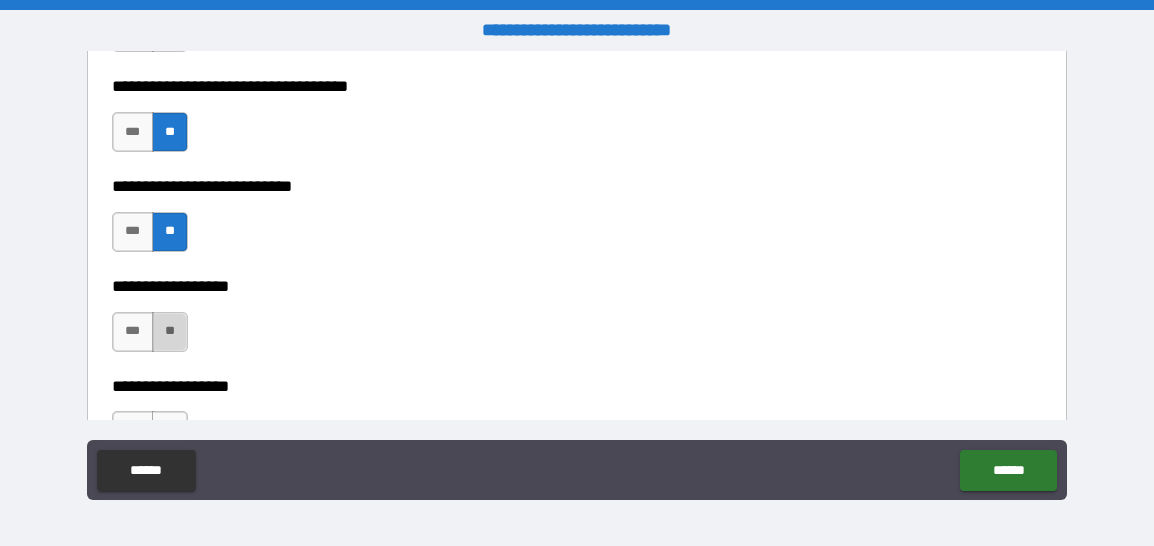 click on "**" at bounding box center (170, 332) 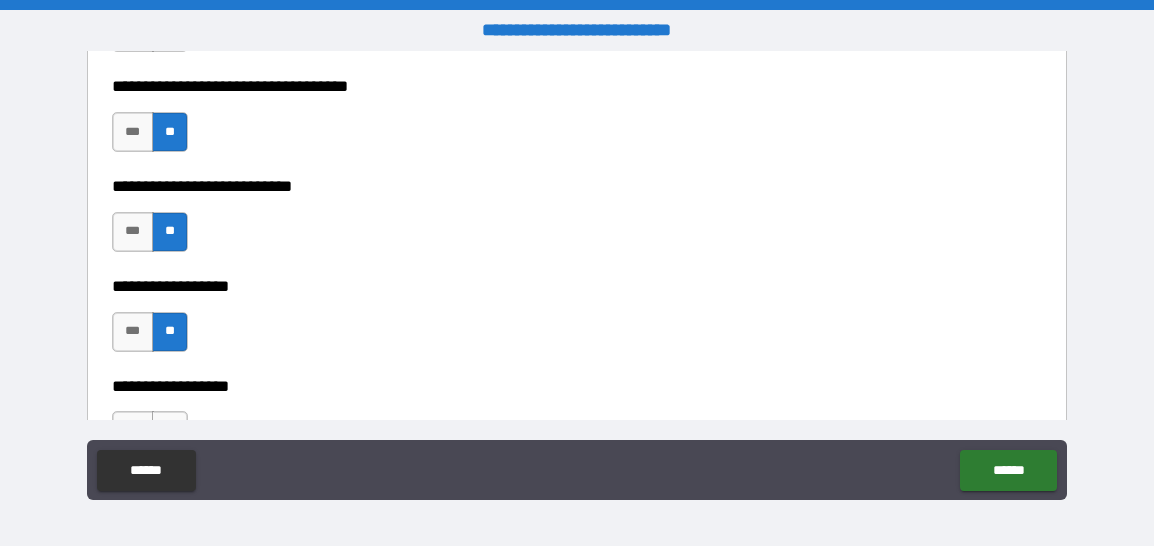 type on "*****" 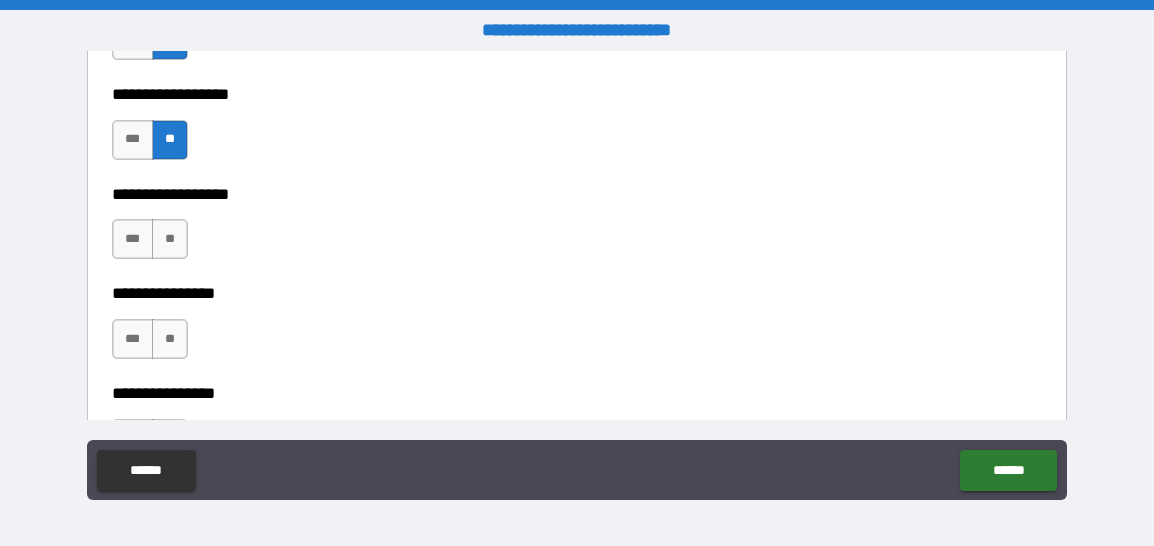 scroll, scrollTop: 3680, scrollLeft: 0, axis: vertical 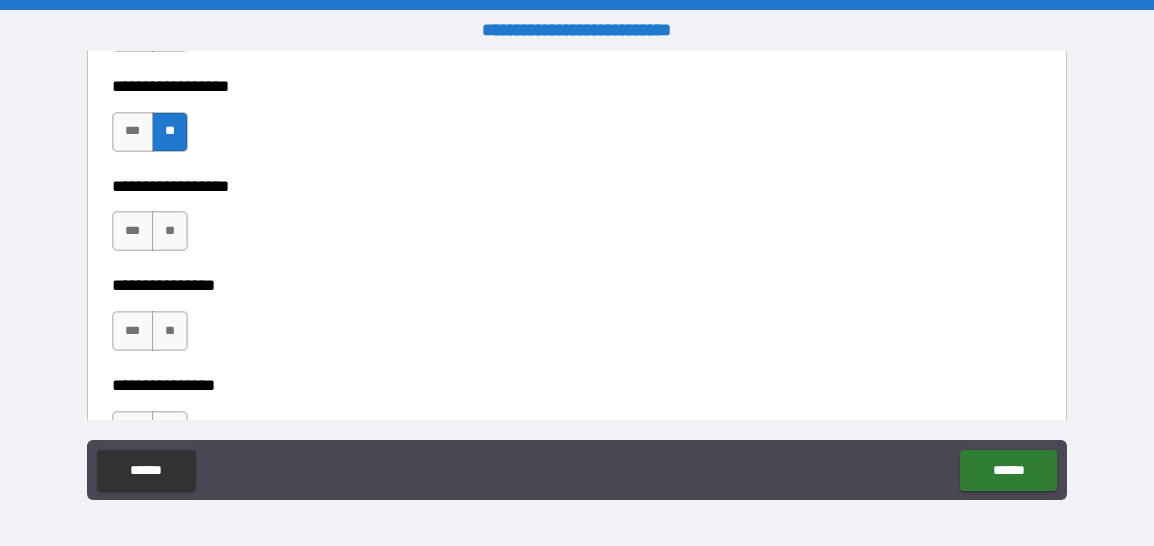 click on "*** **" at bounding box center [152, 236] 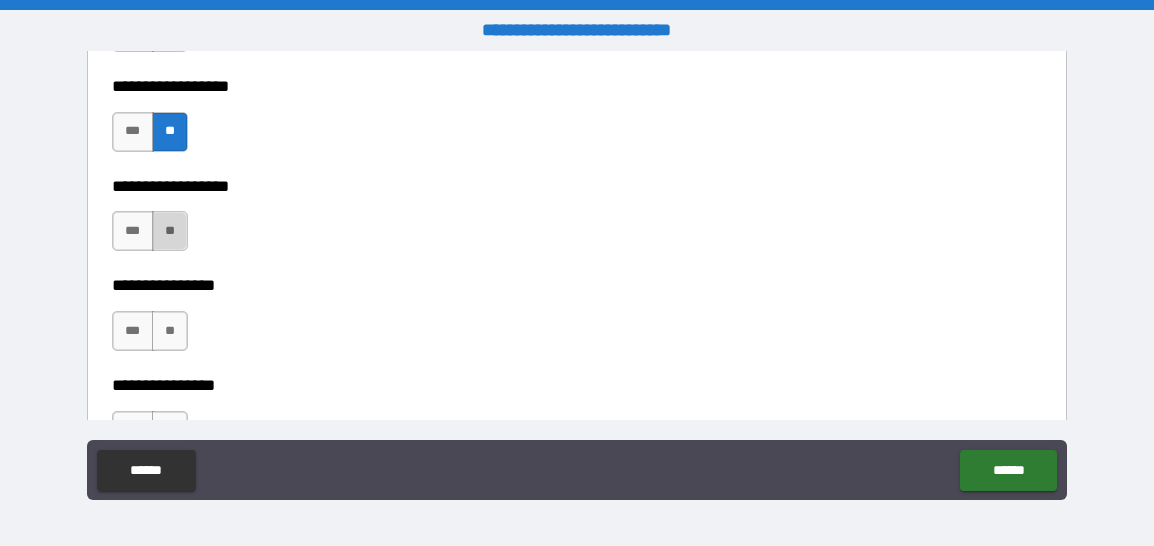 click on "**" at bounding box center [170, 231] 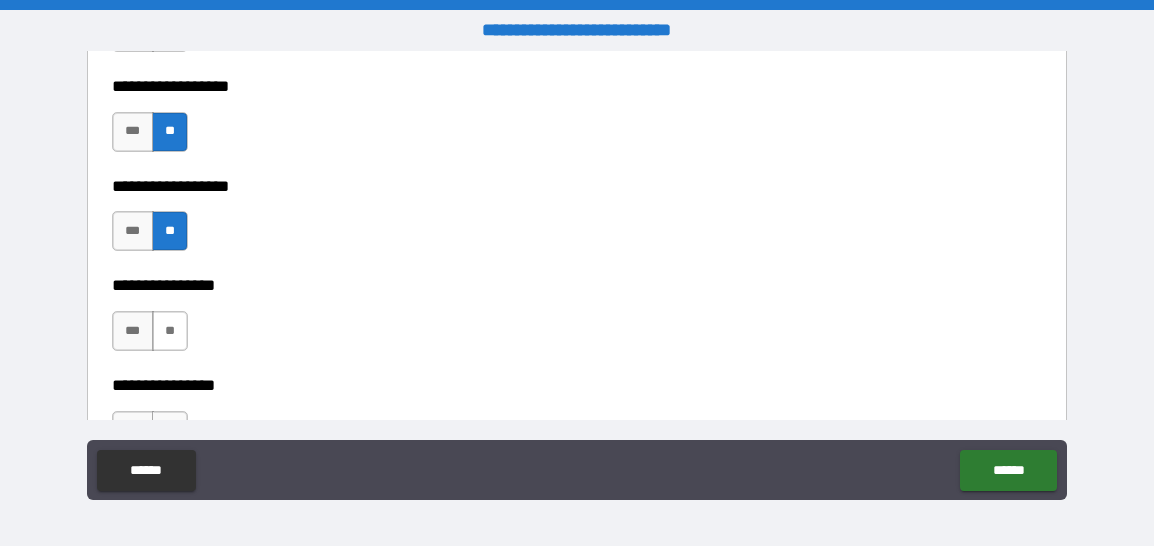 click on "**" at bounding box center [170, 331] 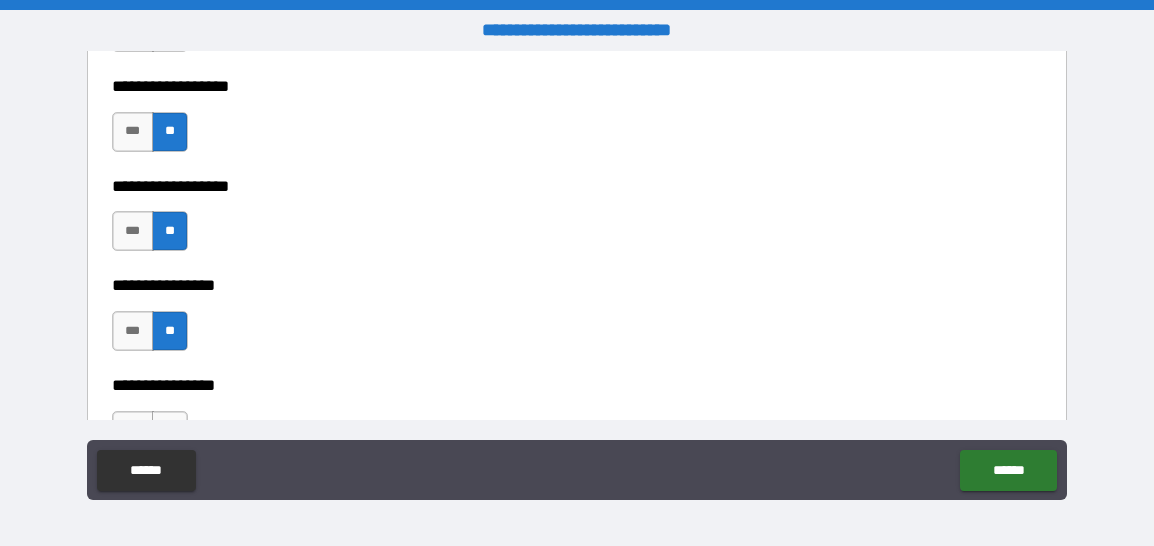 type on "*****" 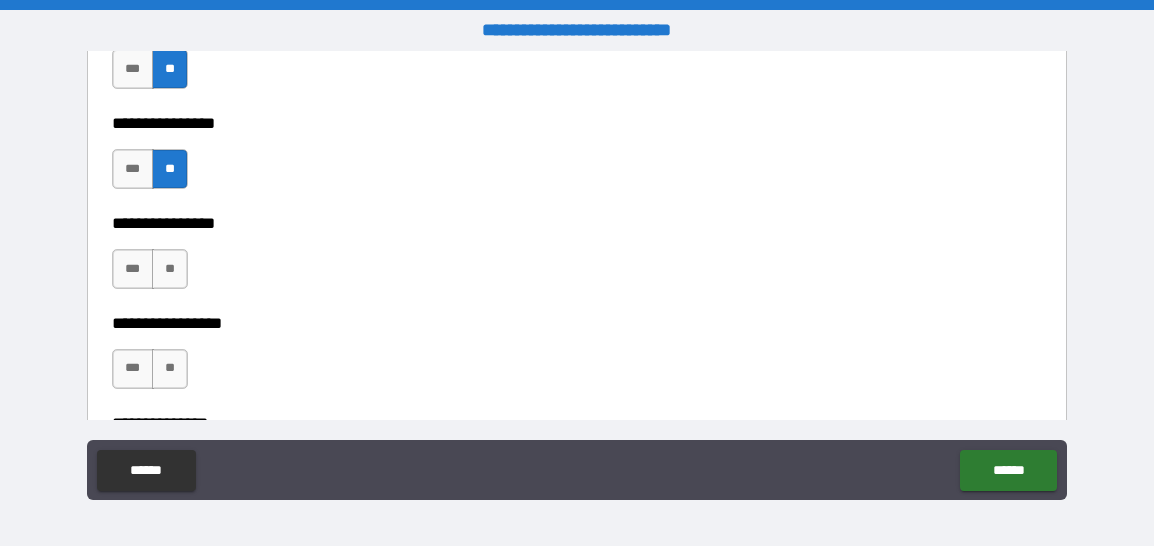 scroll, scrollTop: 3880, scrollLeft: 0, axis: vertical 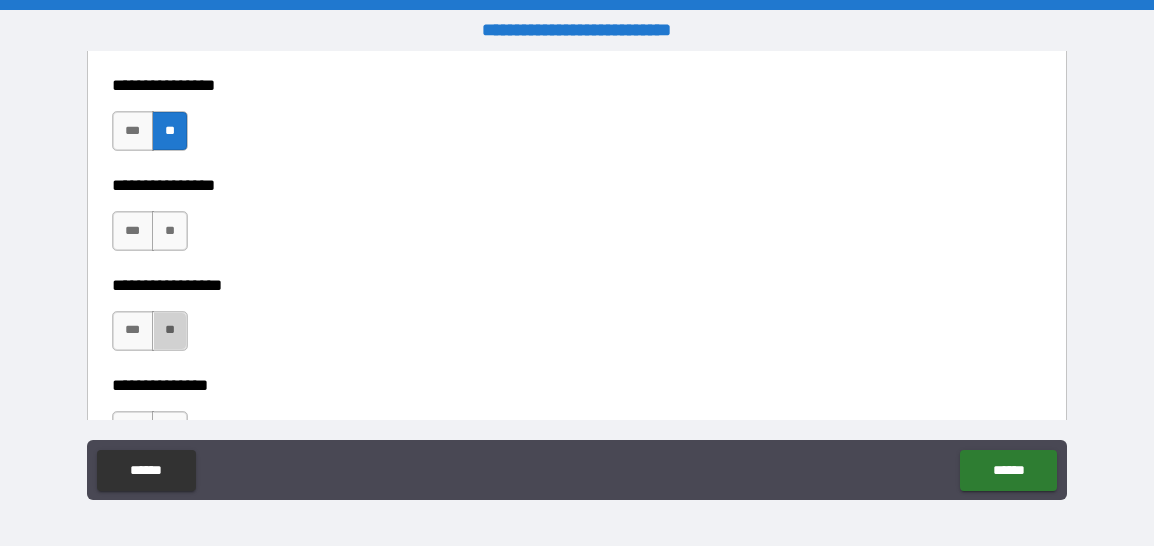 click on "**" at bounding box center (170, 331) 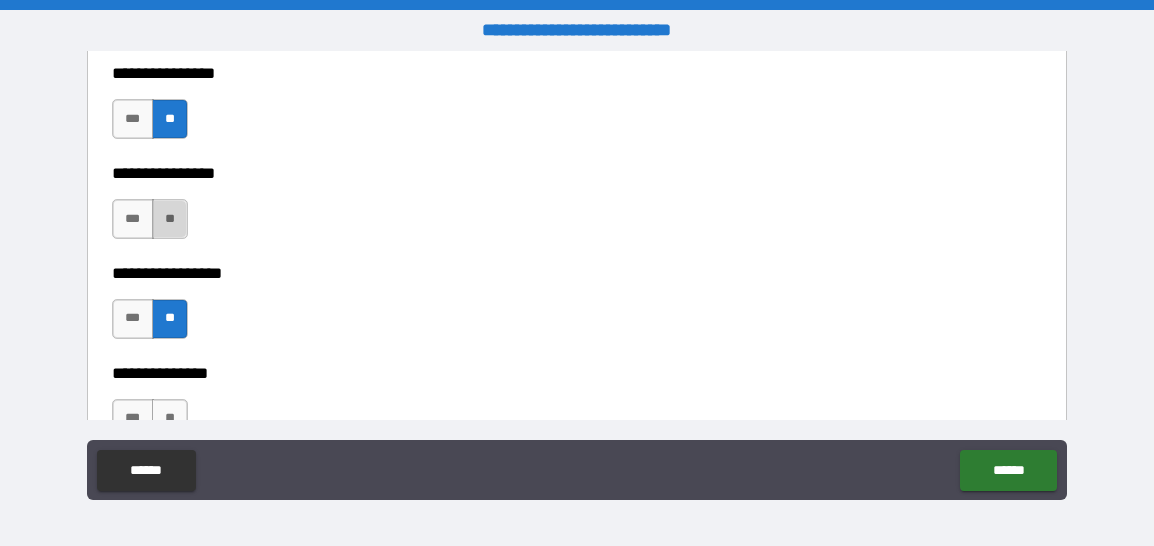 click on "**" at bounding box center (170, 219) 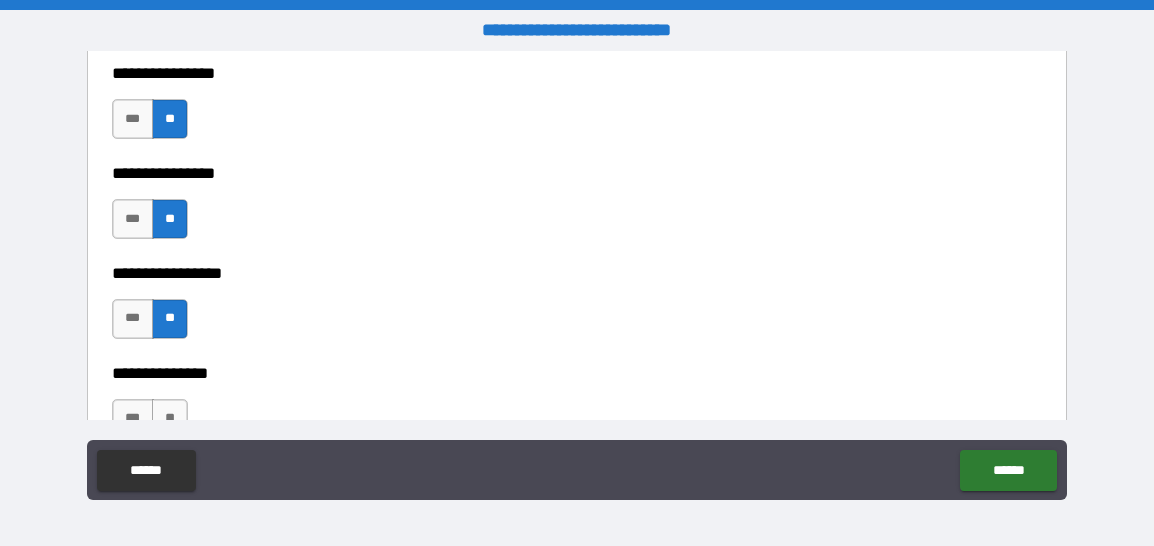 type on "*****" 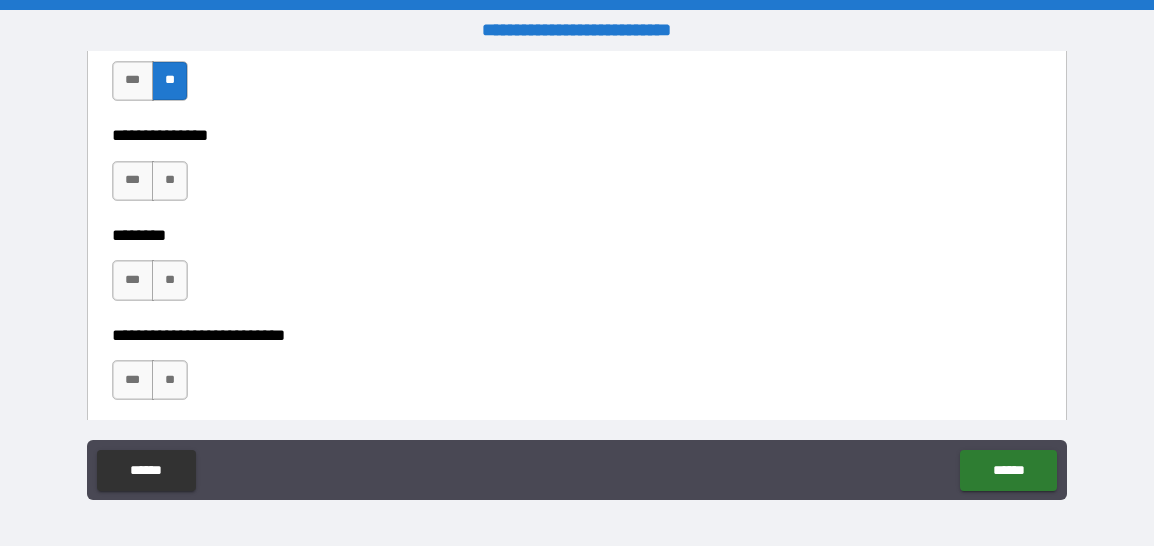 scroll, scrollTop: 4132, scrollLeft: 0, axis: vertical 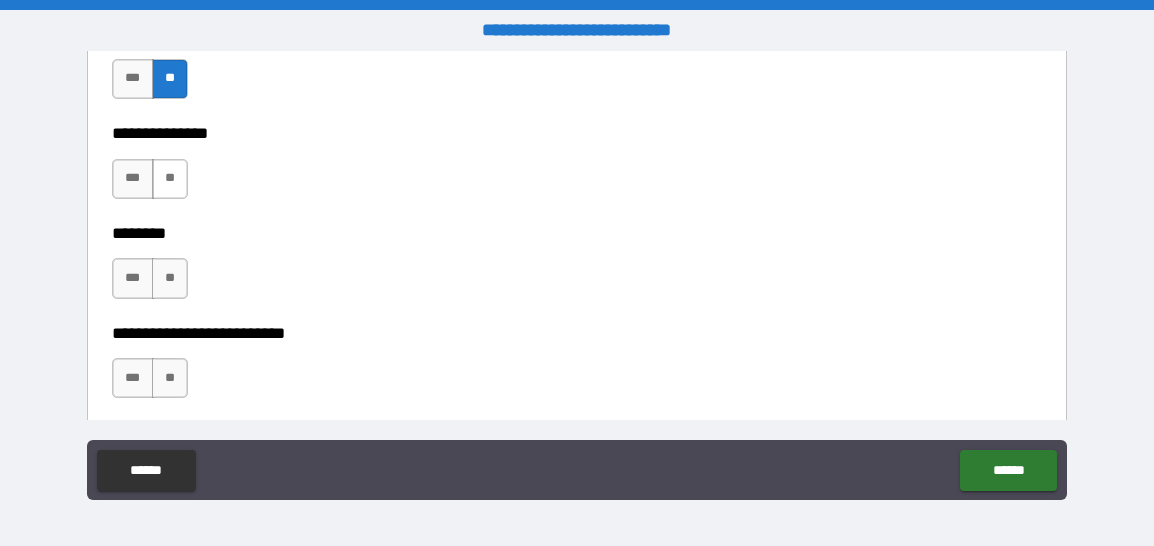 click on "**" at bounding box center (170, 179) 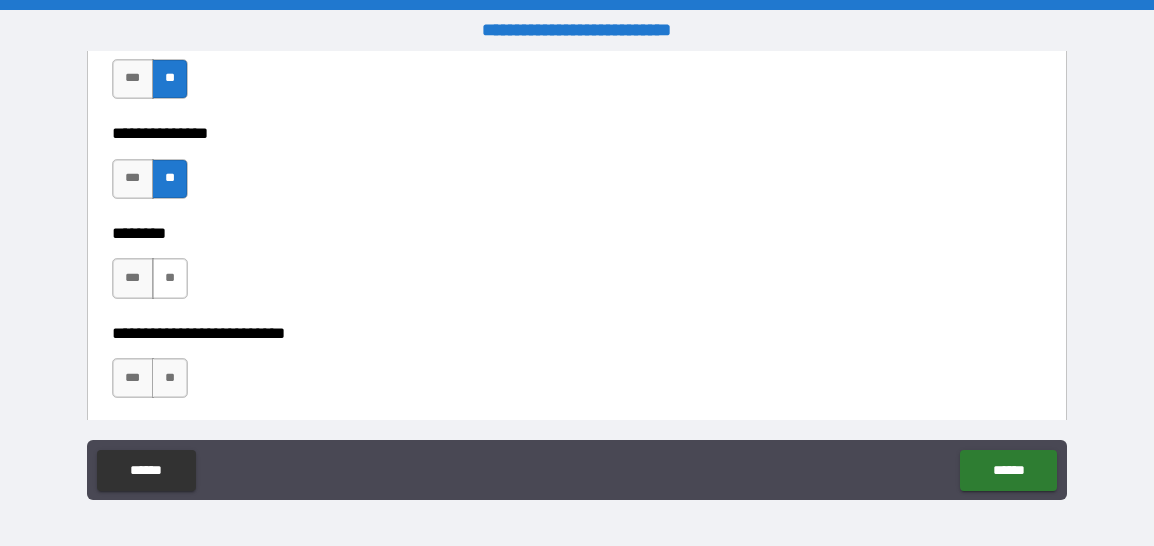 click on "**" at bounding box center [170, 278] 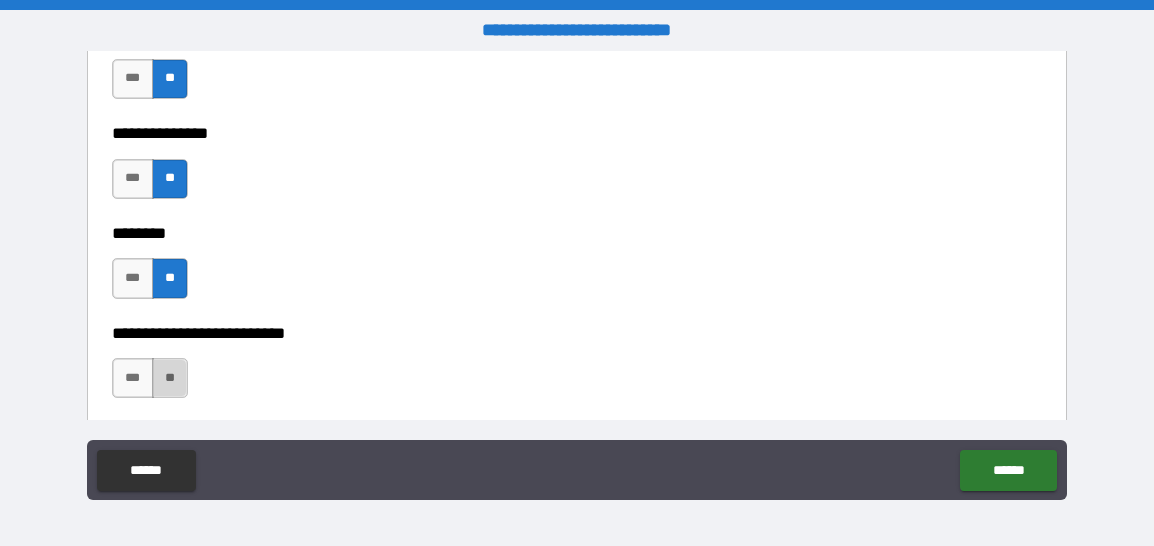 click on "**" at bounding box center (170, 378) 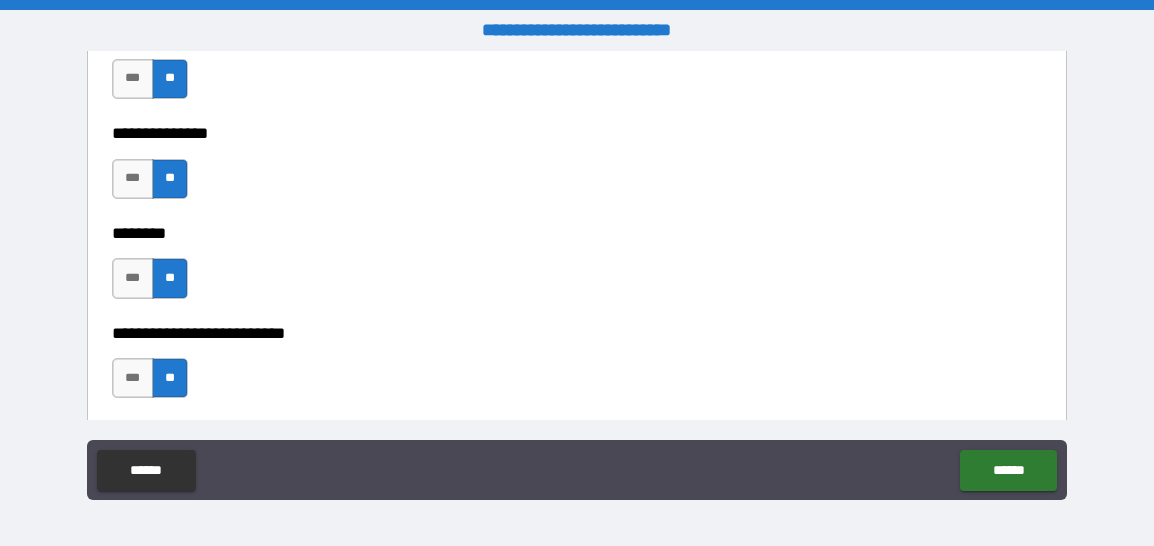 type on "*****" 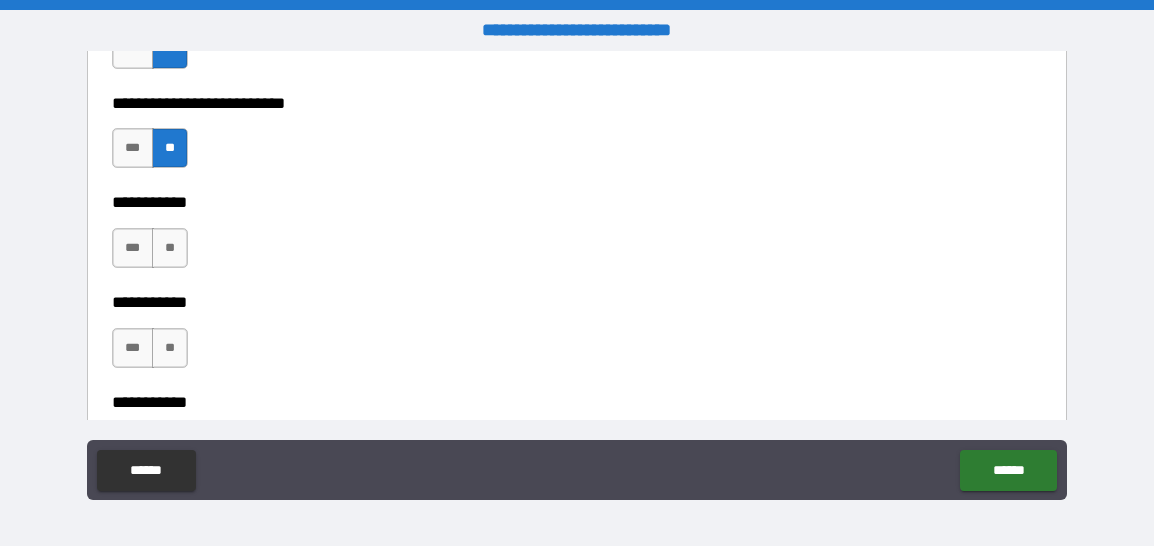 scroll, scrollTop: 4412, scrollLeft: 0, axis: vertical 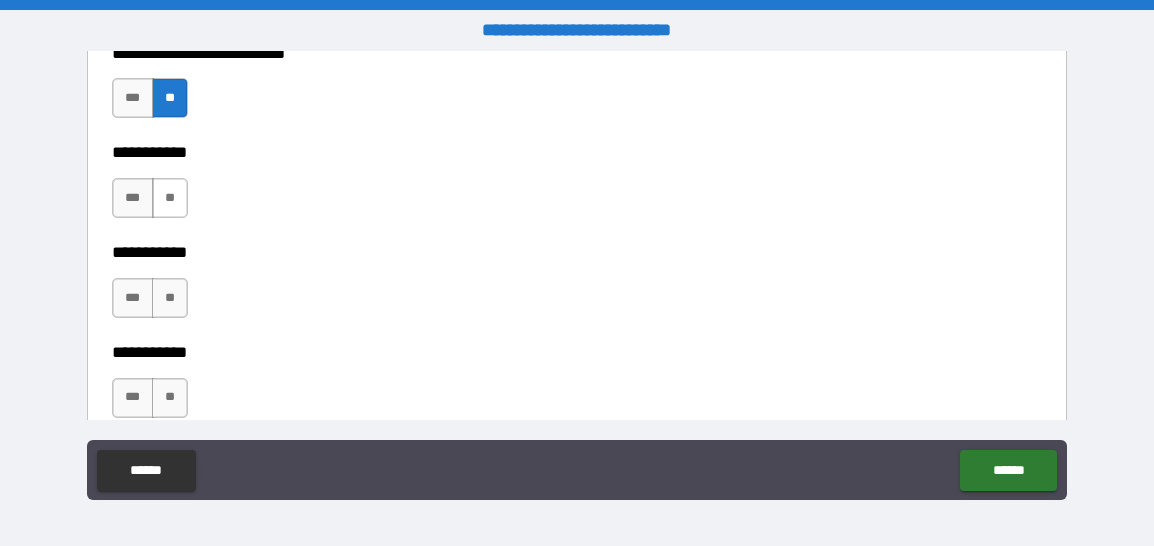 click on "**" at bounding box center (170, 198) 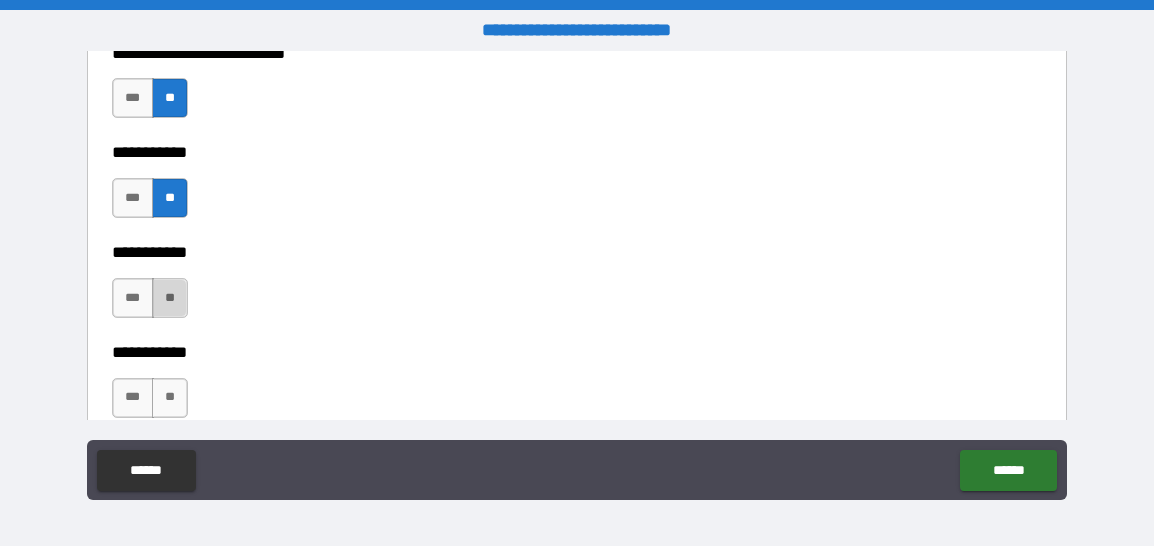 click on "**" at bounding box center (170, 298) 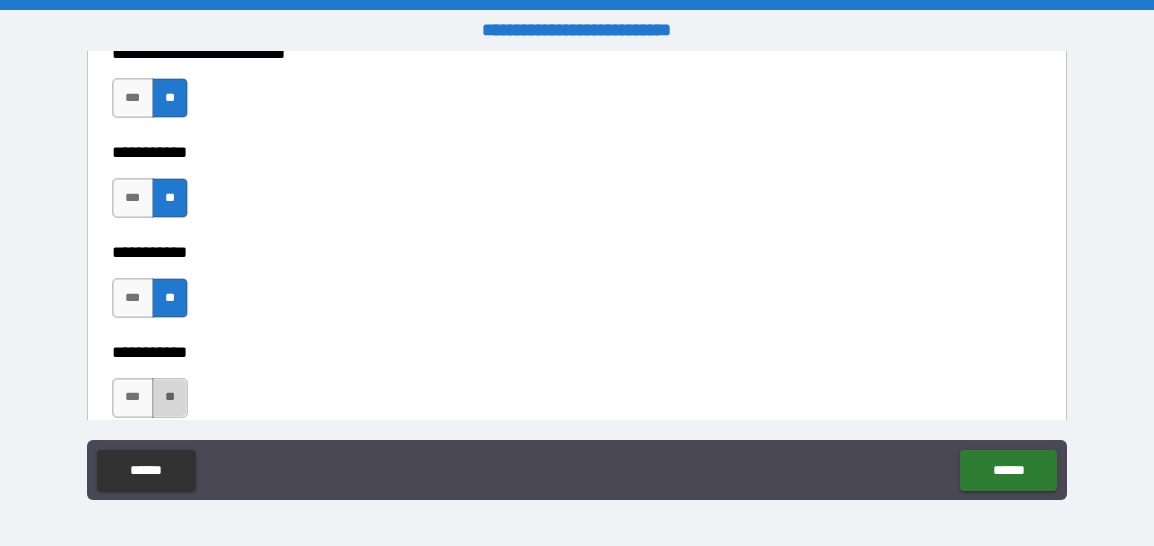click on "**" at bounding box center (170, 398) 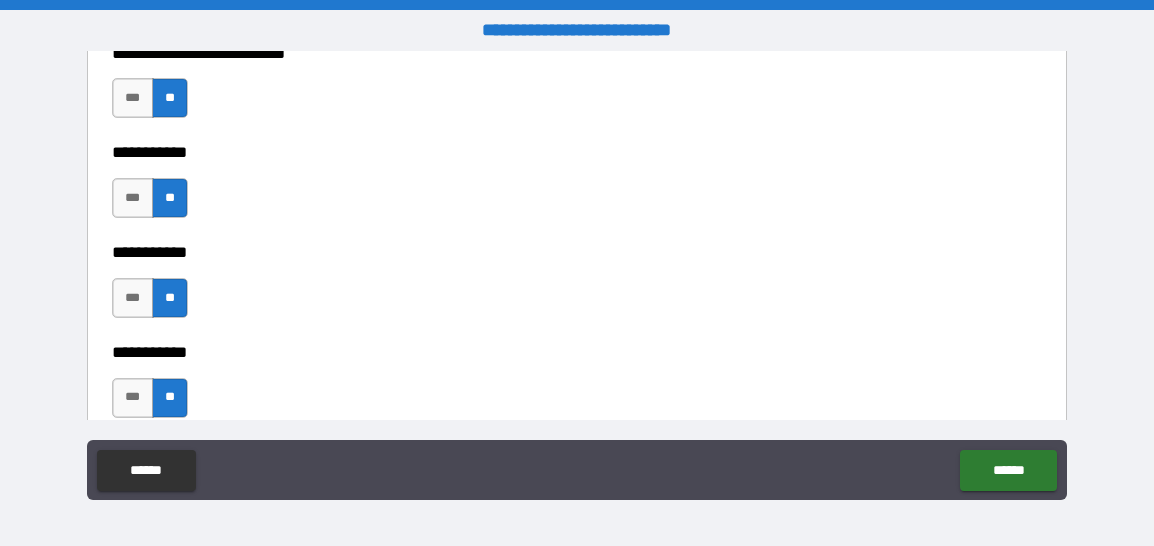 type on "*****" 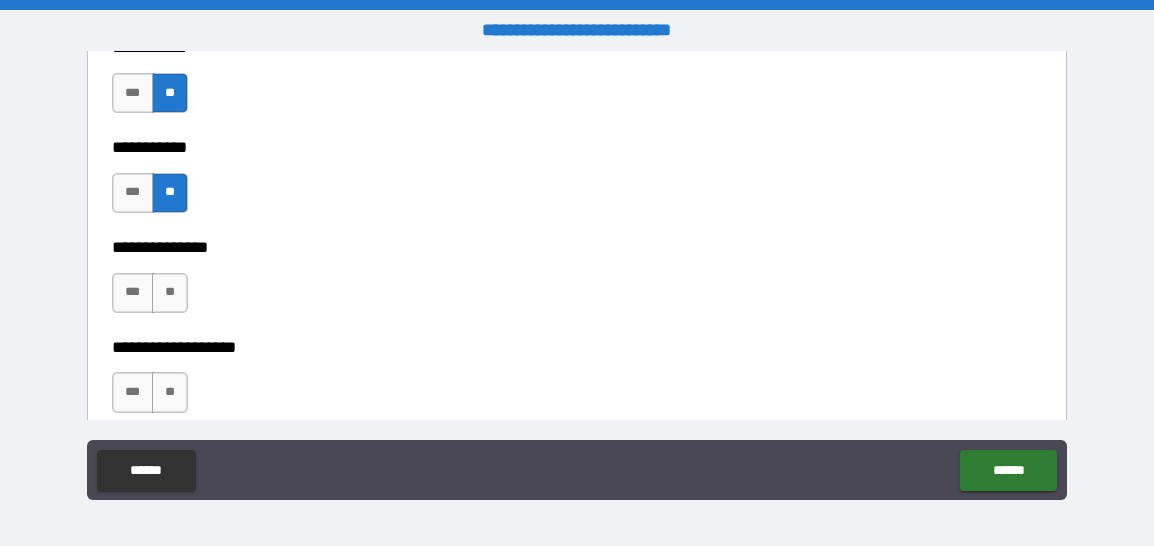scroll, scrollTop: 4772, scrollLeft: 0, axis: vertical 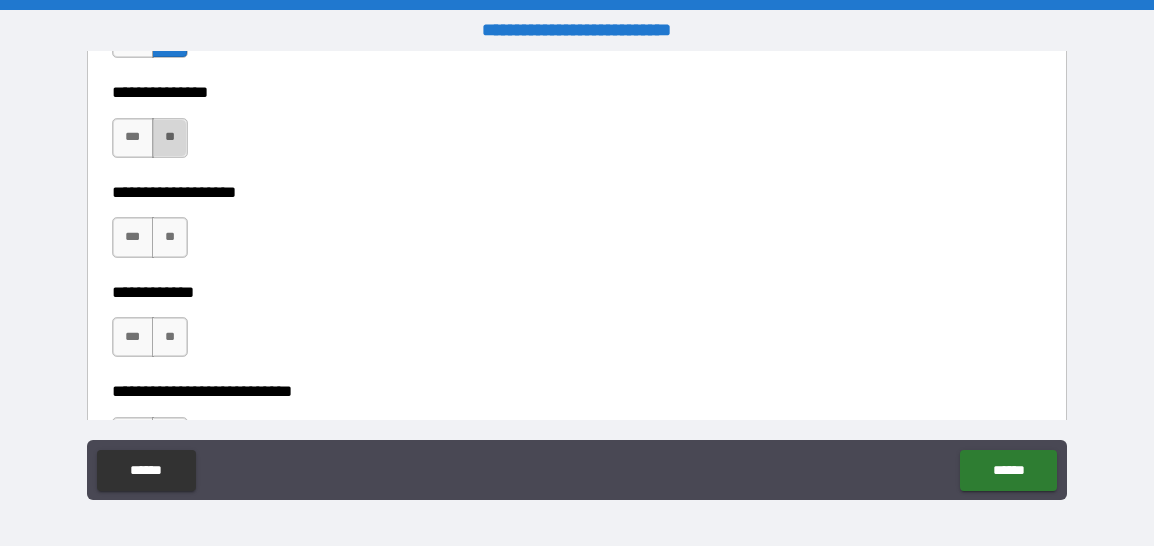 click on "**" at bounding box center [170, 138] 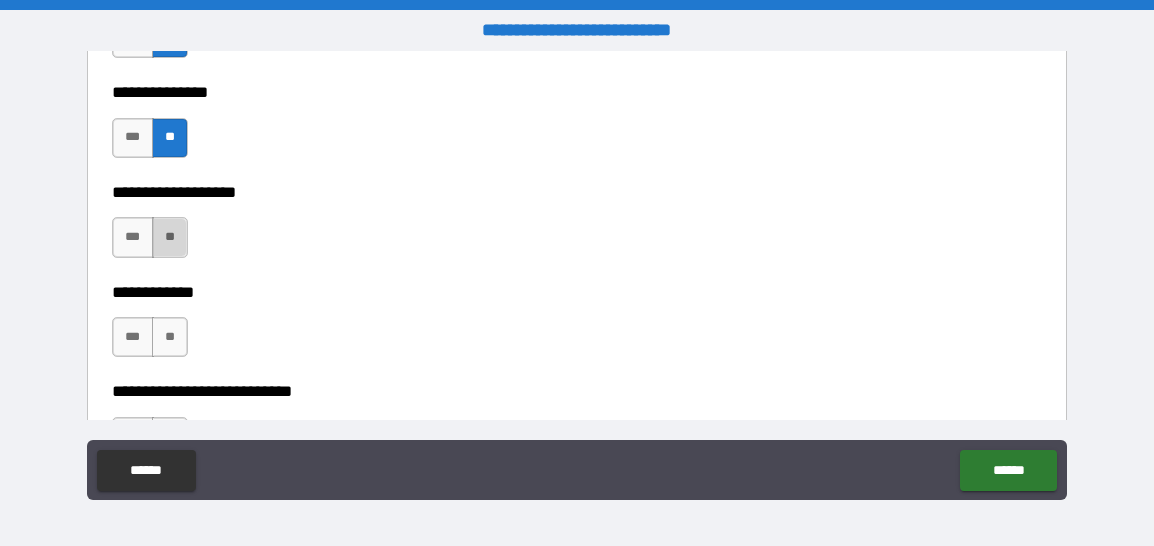 click on "**" at bounding box center (170, 237) 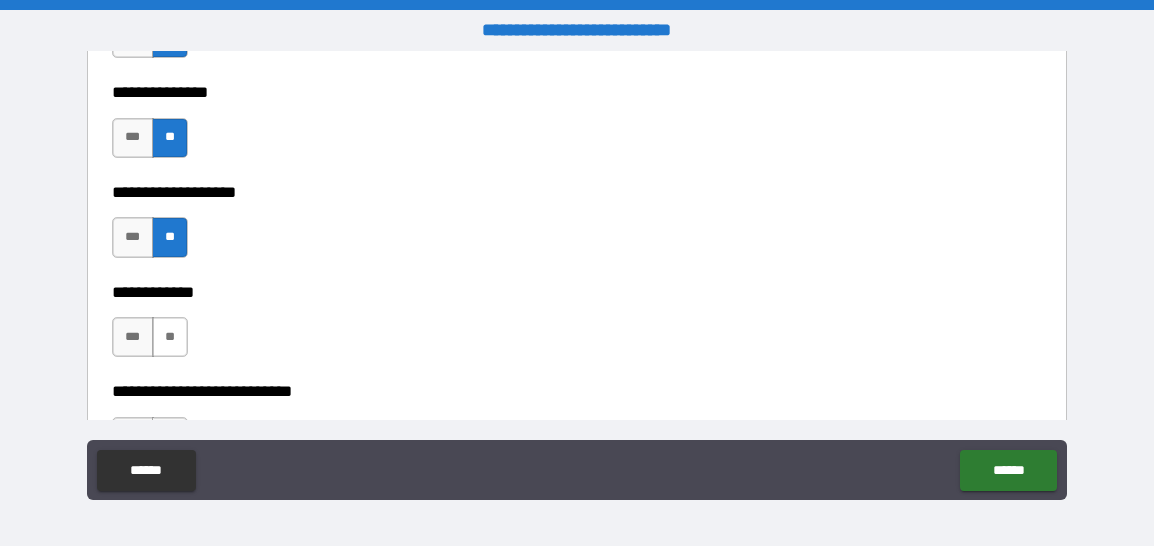 click on "**" at bounding box center [170, 337] 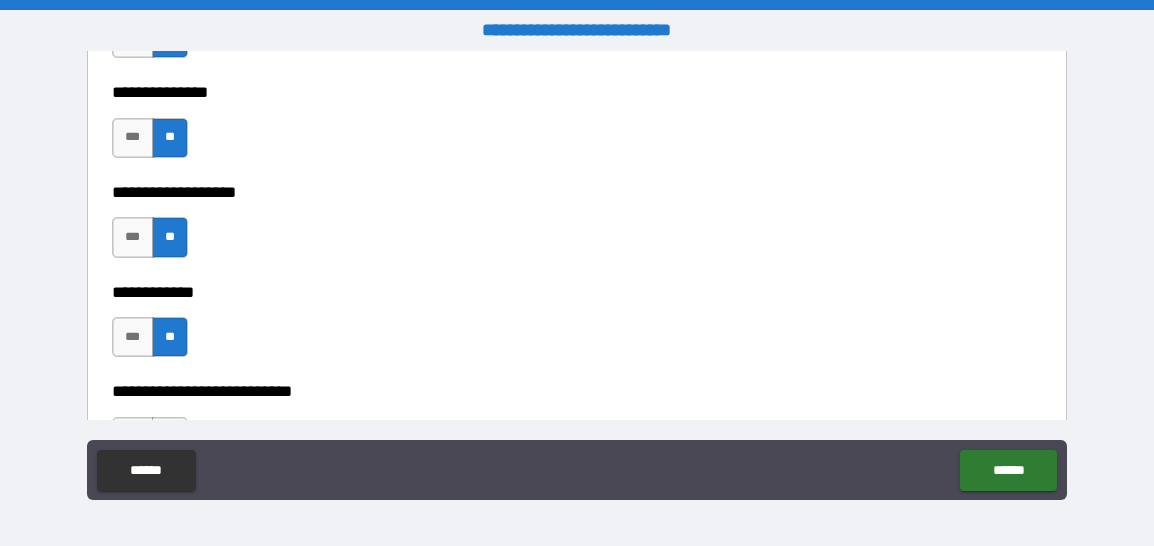 type on "*****" 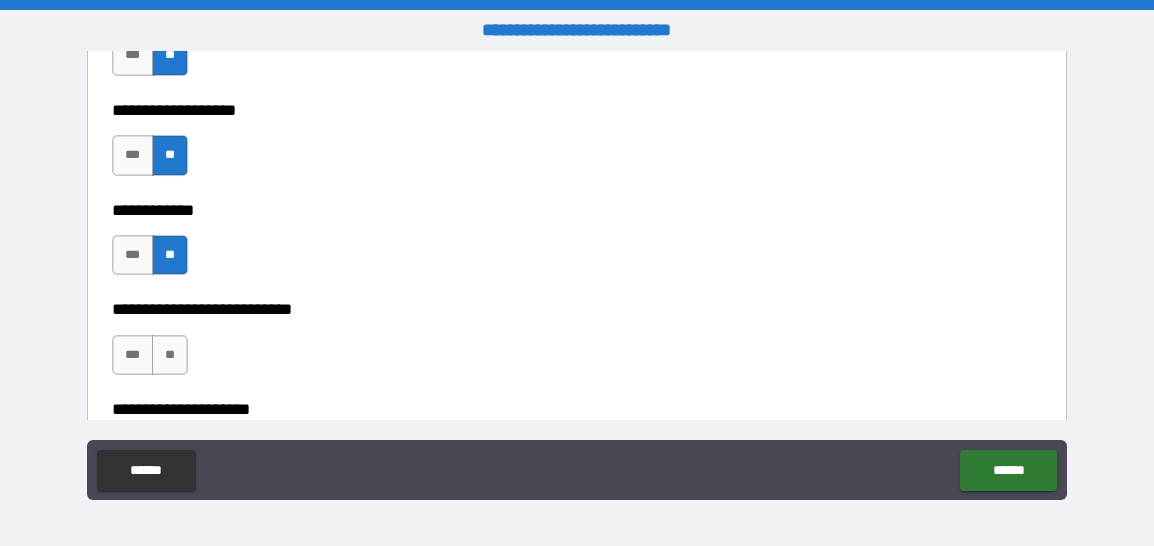scroll, scrollTop: 4892, scrollLeft: 0, axis: vertical 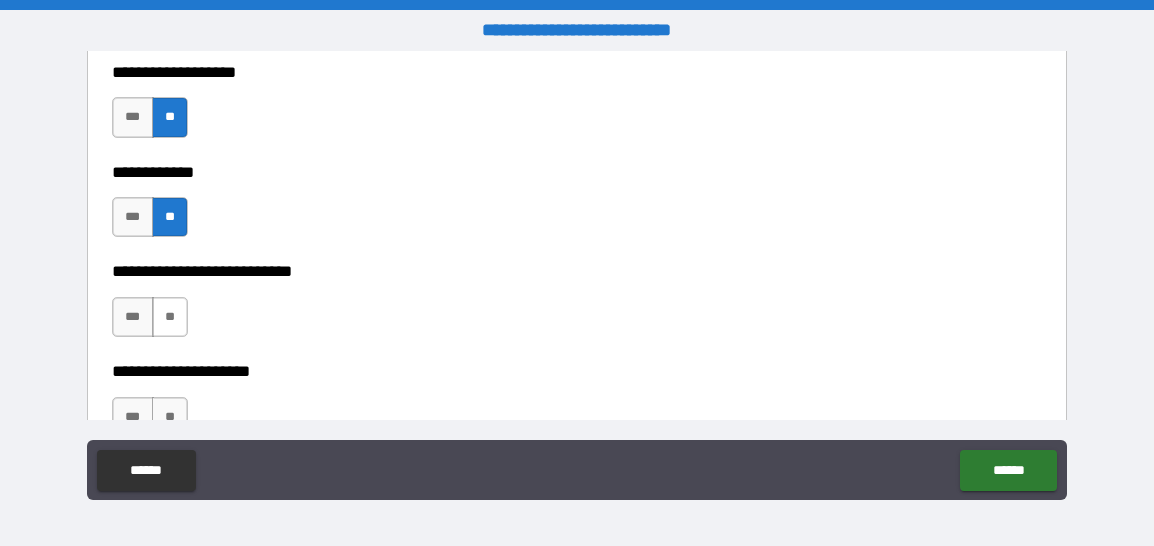 click on "**" at bounding box center [170, 317] 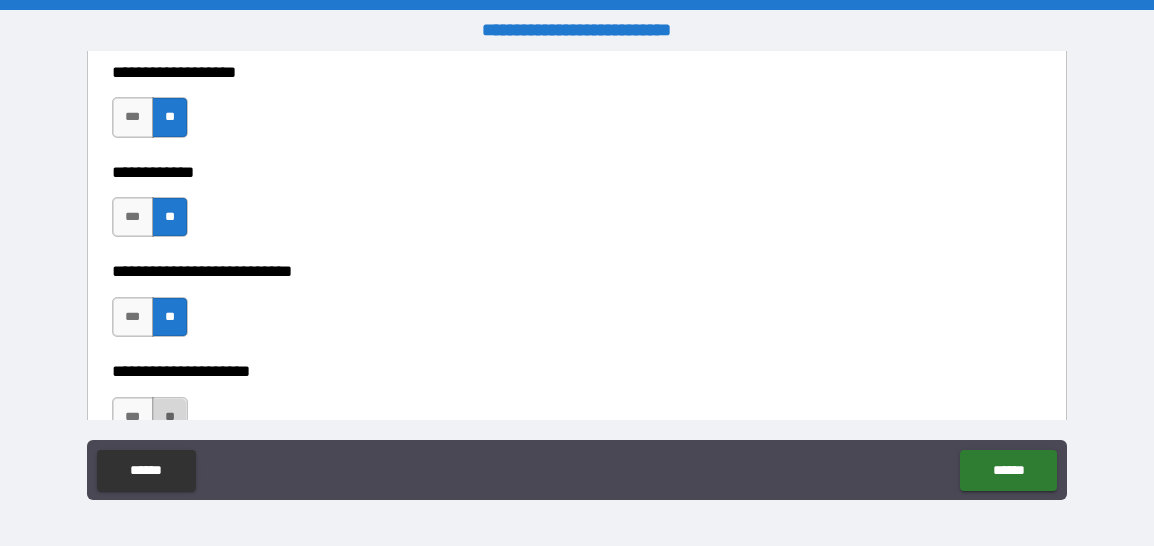 click on "**" at bounding box center [170, 417] 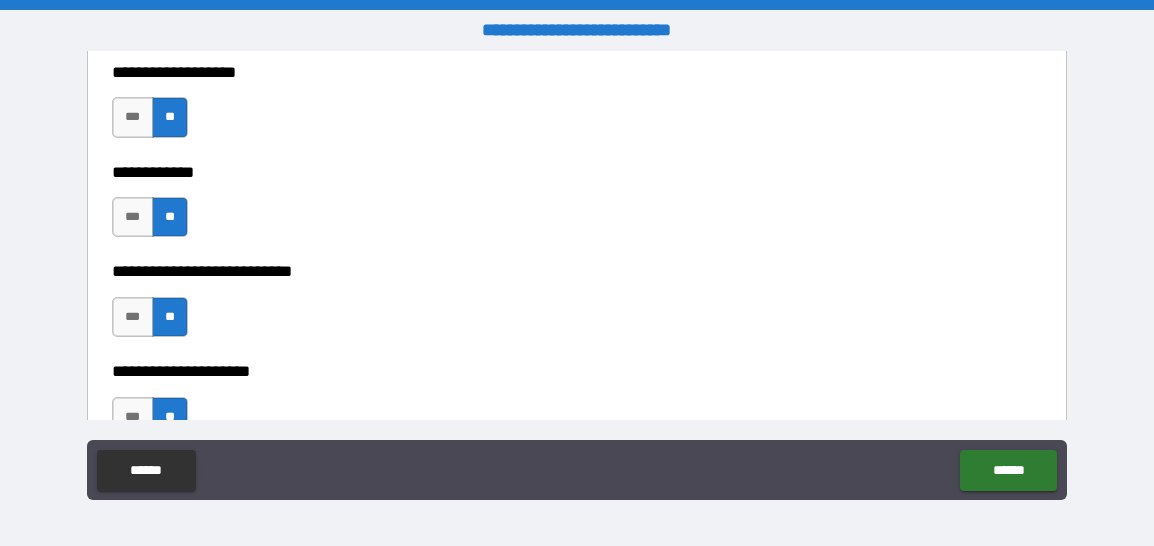 type on "*****" 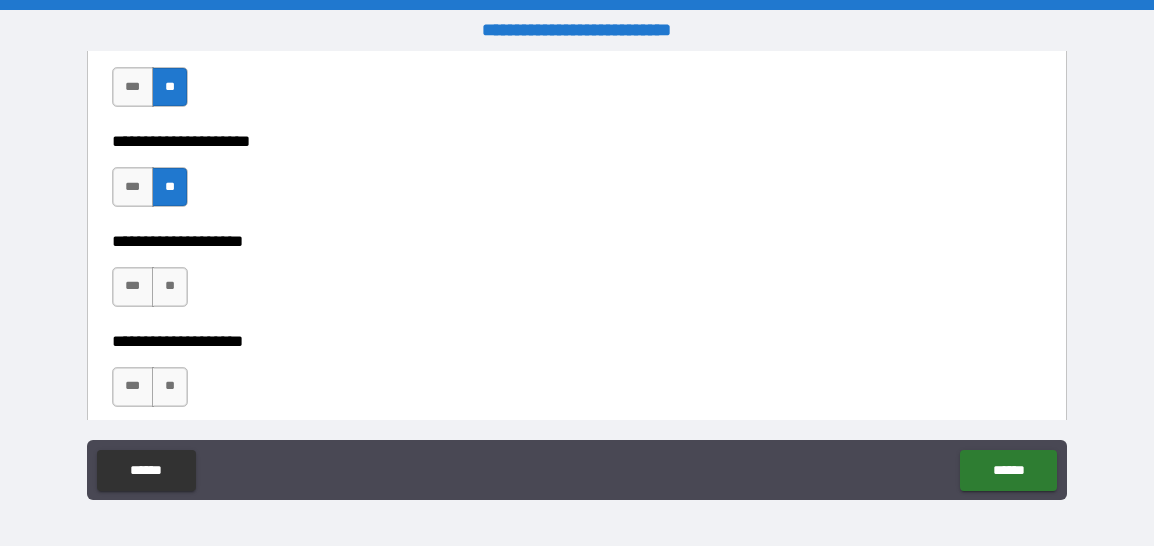 scroll, scrollTop: 5292, scrollLeft: 0, axis: vertical 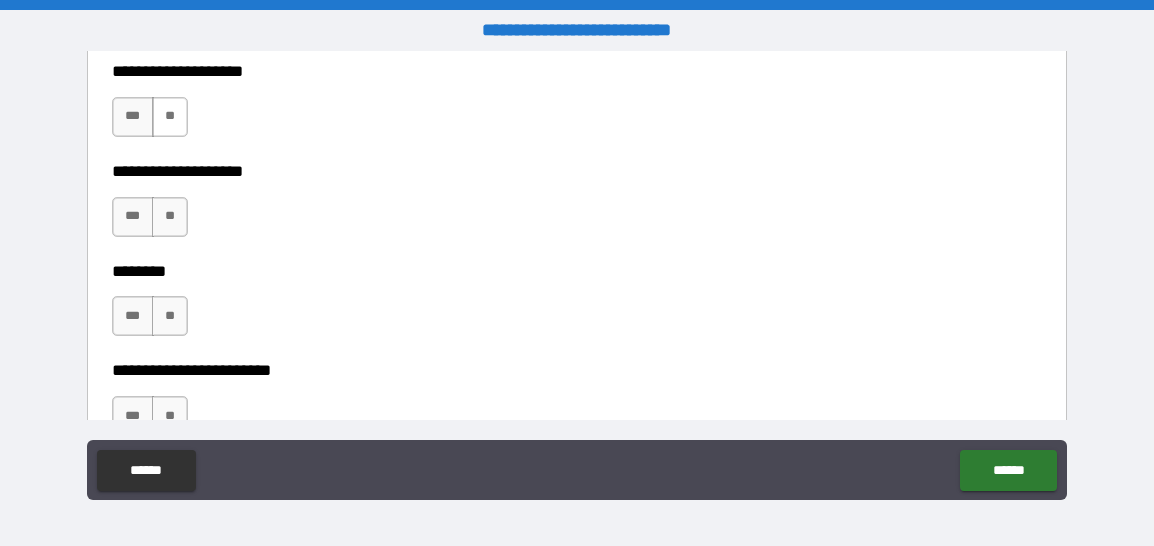 click on "**" at bounding box center (170, 117) 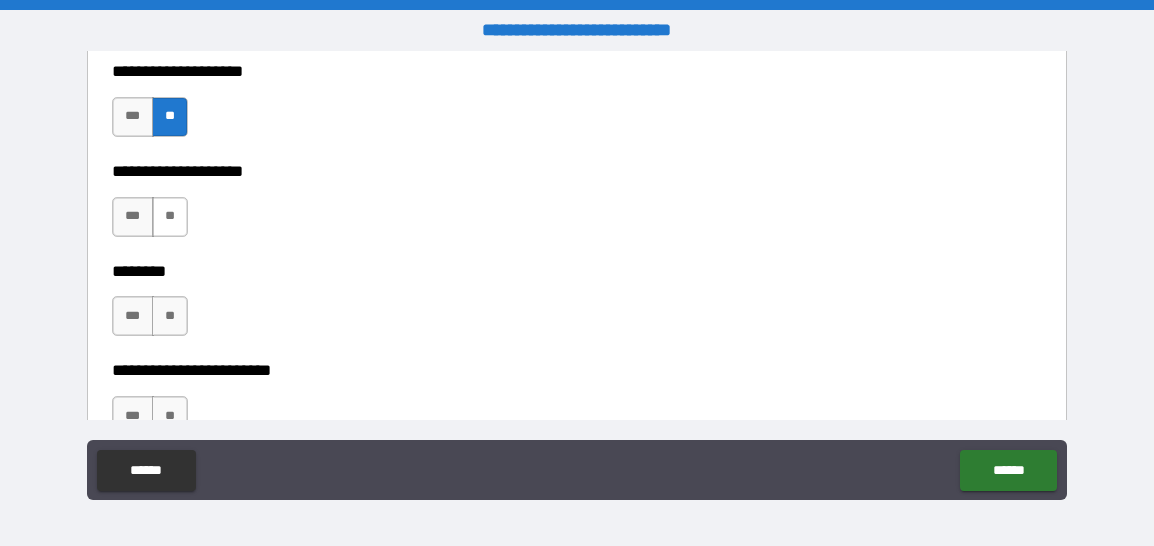 click on "**" at bounding box center [170, 217] 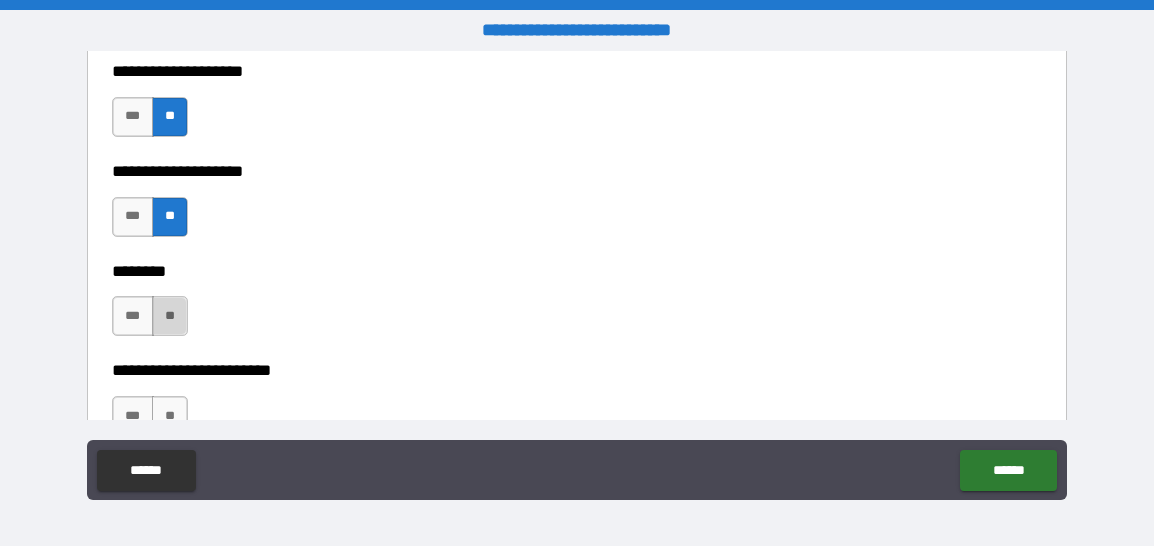 click on "**" at bounding box center (170, 316) 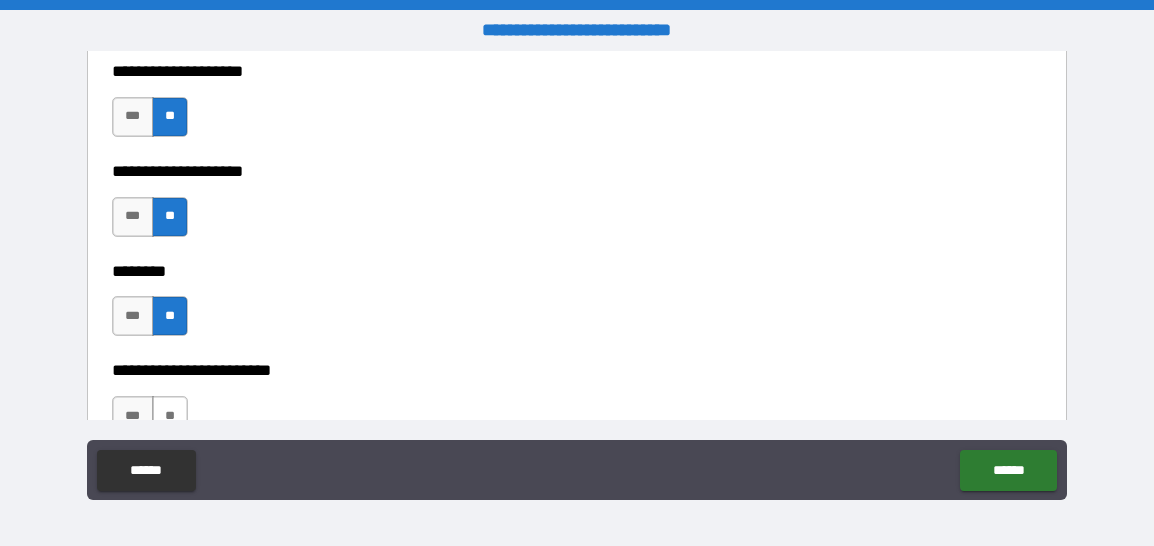 click on "**" at bounding box center (170, 416) 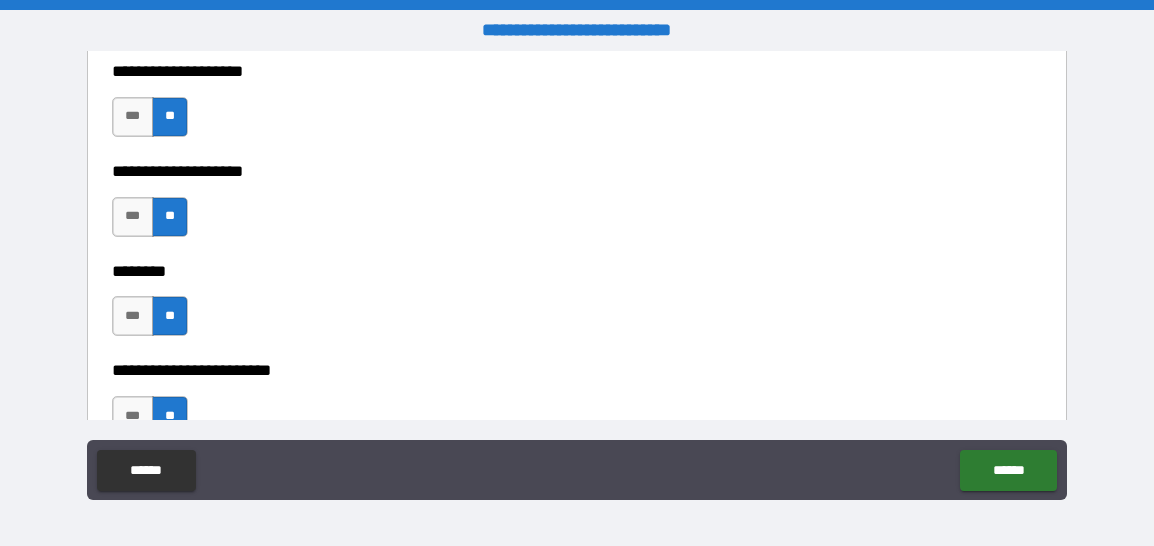 type on "*****" 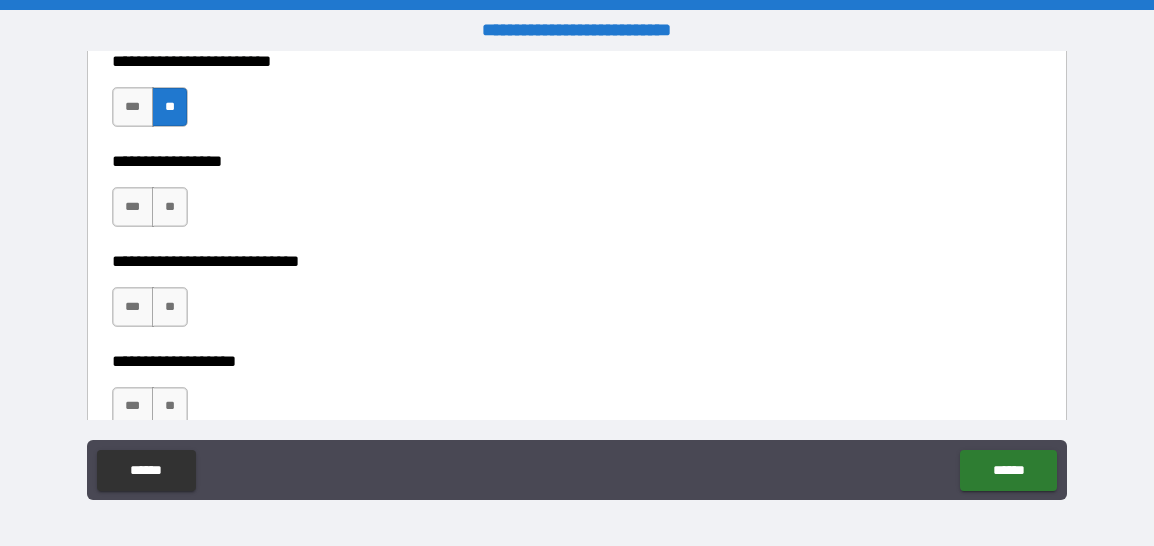 scroll, scrollTop: 5612, scrollLeft: 0, axis: vertical 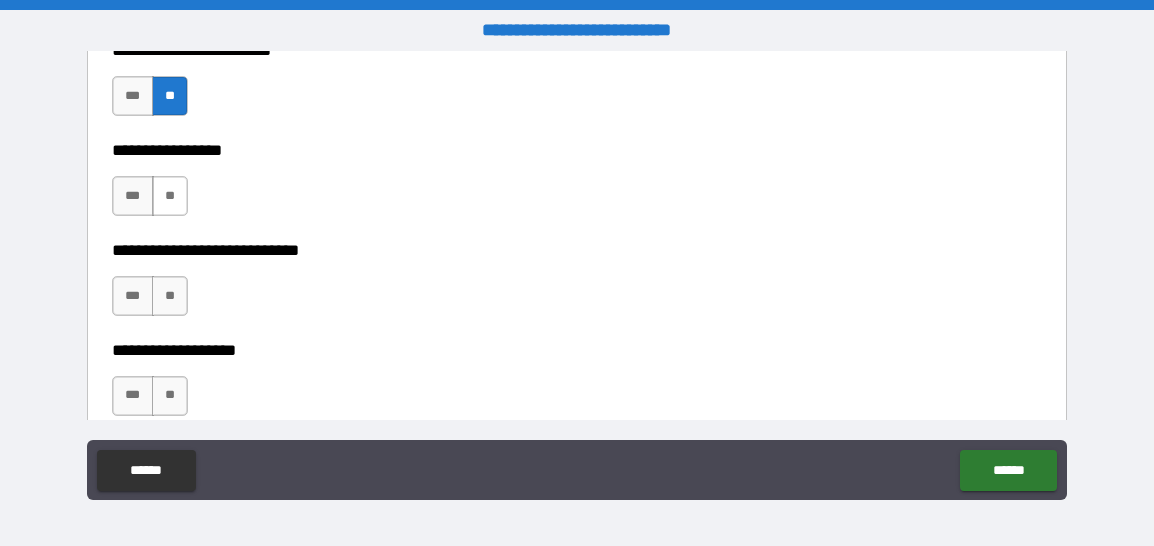 click on "**" at bounding box center [170, 196] 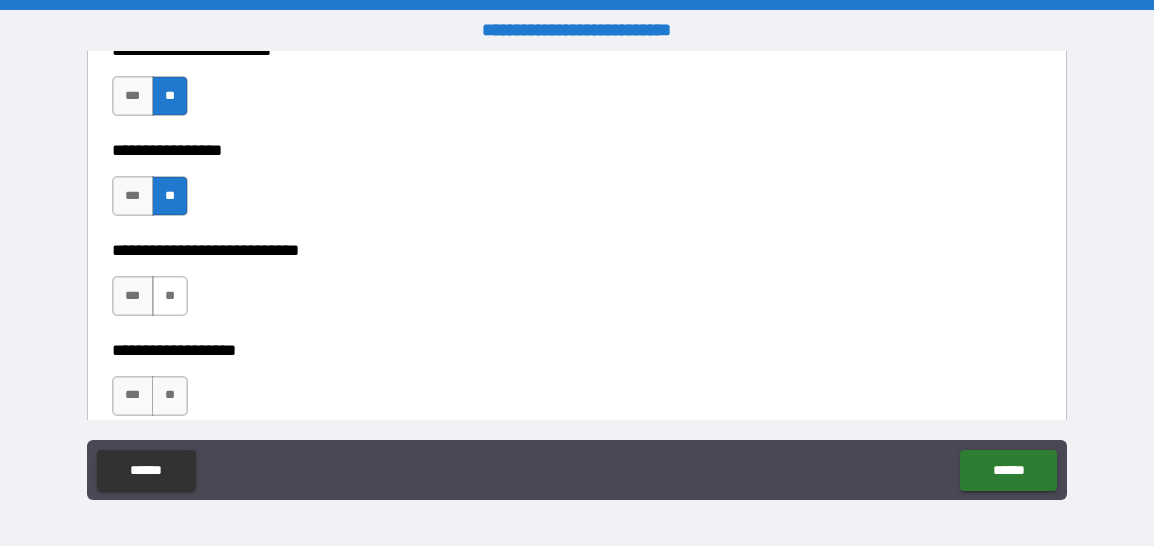 click on "**" at bounding box center [170, 296] 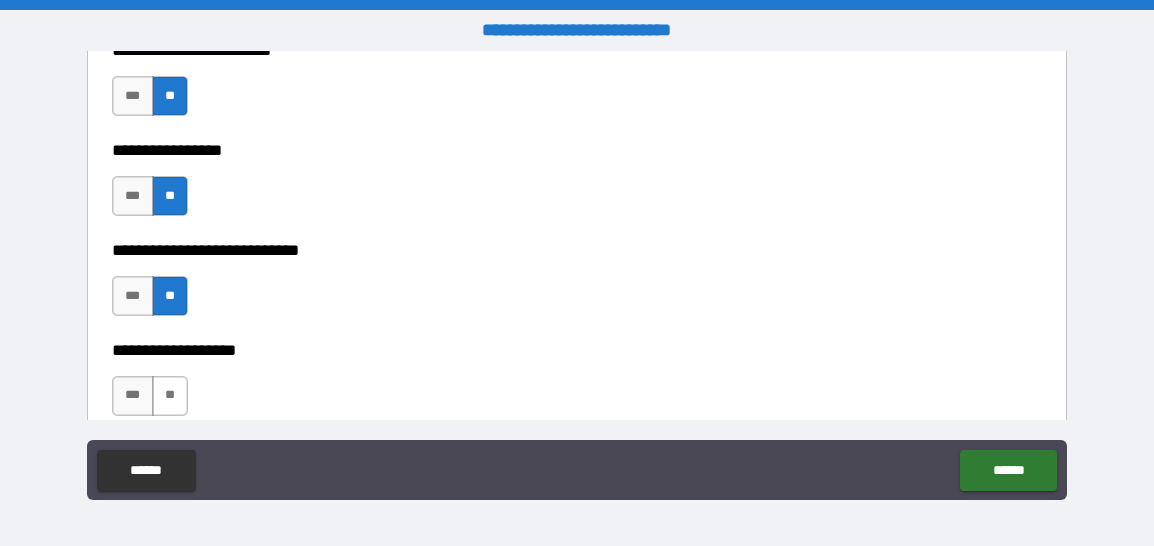 click on "**" at bounding box center [170, 396] 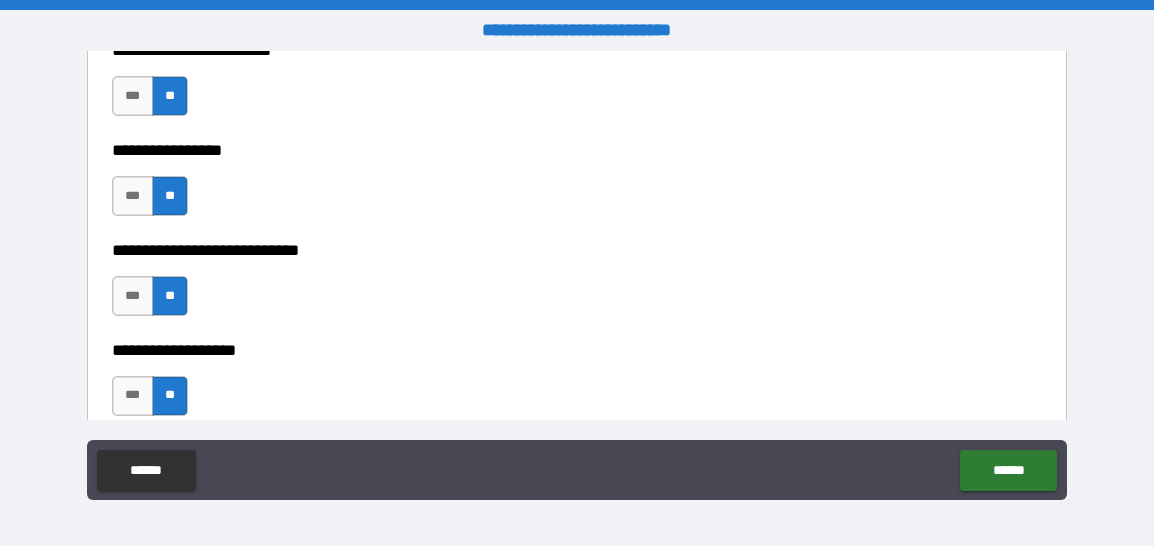 type on "*****" 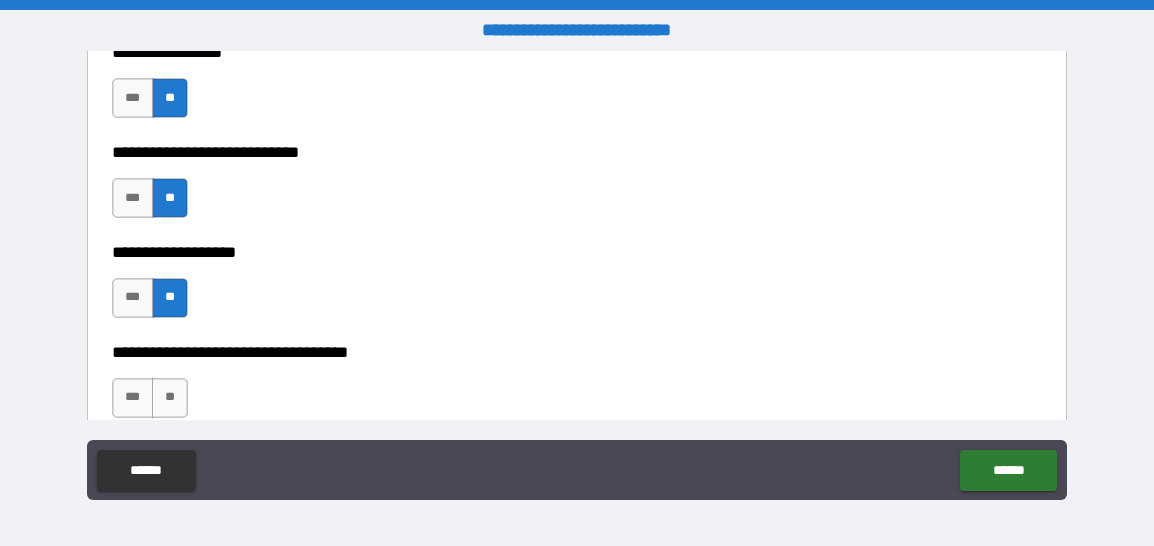 scroll, scrollTop: 5772, scrollLeft: 0, axis: vertical 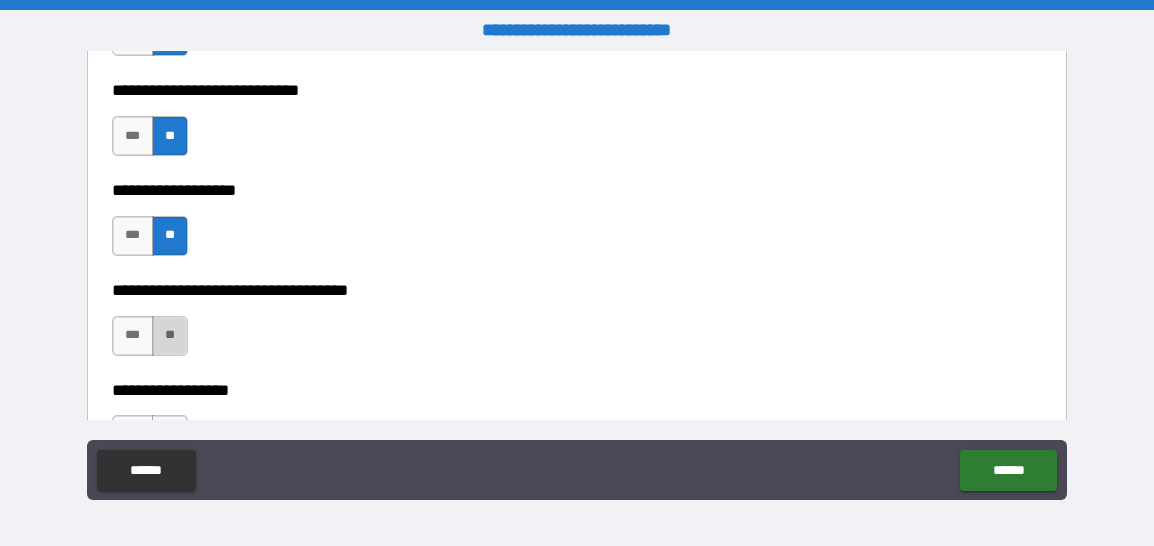 click on "**" at bounding box center (170, 336) 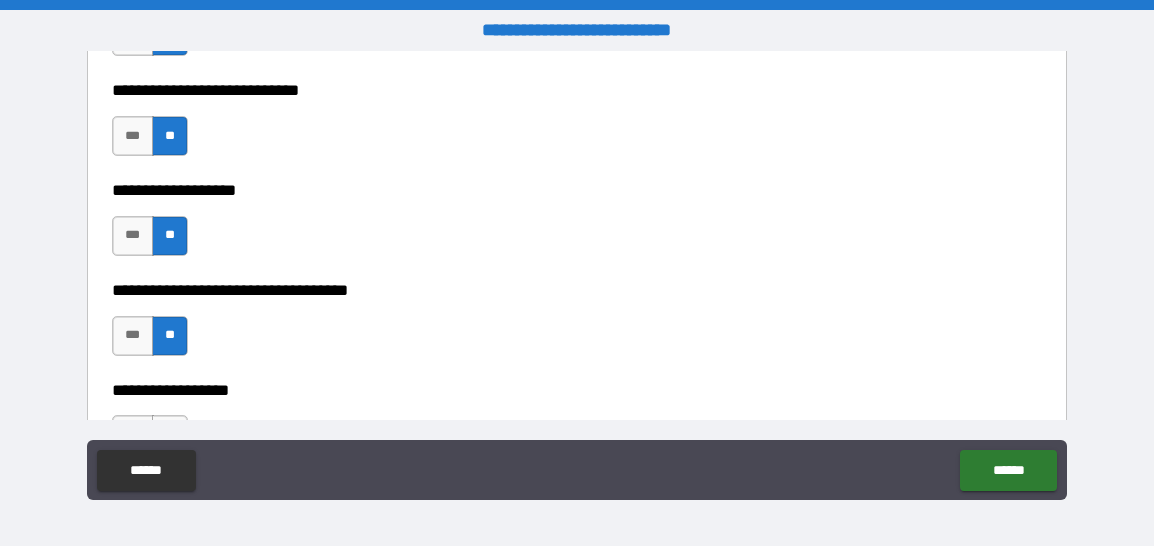 type on "*****" 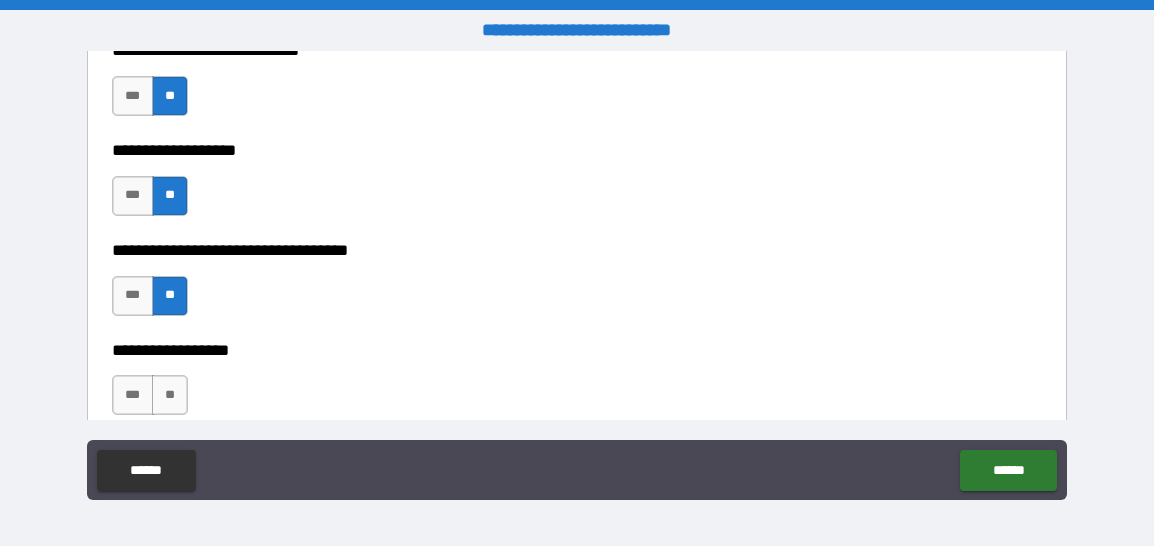 scroll, scrollTop: 5852, scrollLeft: 0, axis: vertical 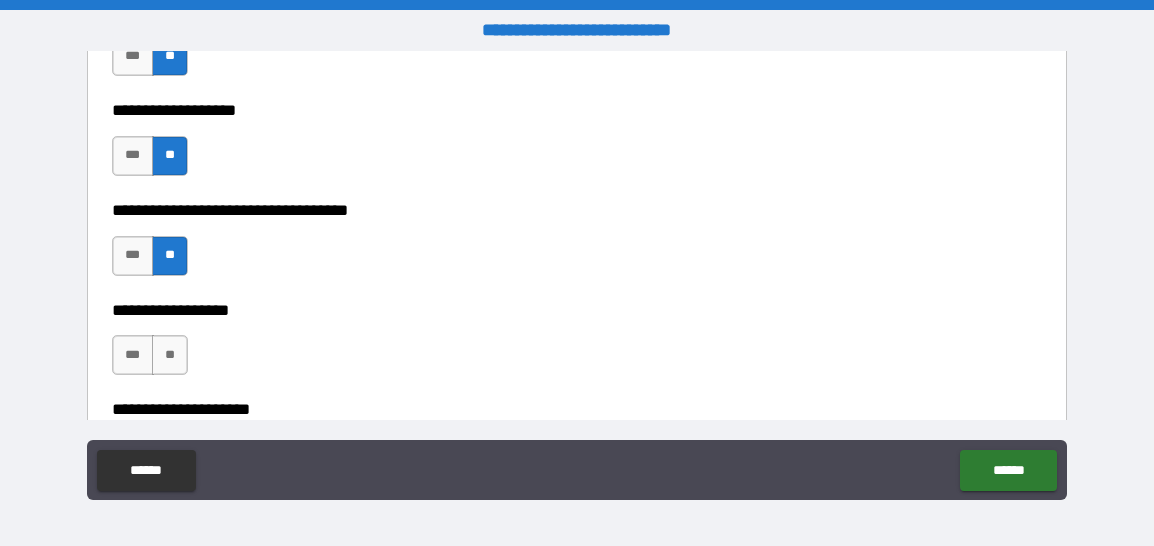 click on "**" at bounding box center (170, 355) 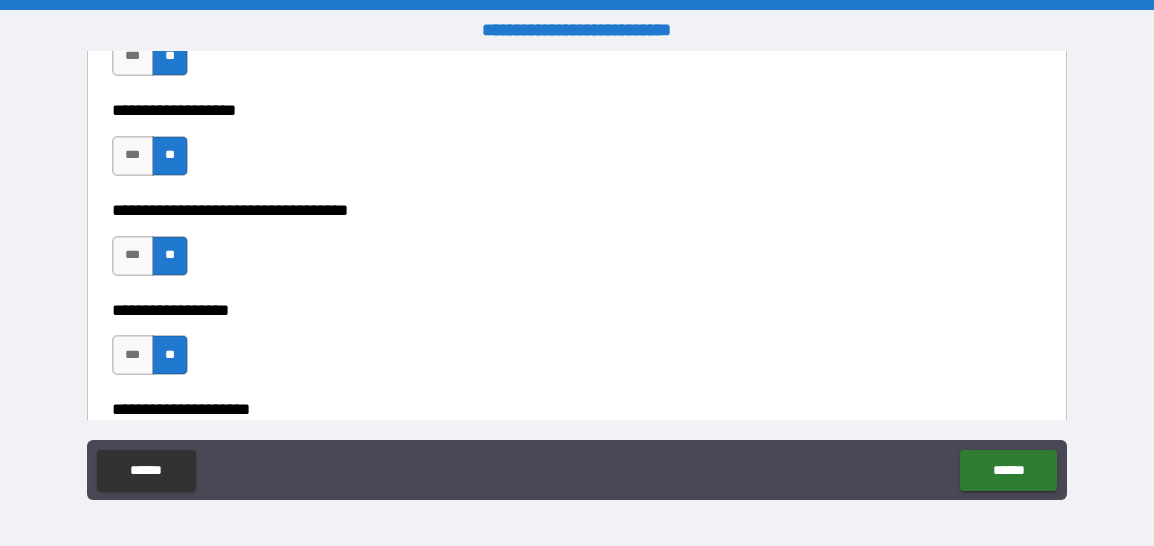 type on "*****" 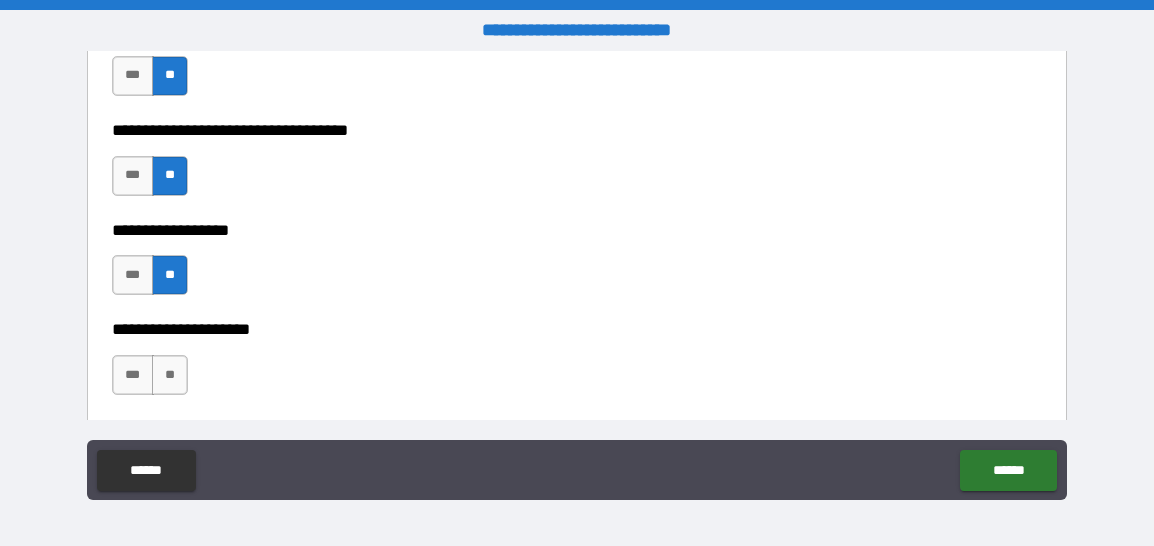 scroll, scrollTop: 5972, scrollLeft: 0, axis: vertical 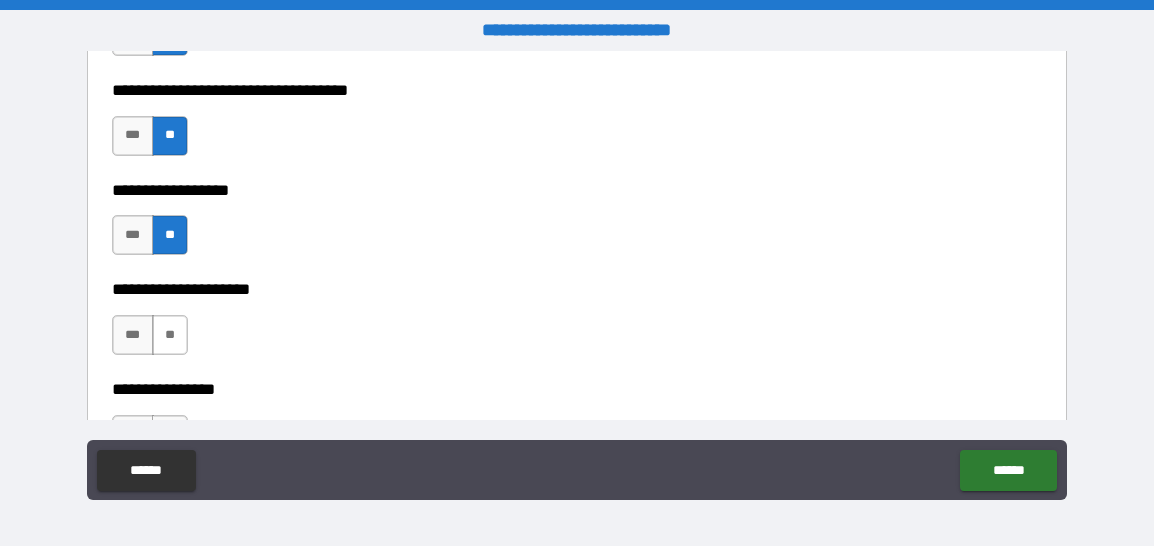 click on "**" at bounding box center (170, 335) 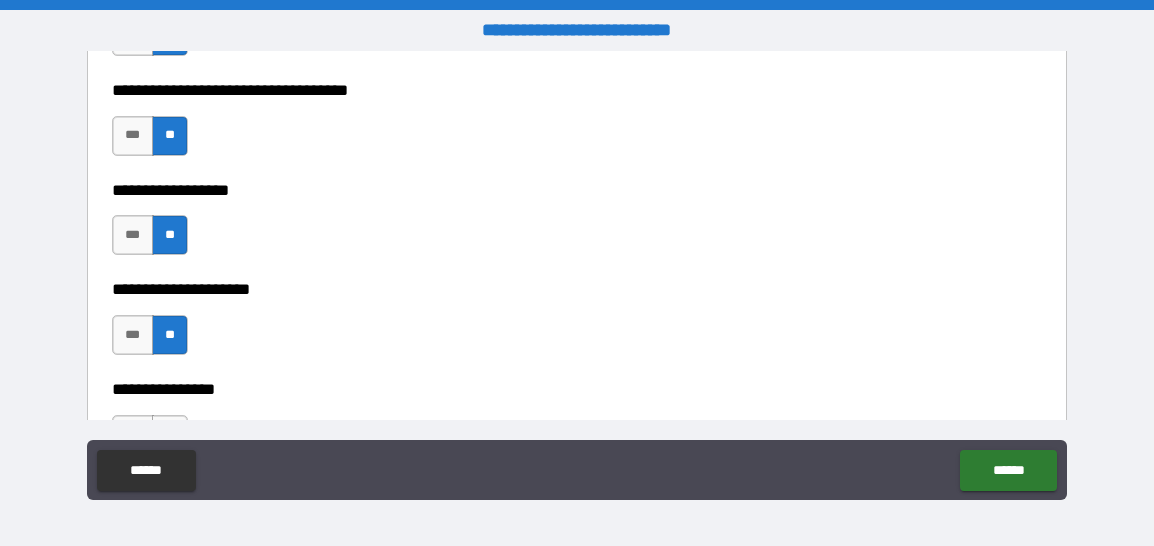 type on "*****" 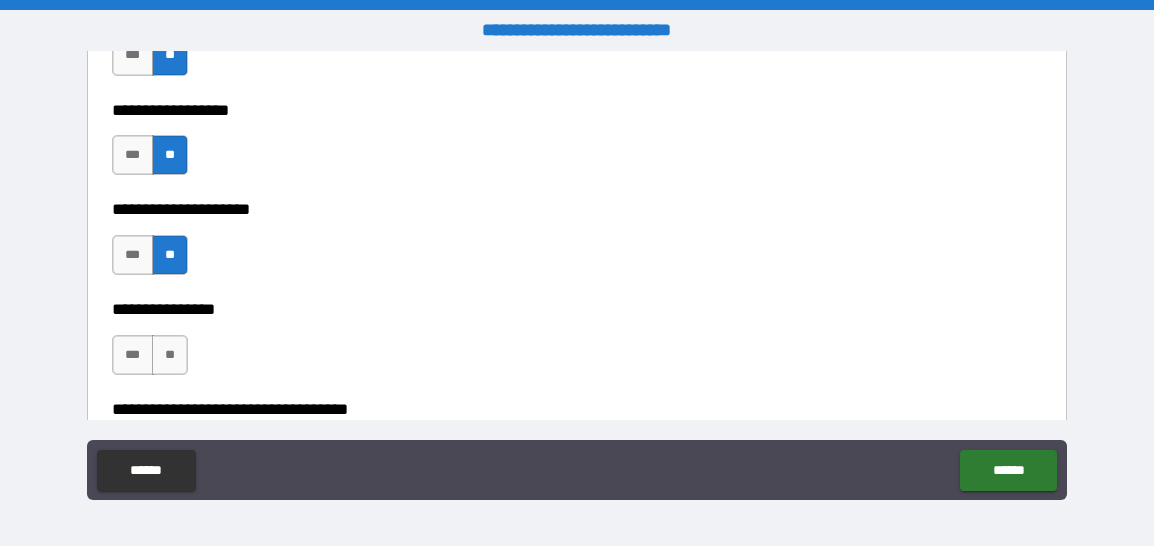 scroll, scrollTop: 6092, scrollLeft: 0, axis: vertical 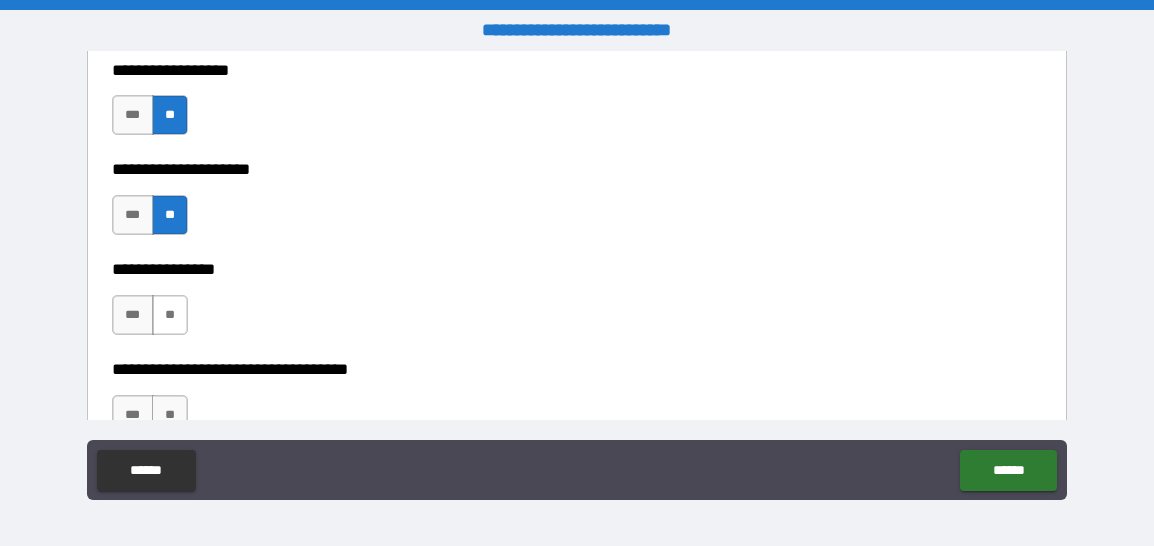 drag, startPoint x: 173, startPoint y: 342, endPoint x: 176, endPoint y: 329, distance: 13.341664 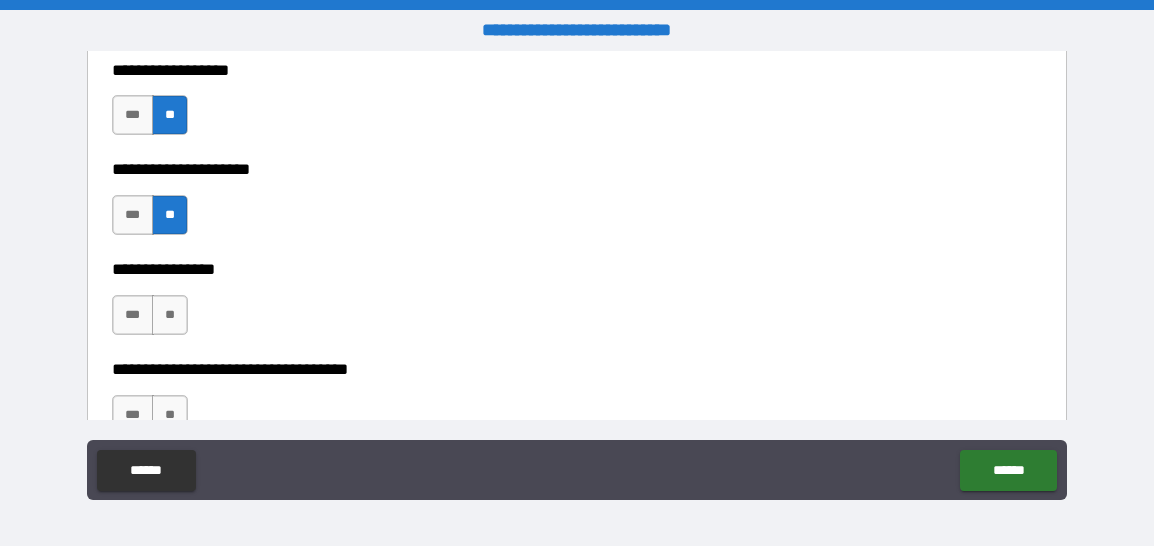 click on "******   ******" at bounding box center (577, 472) 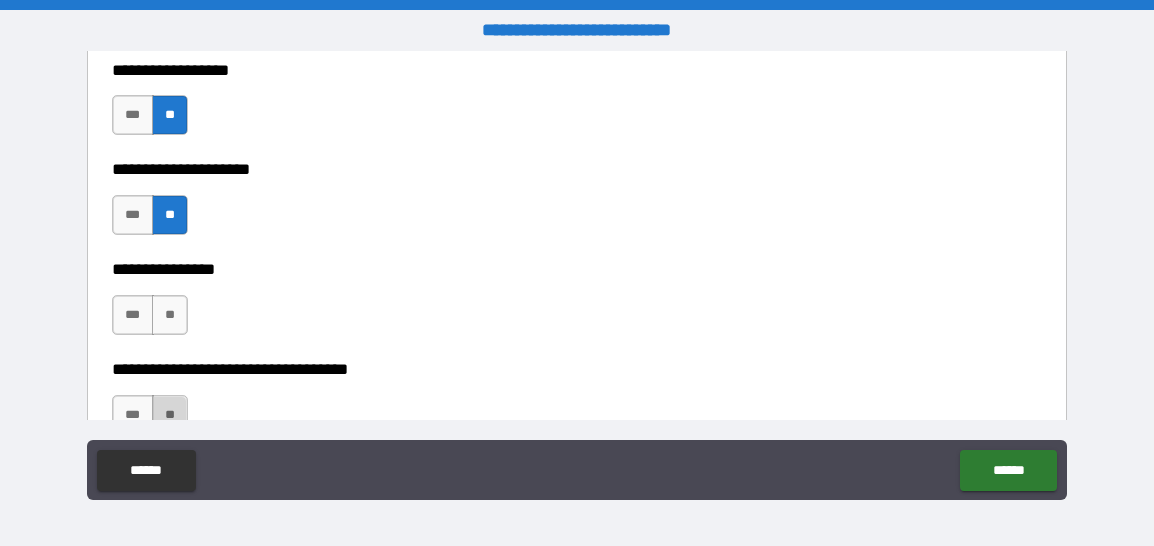 click on "**" at bounding box center (170, 415) 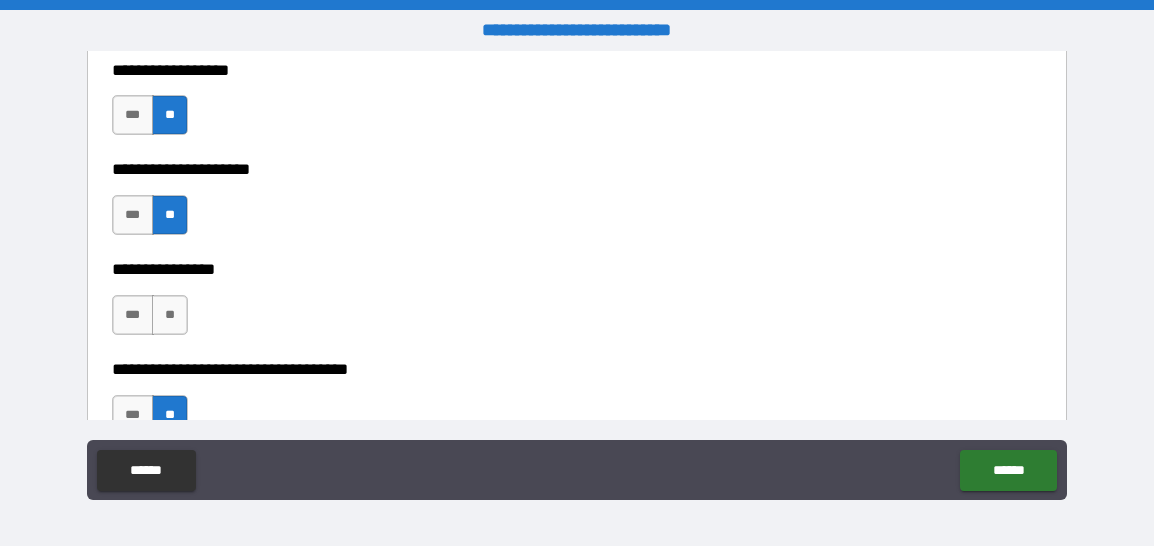 type on "*****" 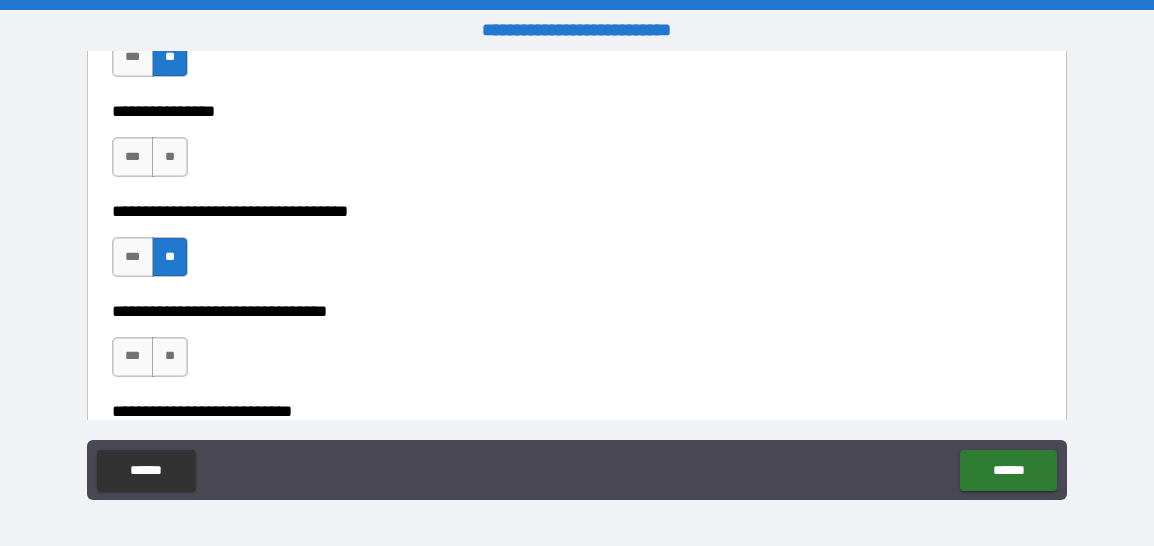 scroll, scrollTop: 6252, scrollLeft: 0, axis: vertical 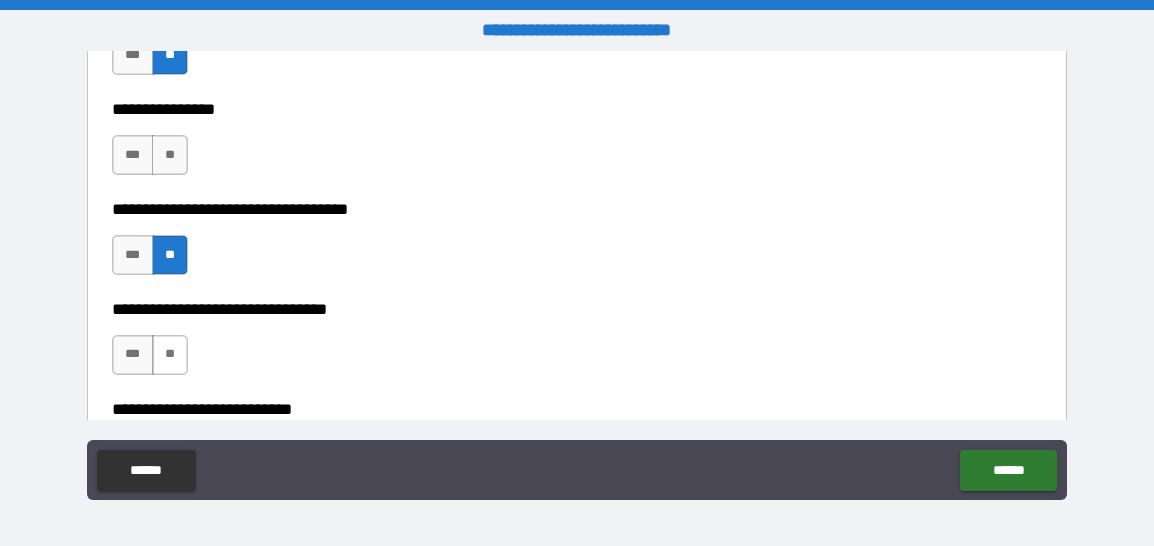 click on "**" at bounding box center [170, 355] 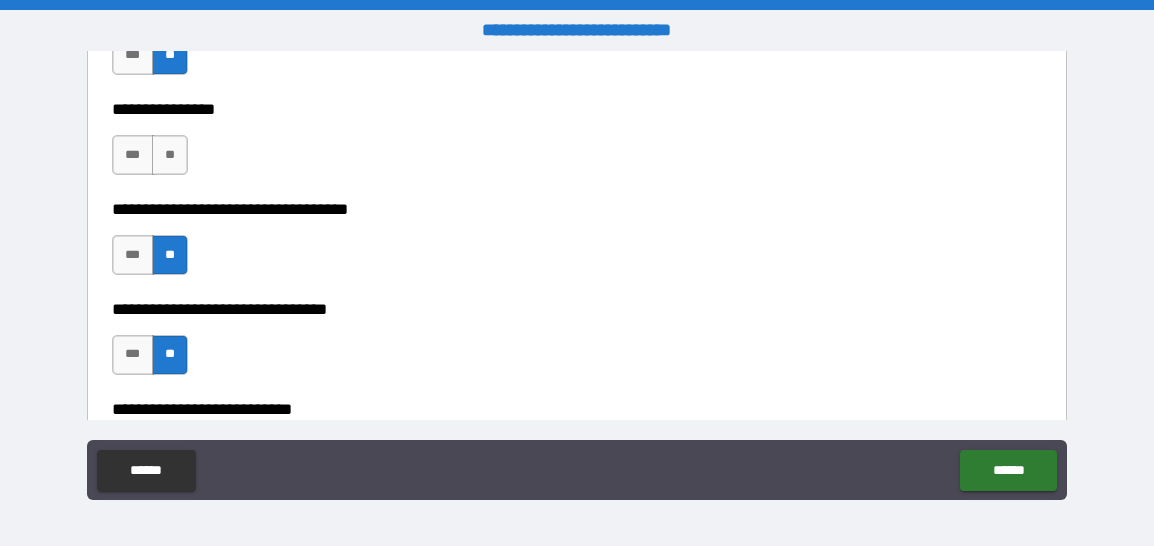 type on "*****" 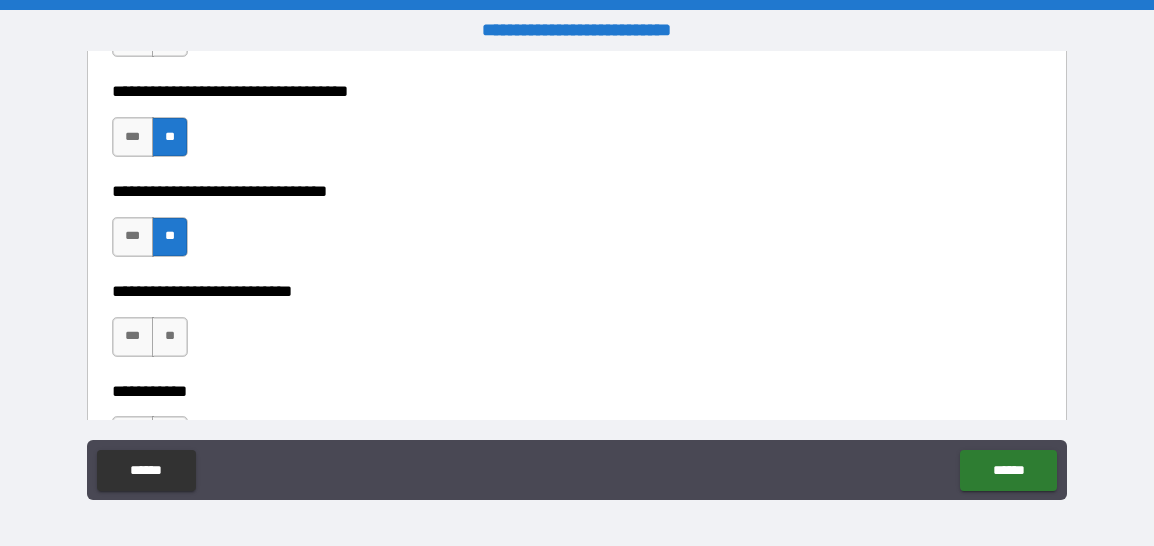 scroll, scrollTop: 6372, scrollLeft: 0, axis: vertical 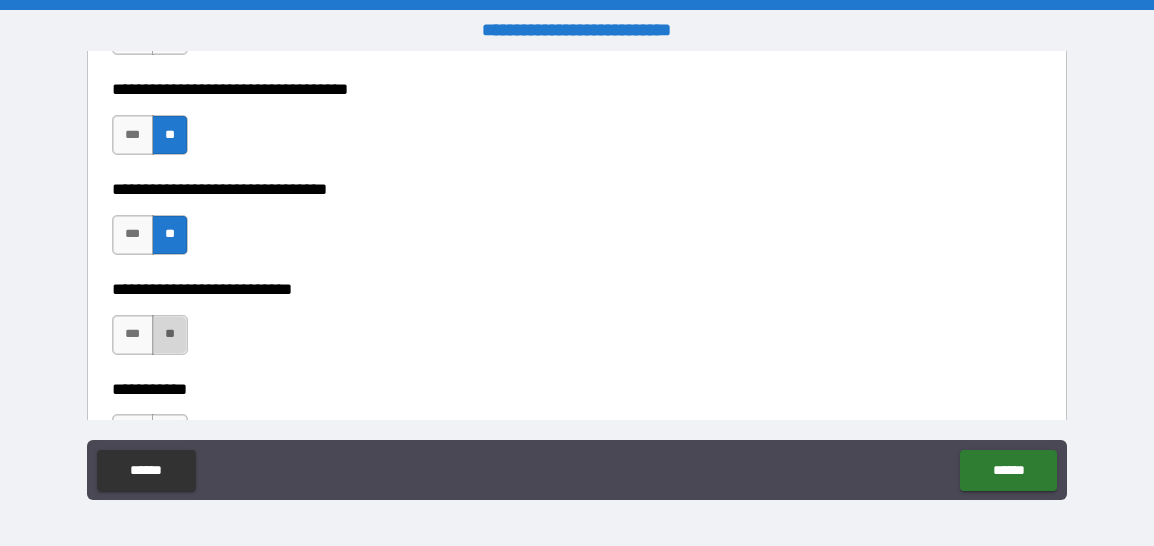 click on "**" at bounding box center (170, 335) 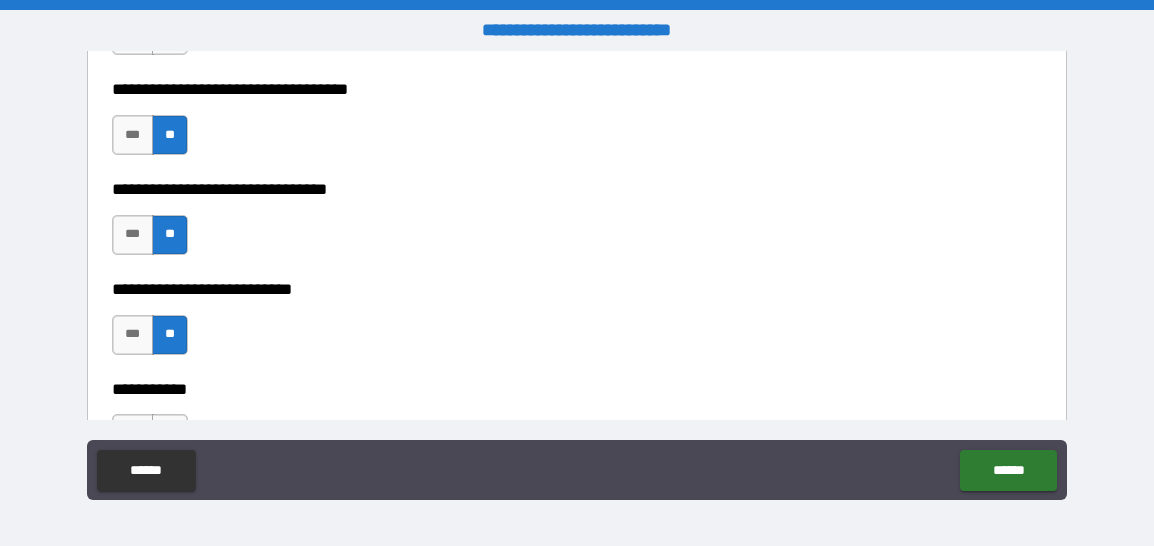 type on "*****" 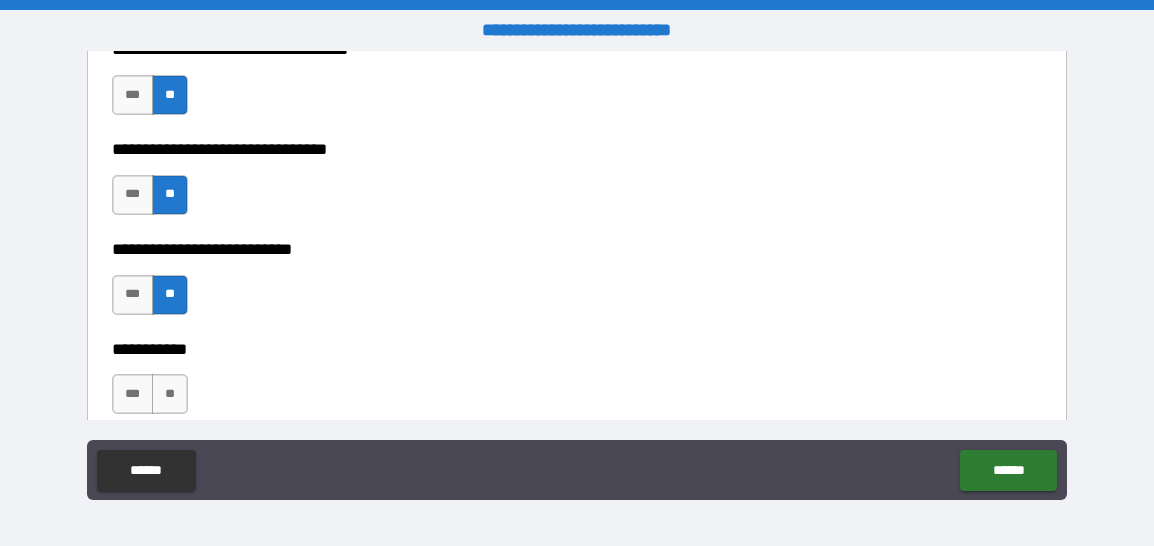 scroll, scrollTop: 6452, scrollLeft: 0, axis: vertical 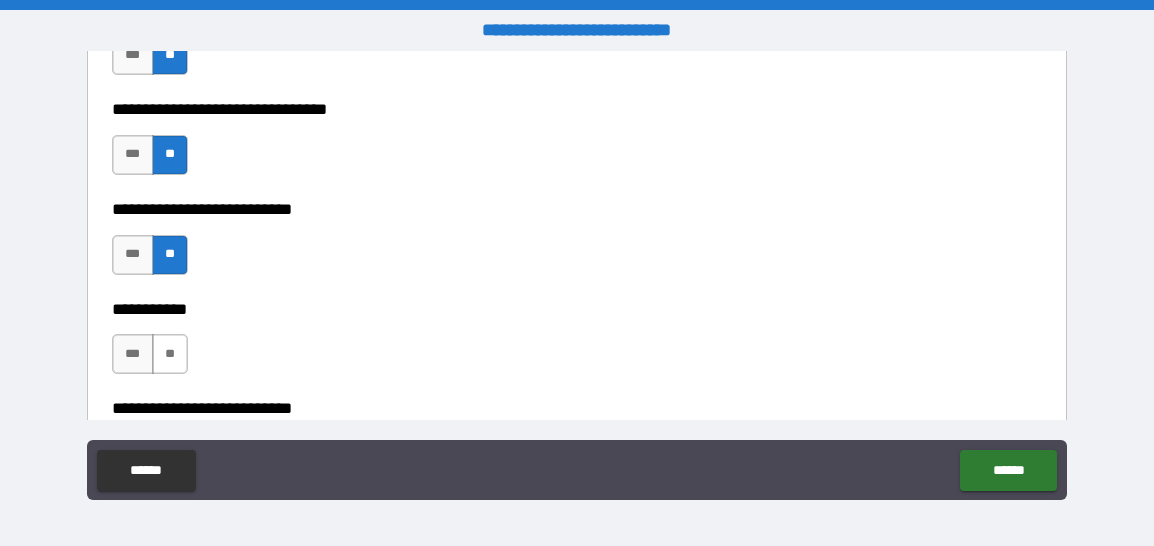 click on "**" at bounding box center [170, 354] 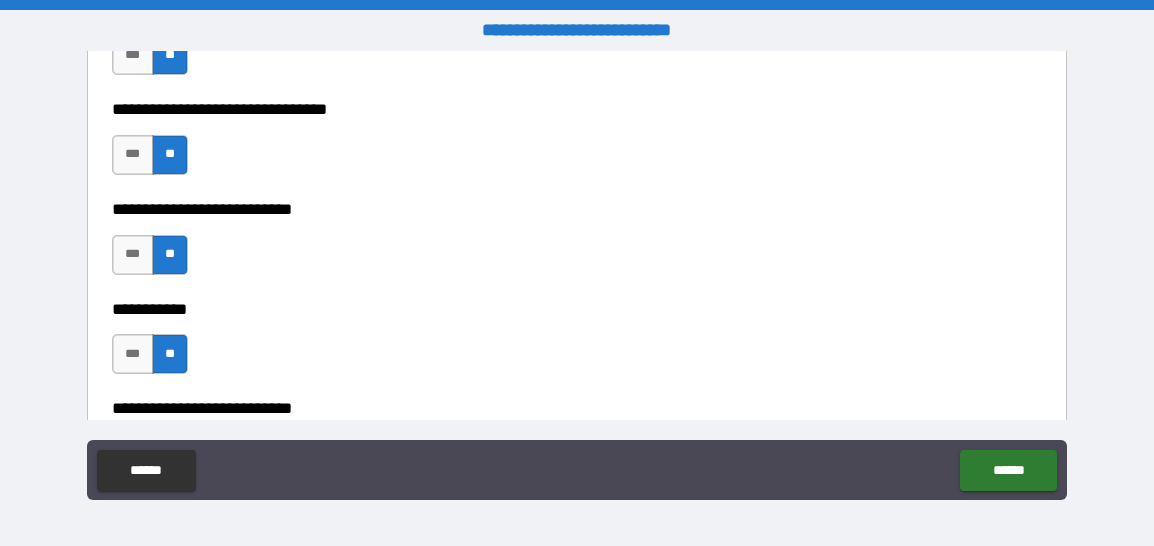 type on "*****" 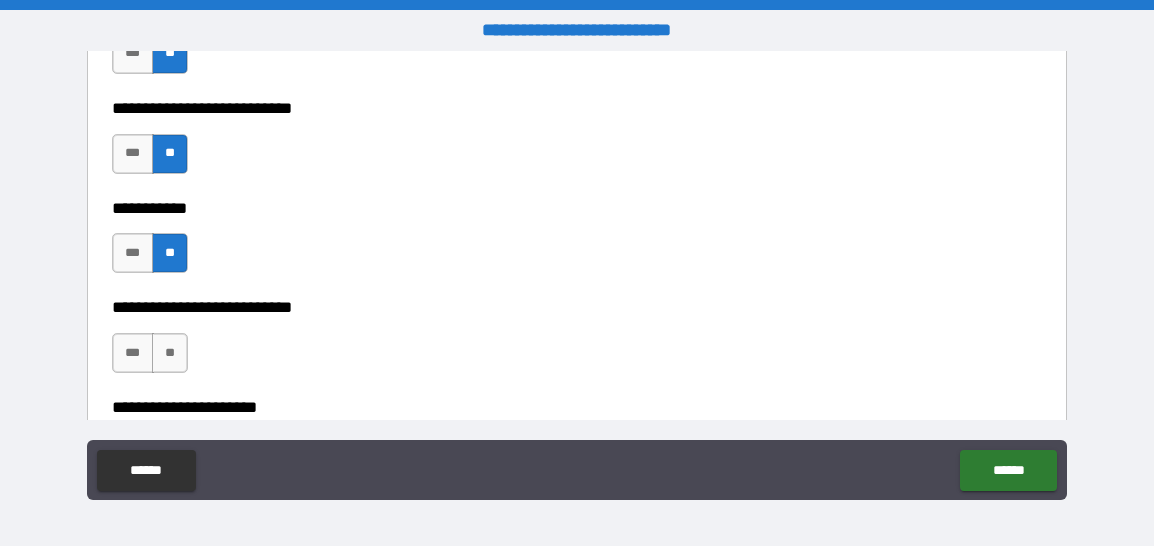 scroll, scrollTop: 6572, scrollLeft: 0, axis: vertical 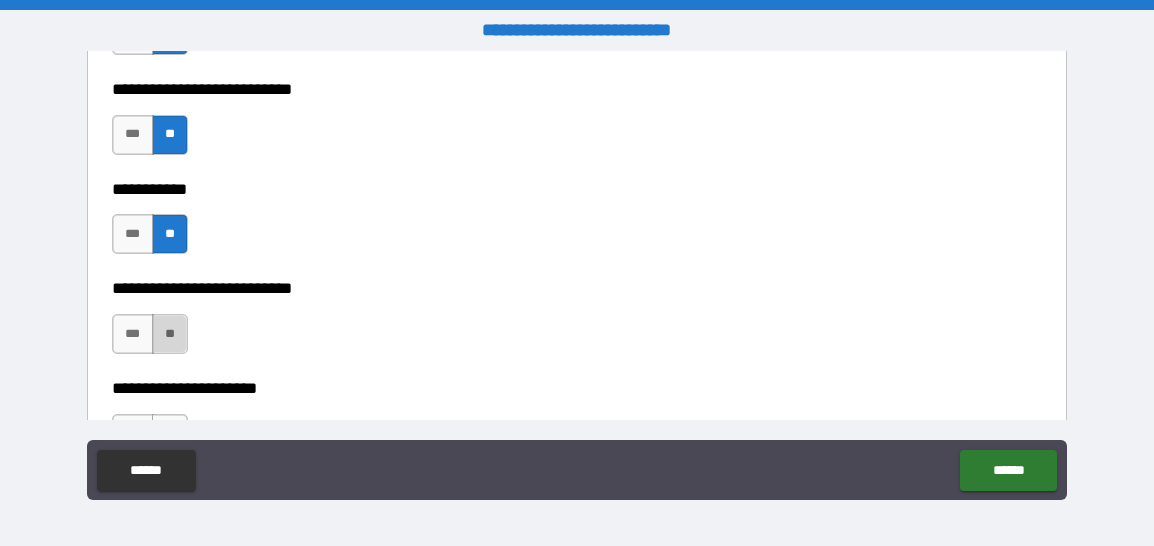 click on "**" at bounding box center [170, 334] 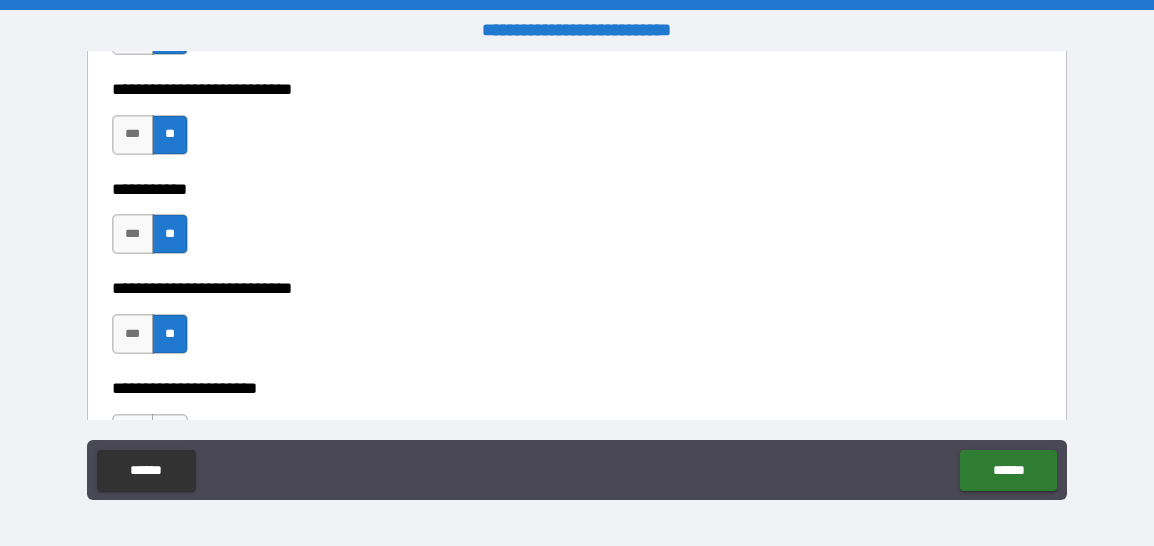 type on "*****" 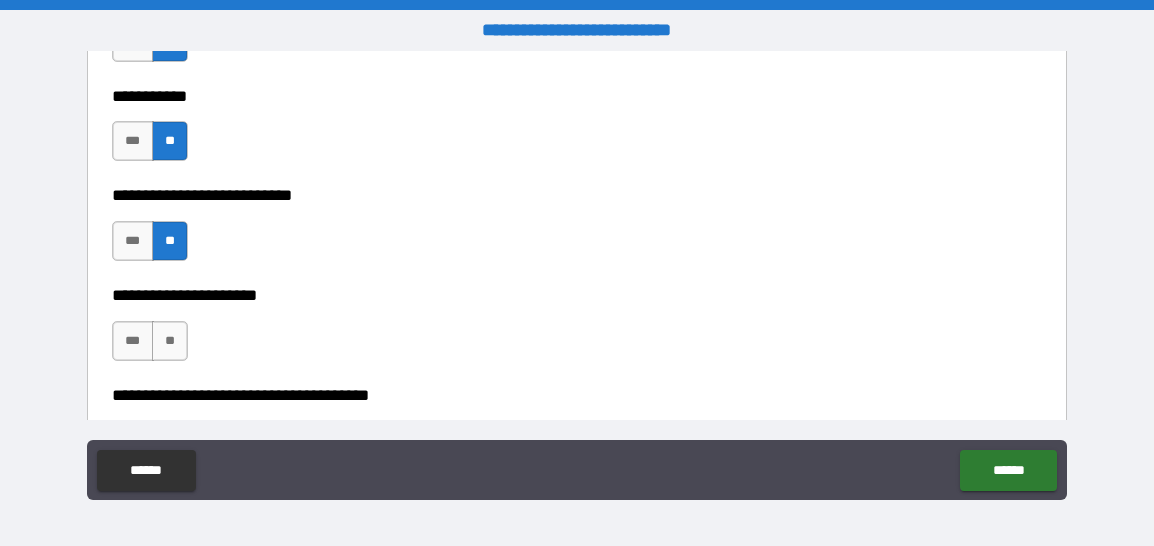 scroll, scrollTop: 6692, scrollLeft: 0, axis: vertical 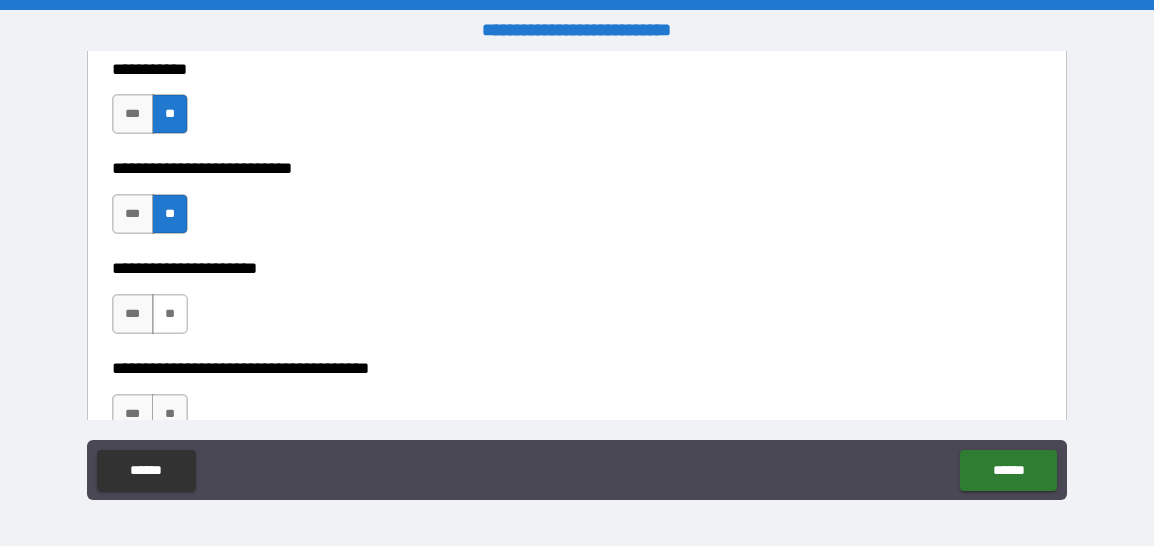 click on "**" at bounding box center [170, 314] 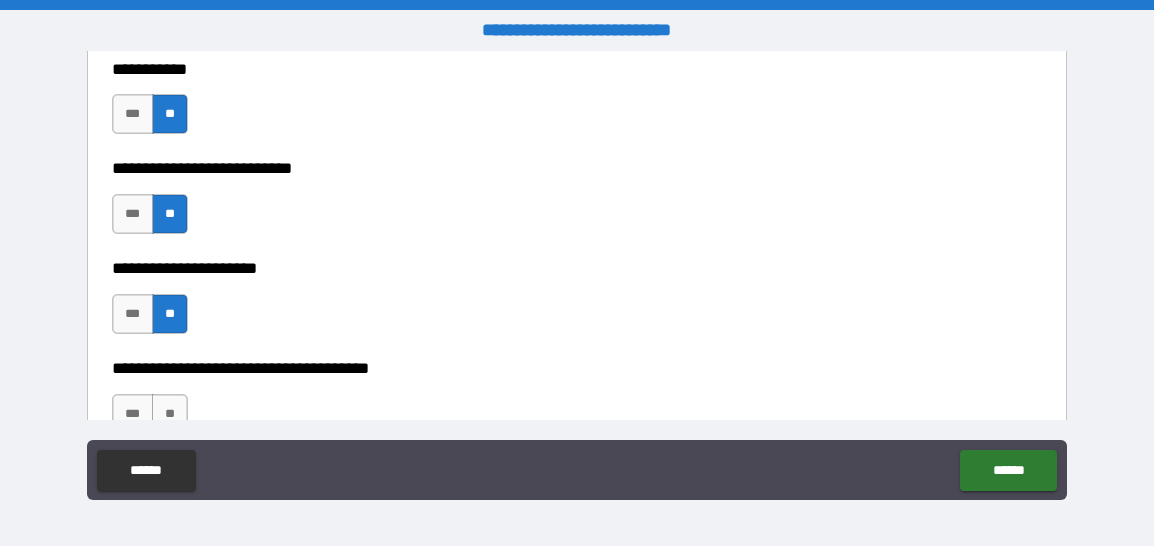 type on "*****" 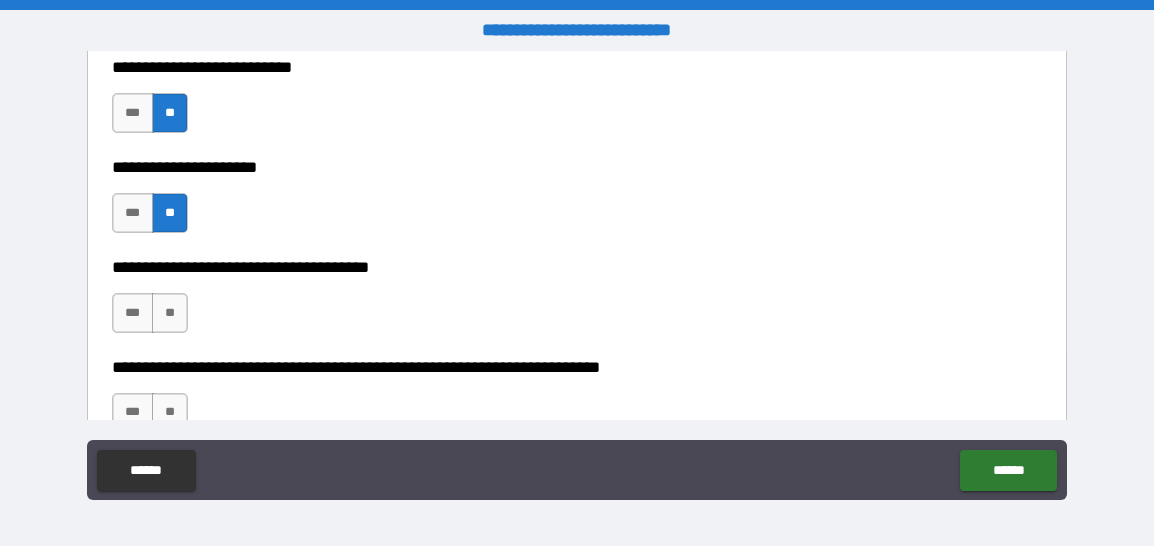 scroll, scrollTop: 6812, scrollLeft: 0, axis: vertical 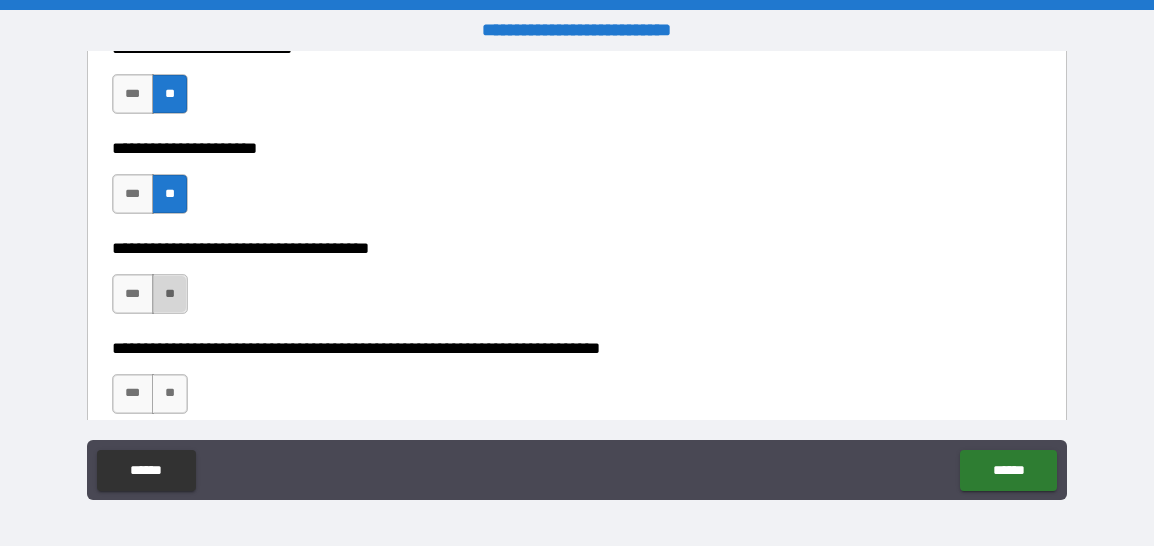 click on "**" at bounding box center [170, 294] 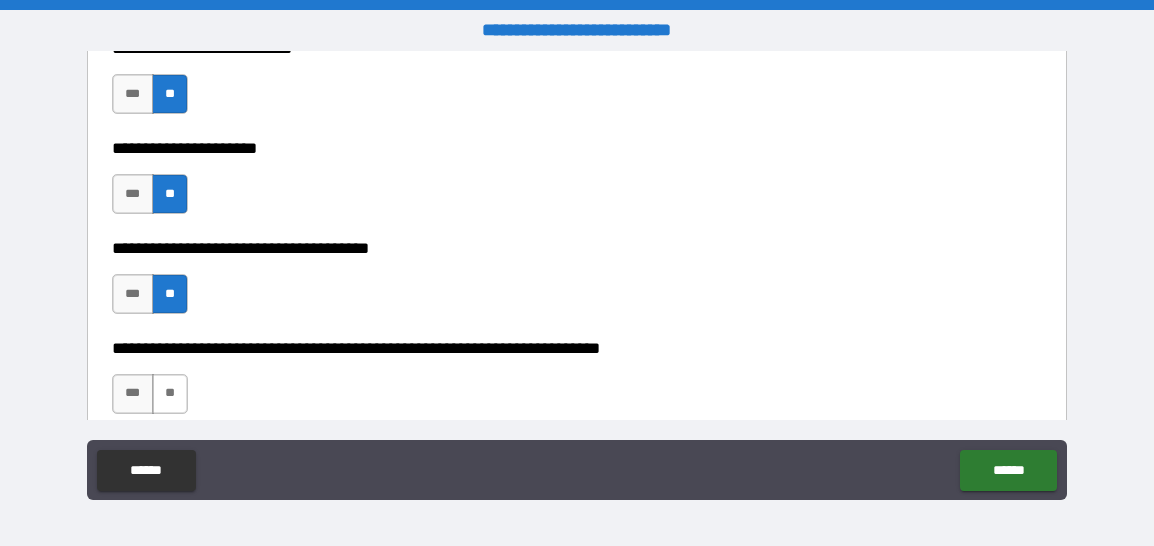 click on "**" at bounding box center [170, 394] 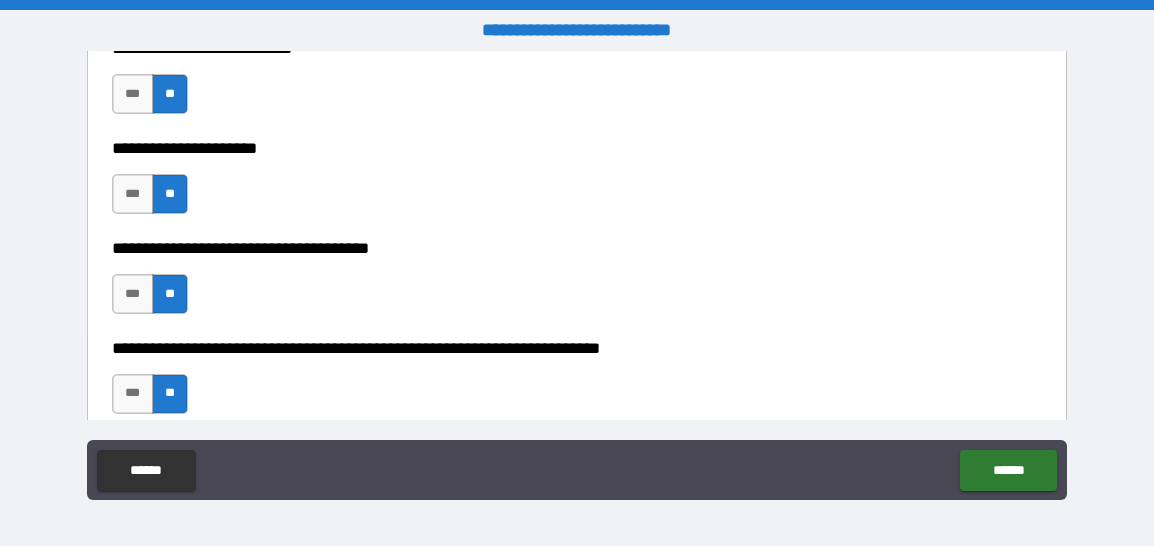 type on "*****" 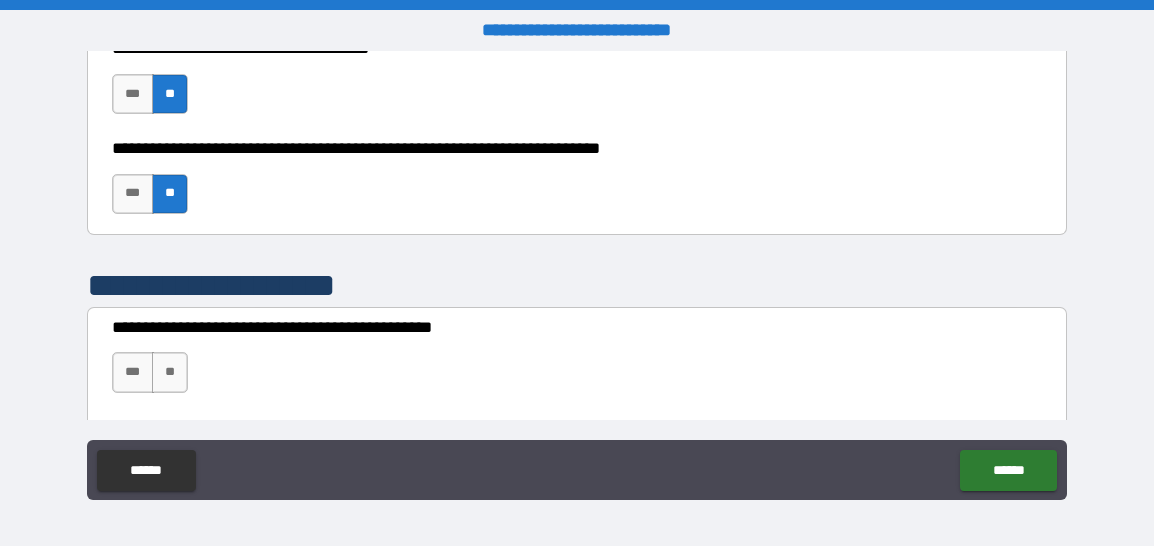 scroll, scrollTop: 7052, scrollLeft: 0, axis: vertical 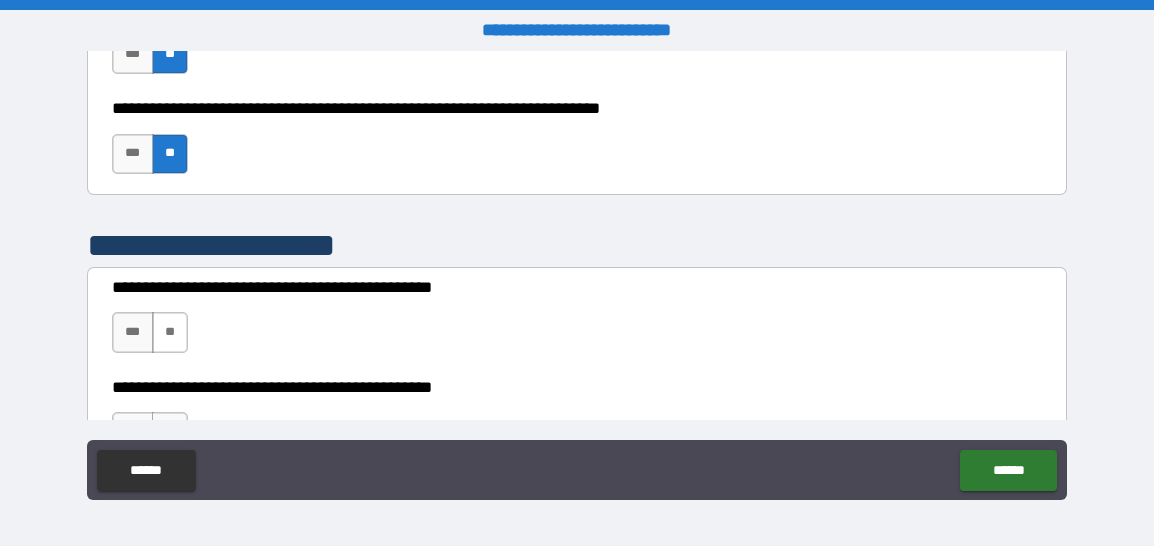 click on "**" at bounding box center [170, 332] 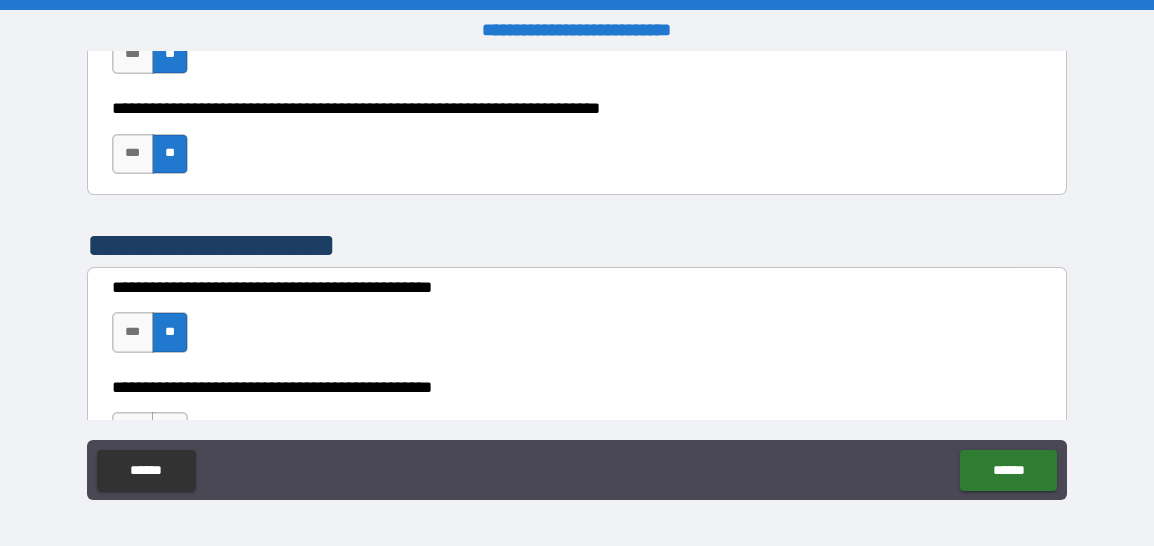 type on "*****" 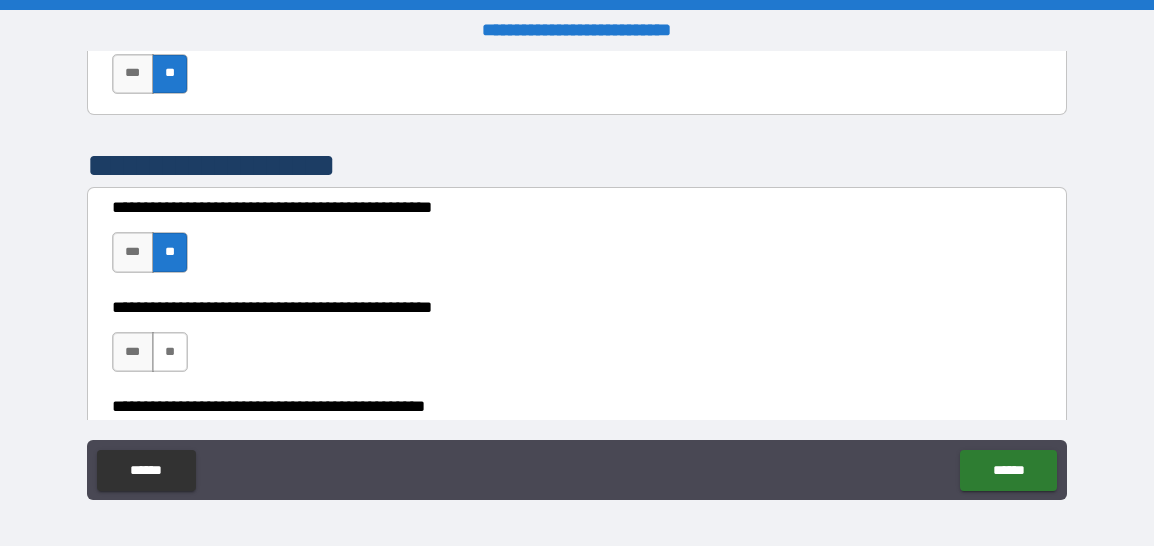 click on "**" at bounding box center (170, 352) 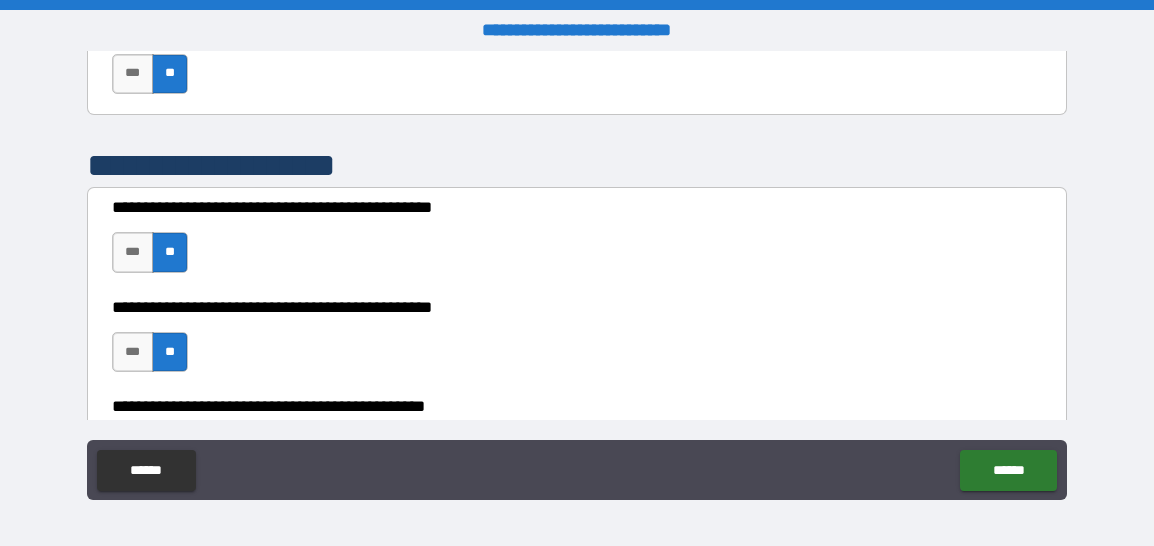 type on "*****" 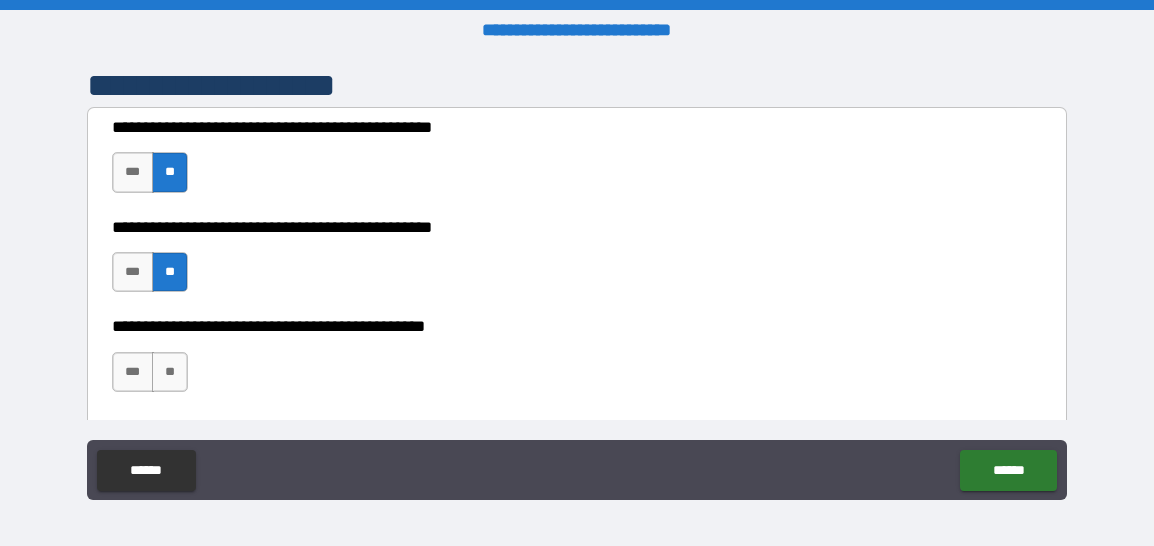 scroll, scrollTop: 7252, scrollLeft: 0, axis: vertical 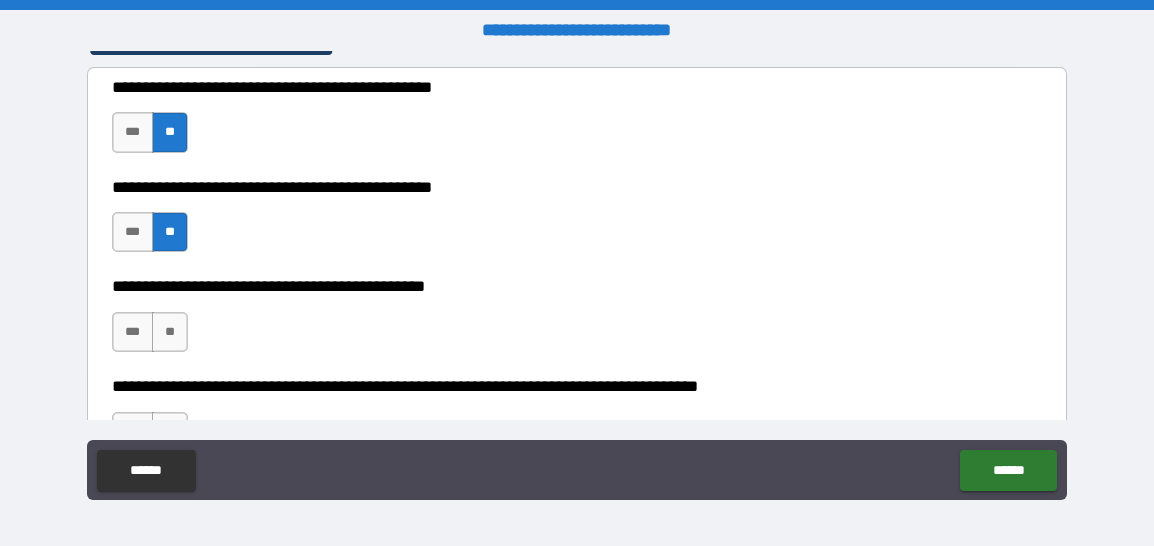 click on "**" at bounding box center [170, 332] 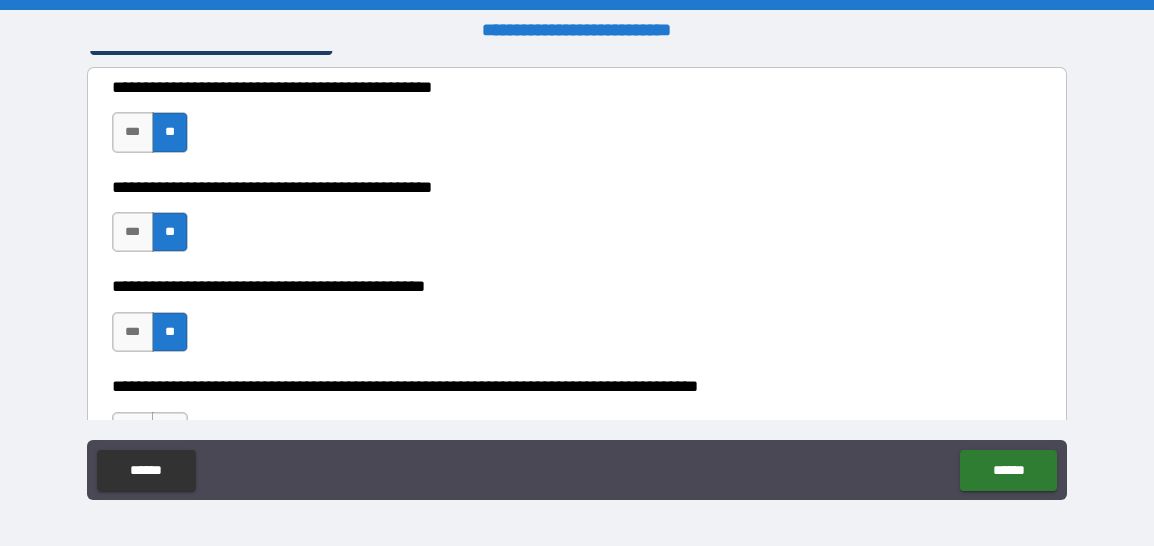type on "*****" 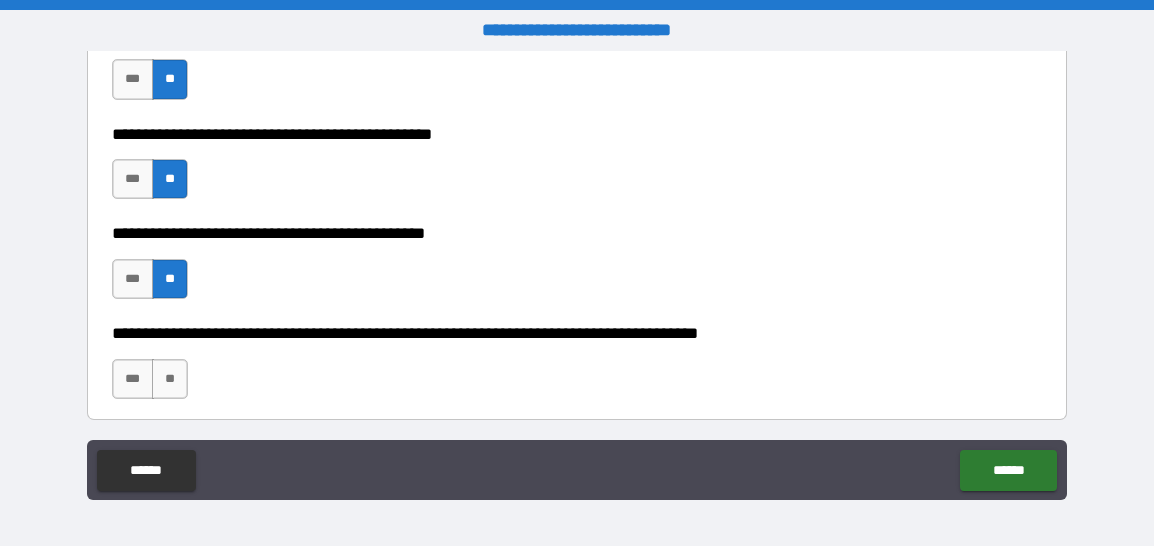 scroll, scrollTop: 7332, scrollLeft: 0, axis: vertical 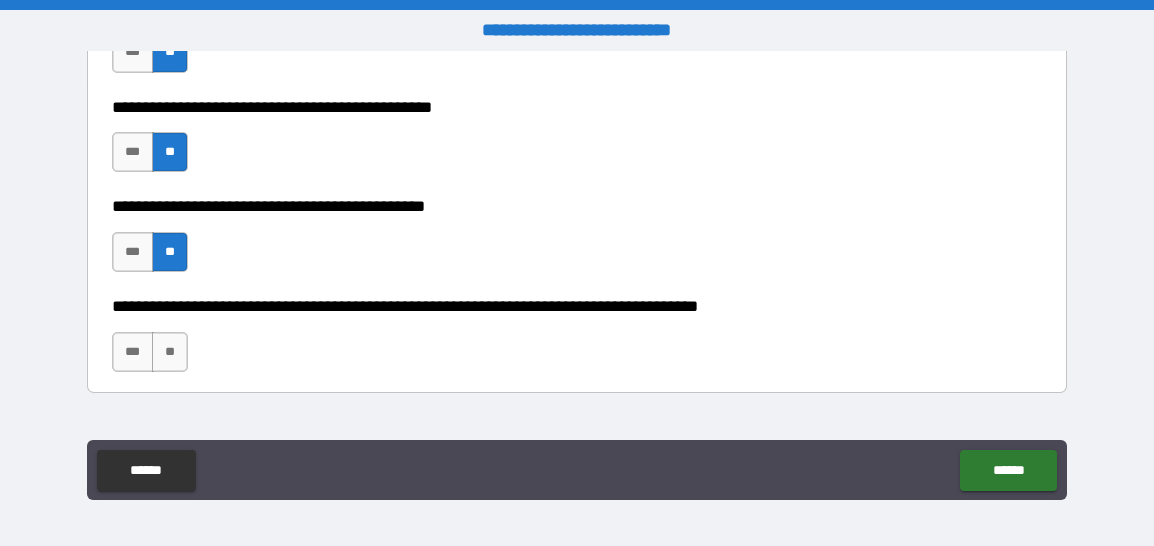 click on "*** **" at bounding box center (152, 357) 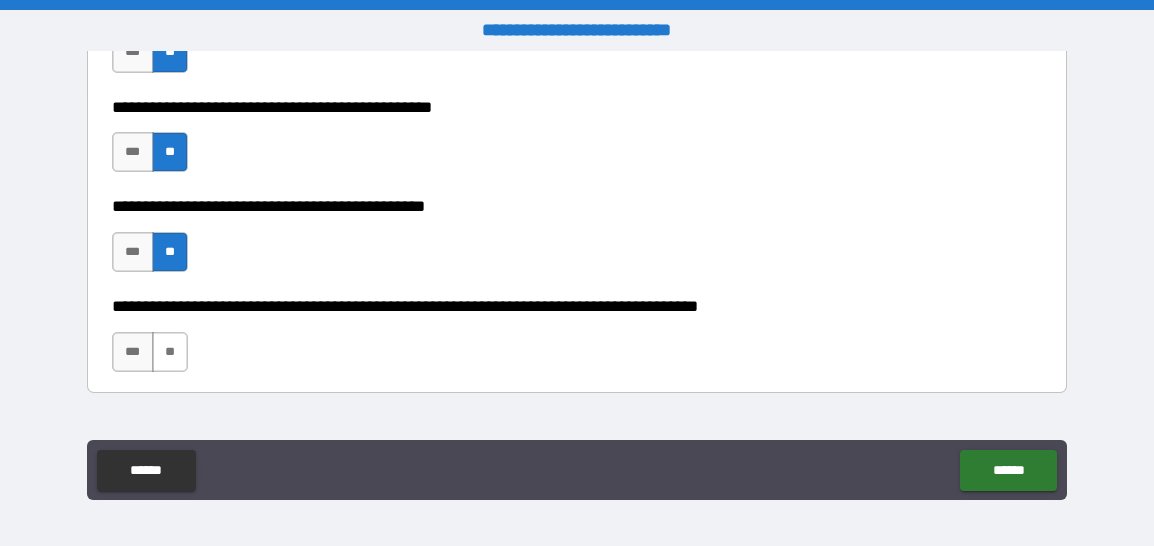 click on "**" at bounding box center [170, 352] 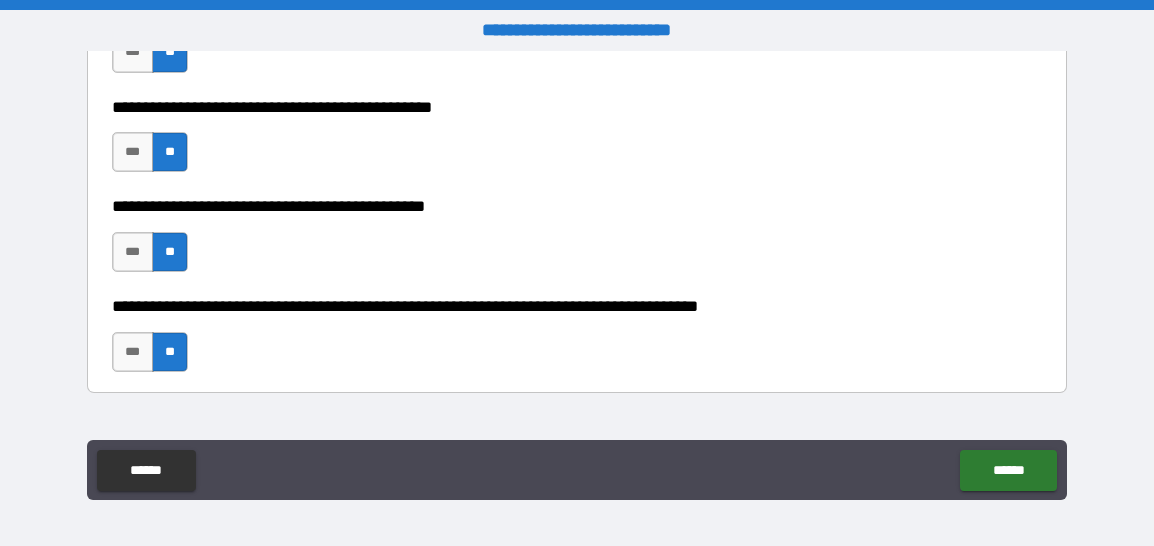 type on "*****" 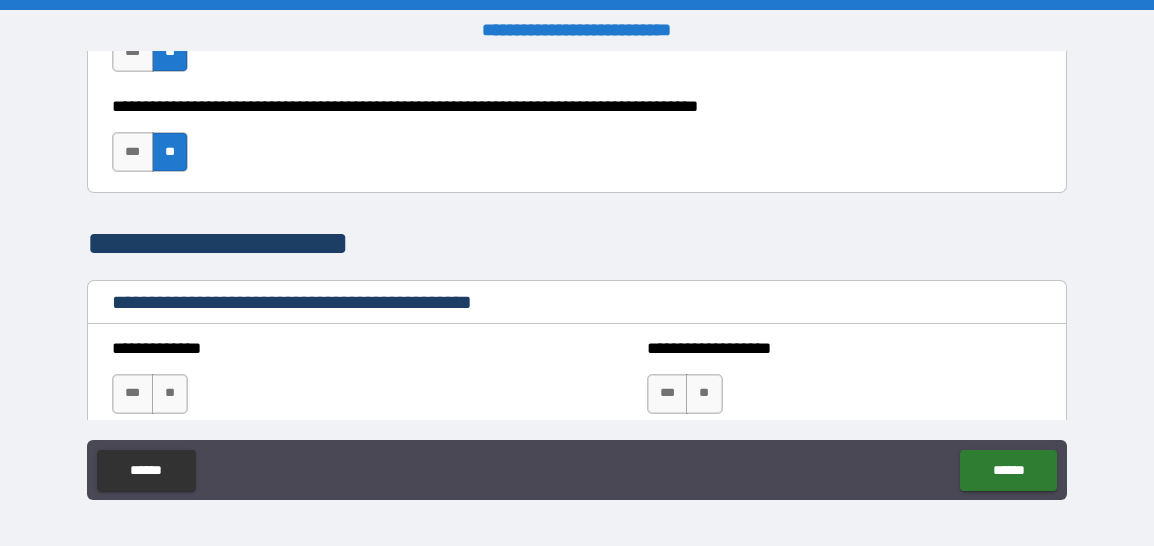 scroll, scrollTop: 7572, scrollLeft: 0, axis: vertical 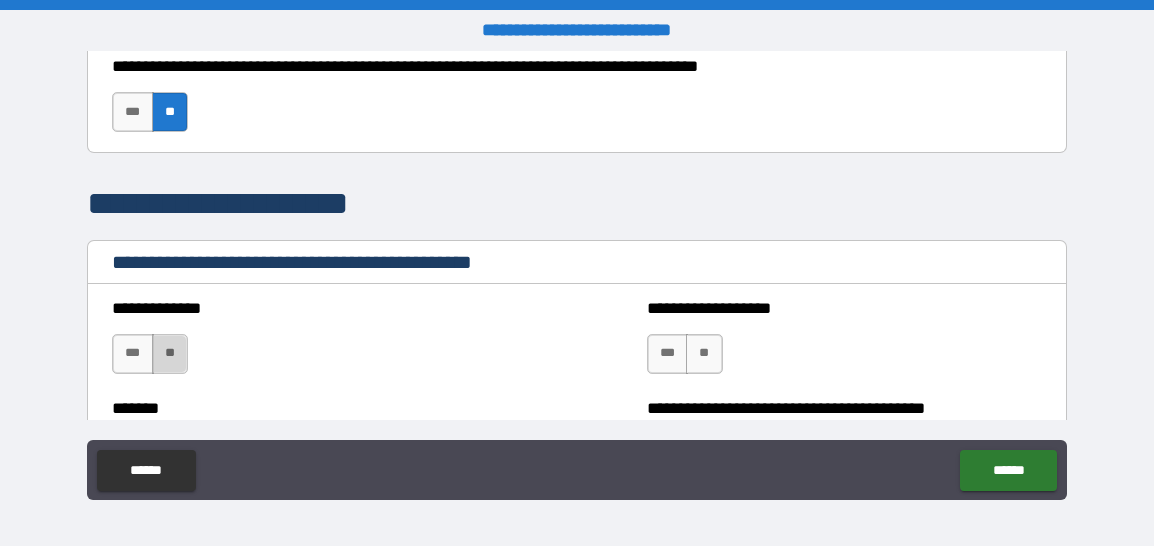 click on "**" at bounding box center (170, 354) 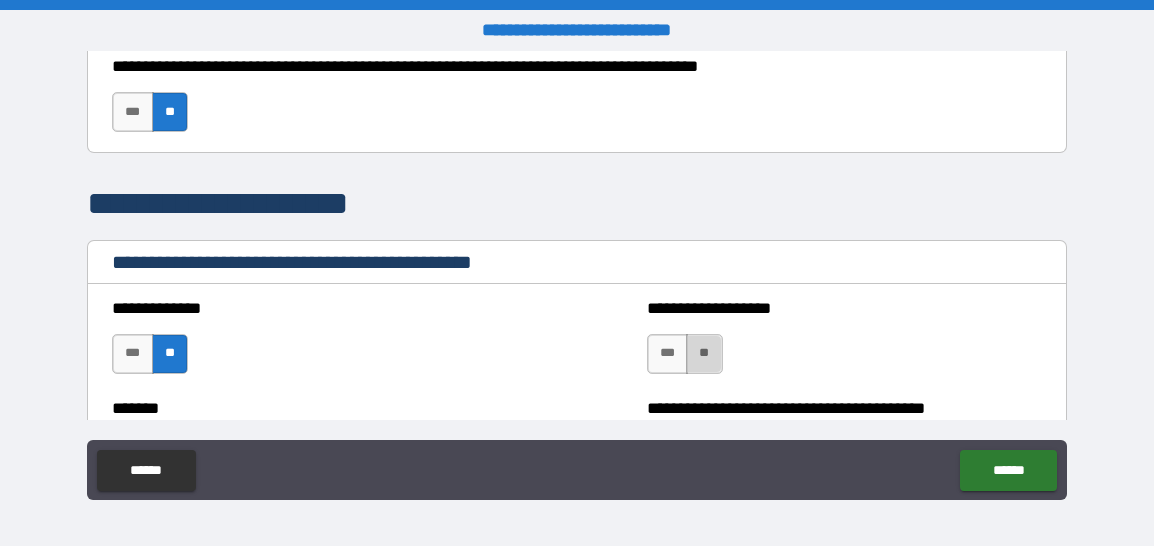 click on "**" at bounding box center [704, 354] 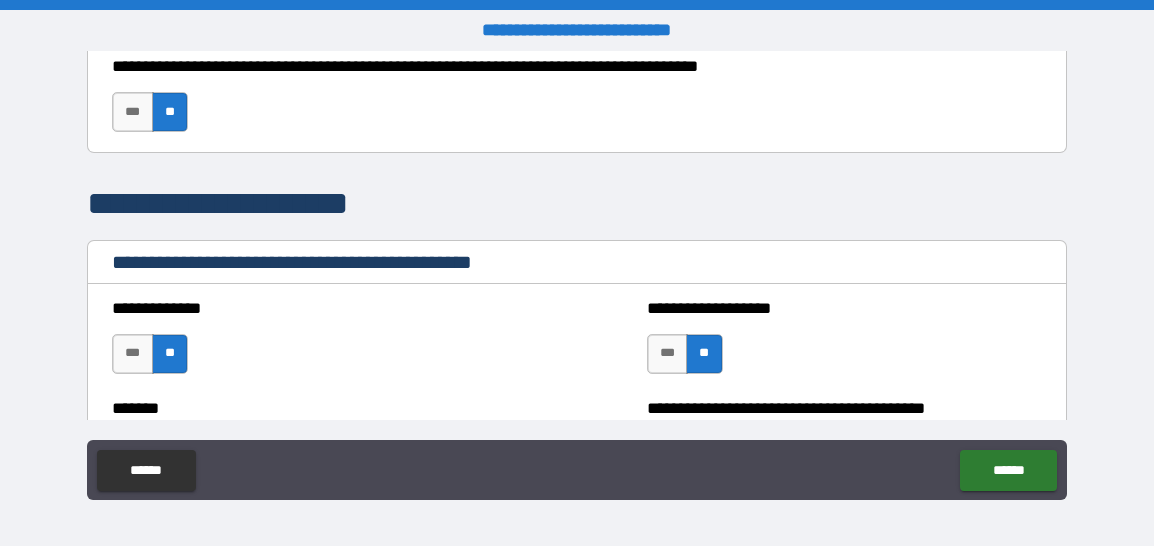 type on "*****" 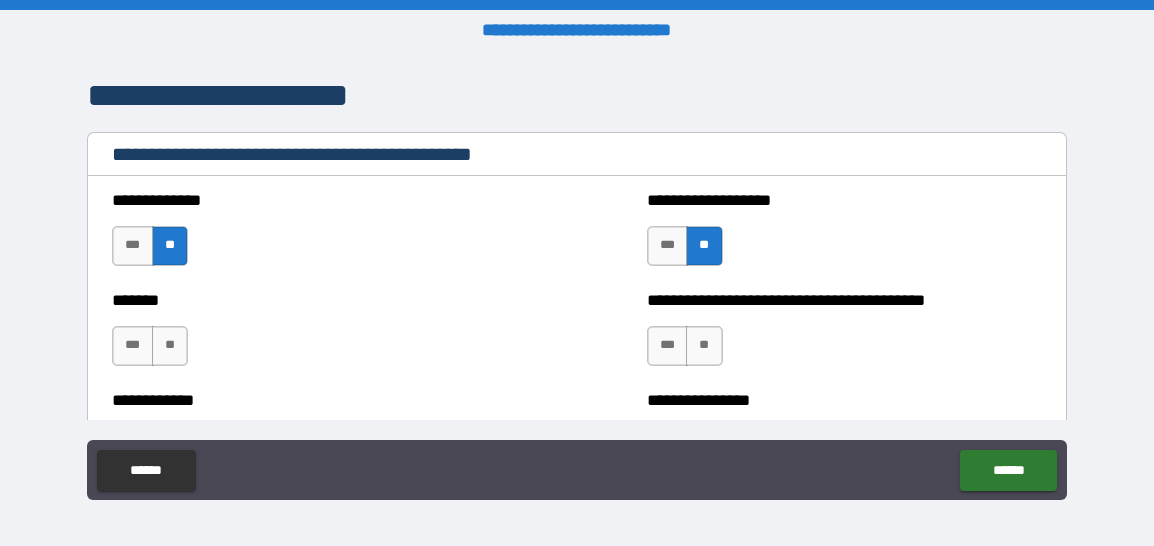scroll, scrollTop: 7692, scrollLeft: 0, axis: vertical 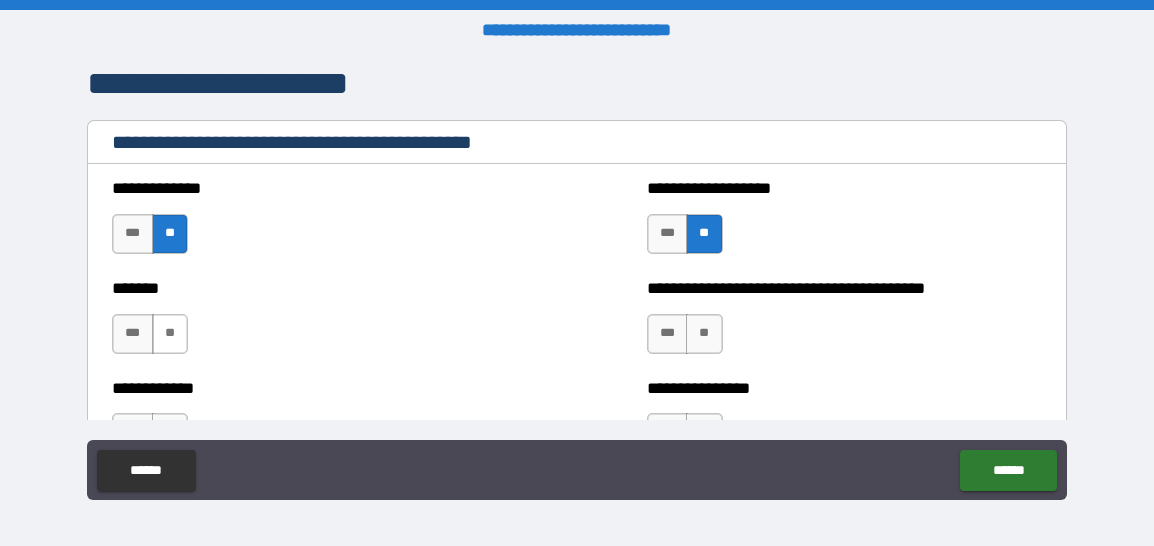 click on "**" at bounding box center (170, 334) 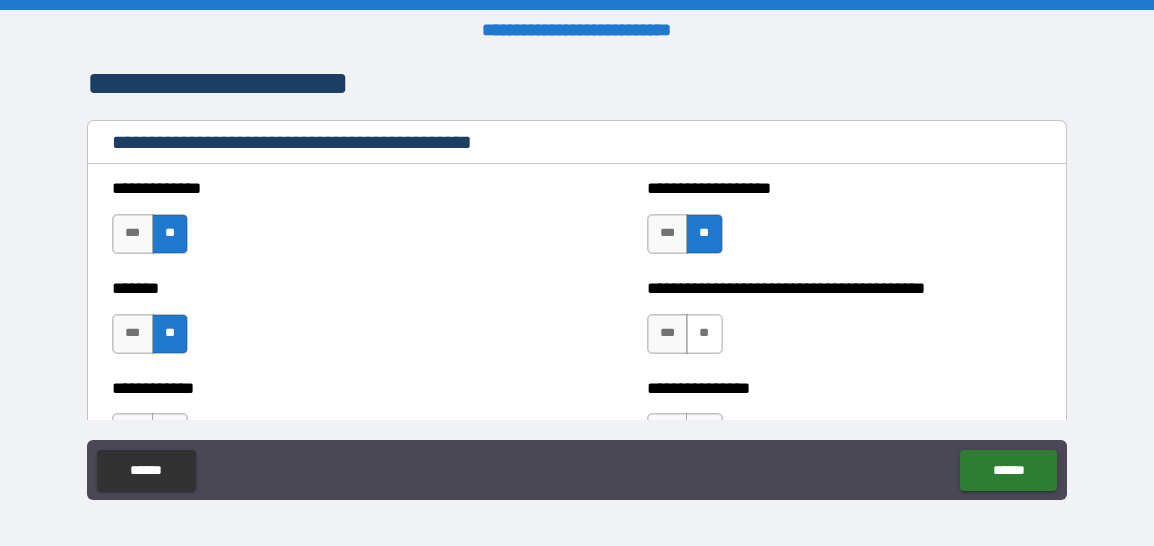 click on "**" at bounding box center [704, 334] 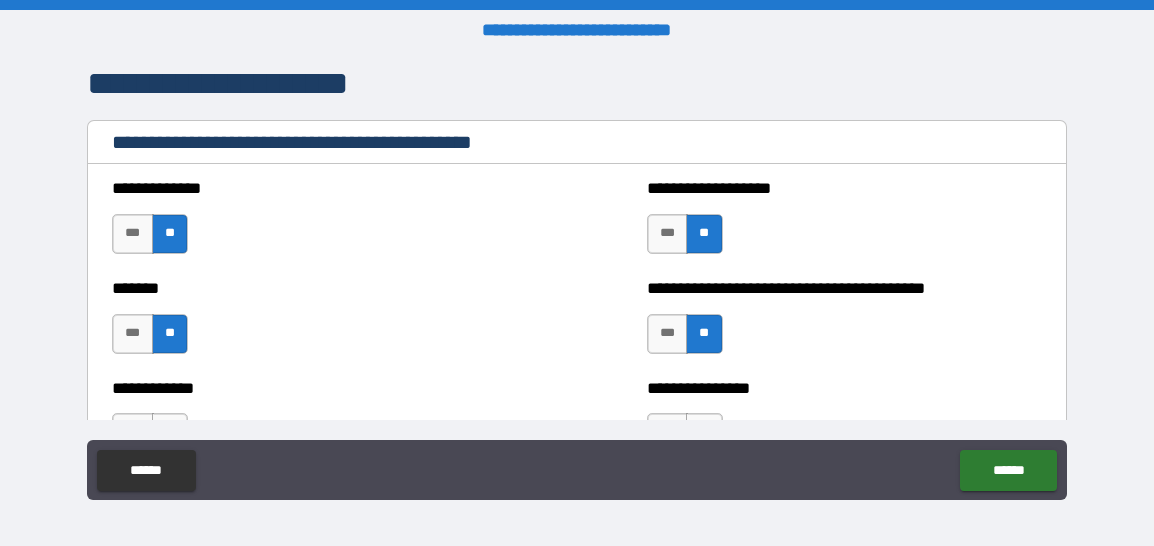 type on "*****" 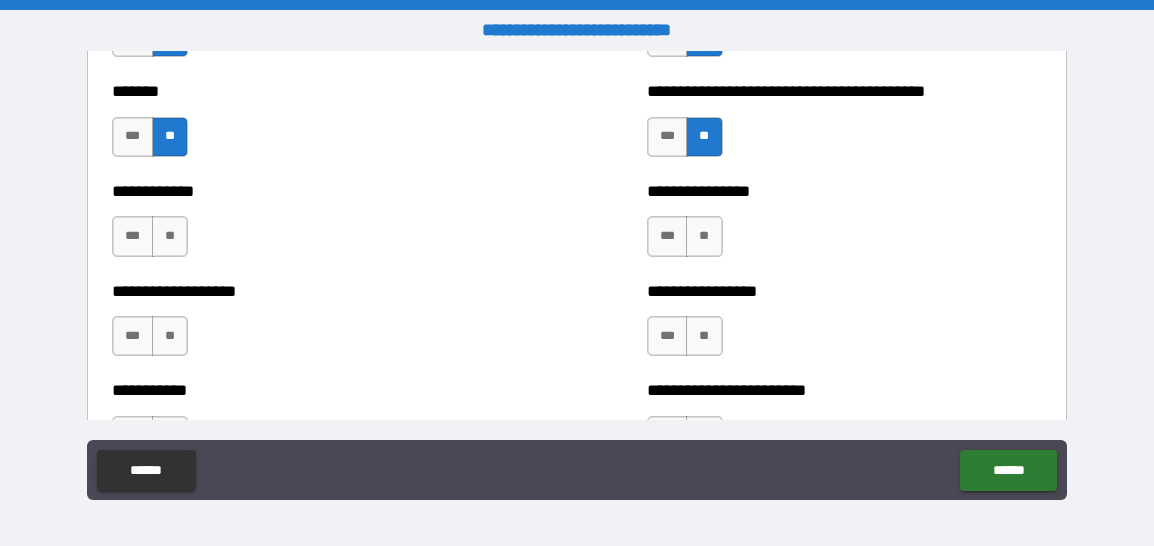 scroll, scrollTop: 7892, scrollLeft: 0, axis: vertical 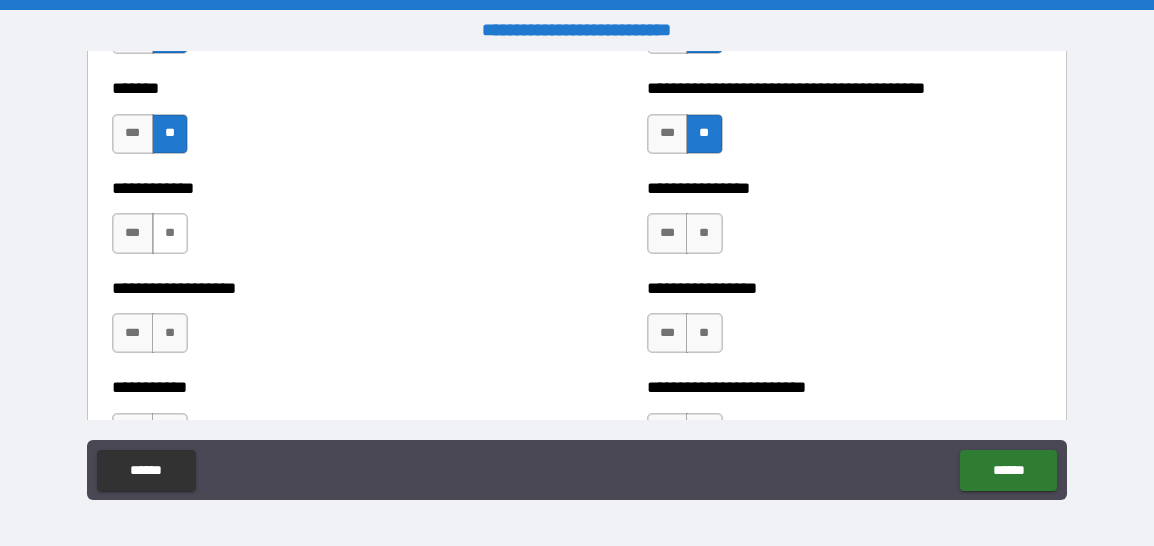 click on "**" at bounding box center (170, 233) 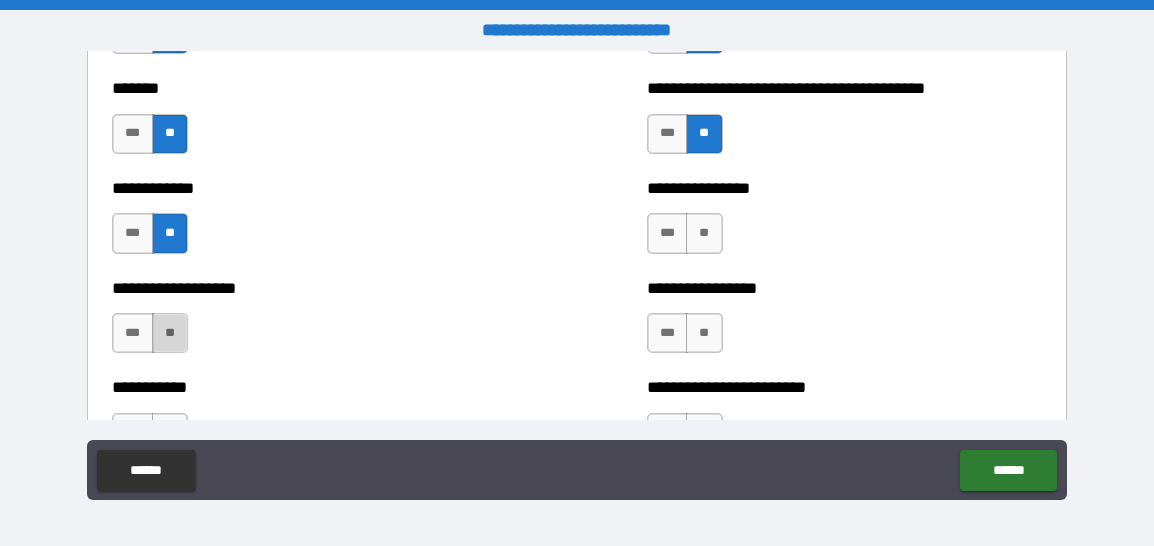 click on "**" at bounding box center (170, 333) 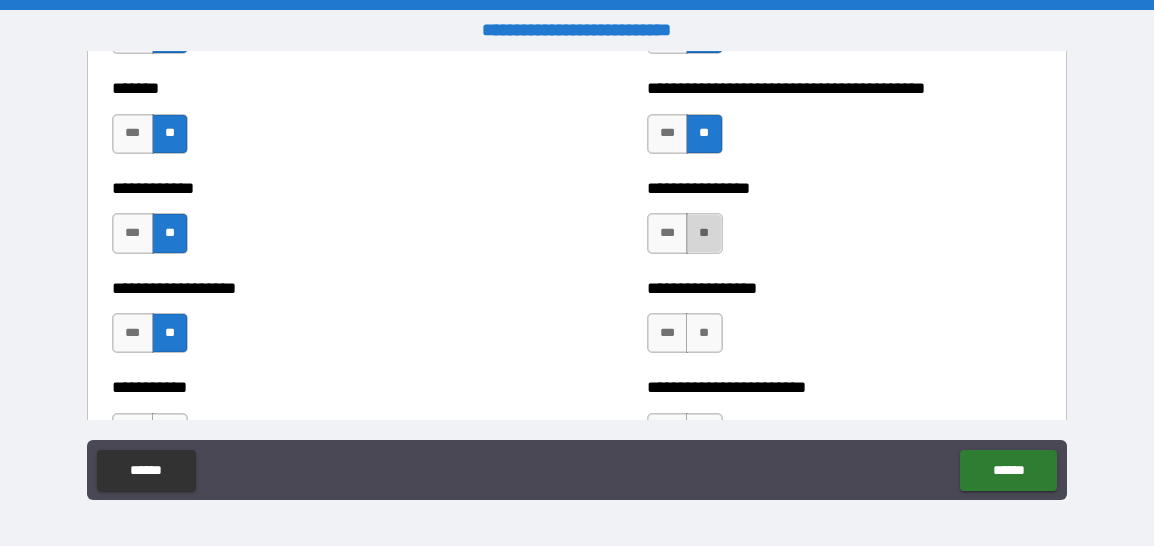 click on "**" at bounding box center [704, 233] 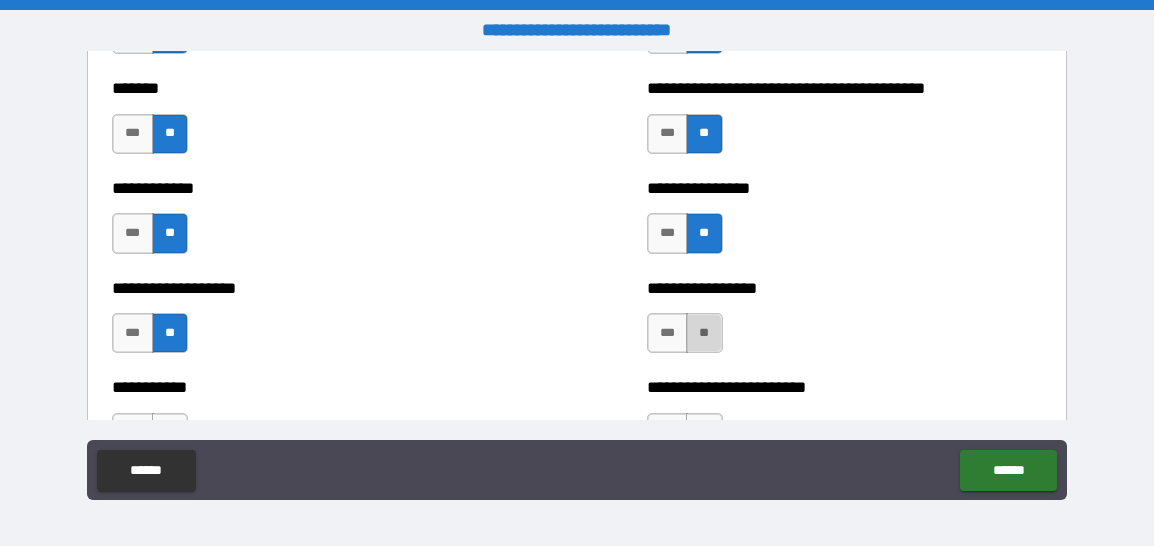 click on "**" at bounding box center (704, 333) 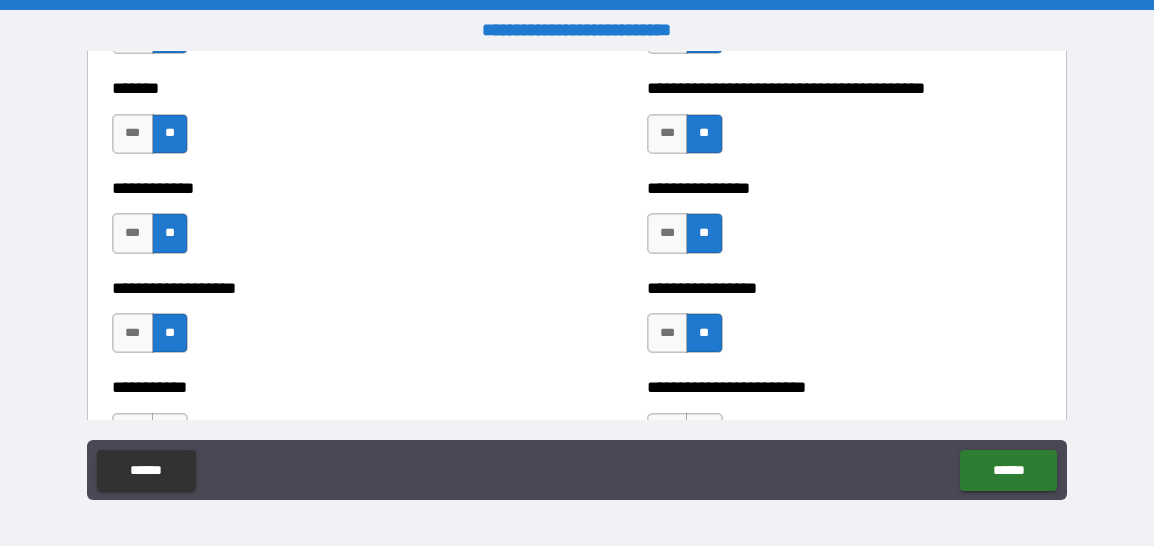 type on "*****" 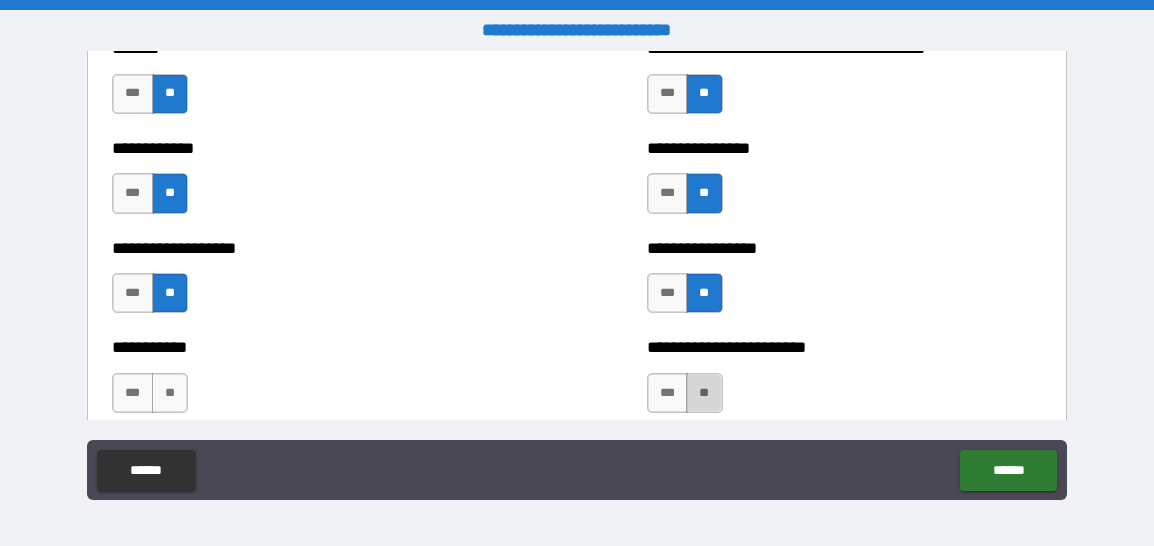 click on "**" at bounding box center [704, 393] 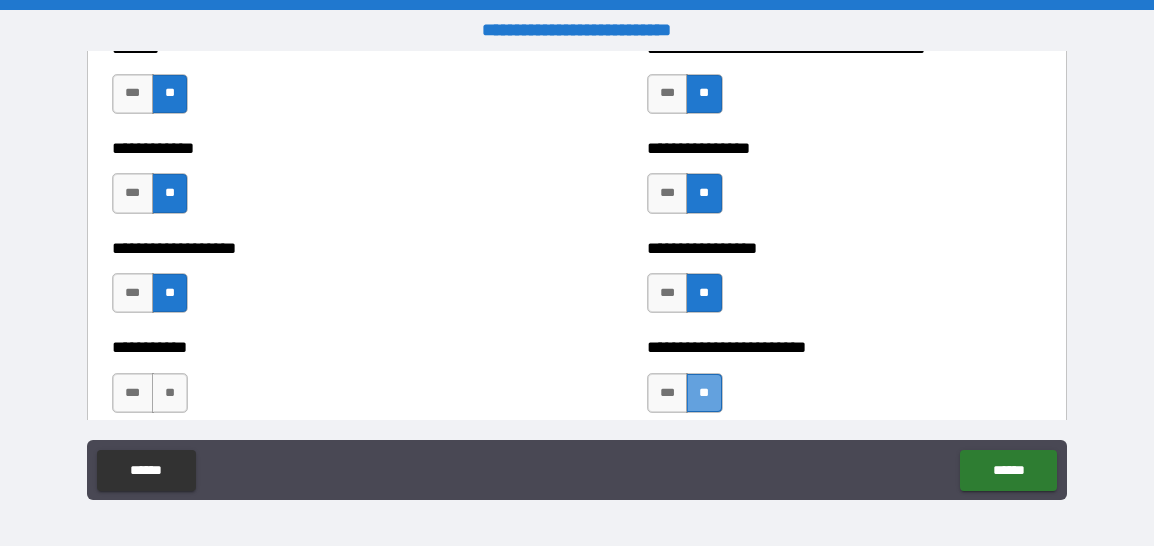 click on "**" at bounding box center [704, 393] 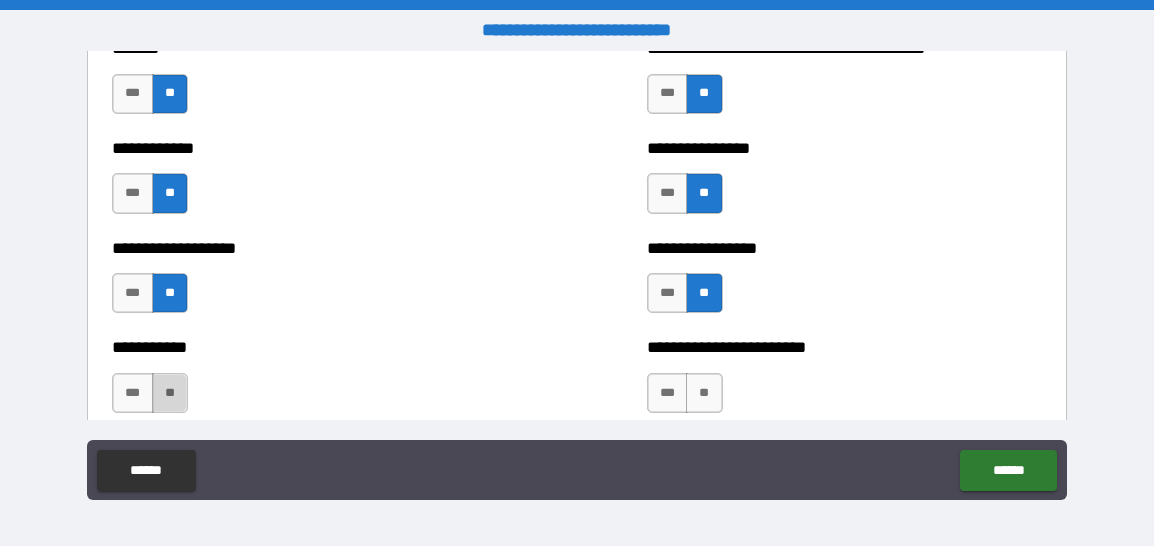 click on "**" at bounding box center (170, 393) 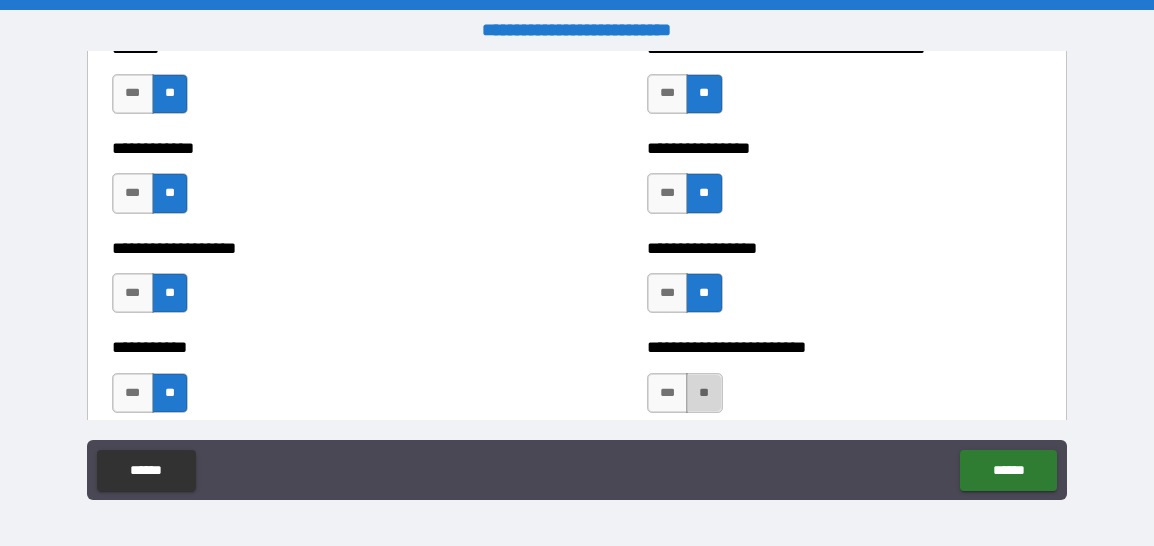 click on "**" at bounding box center (704, 393) 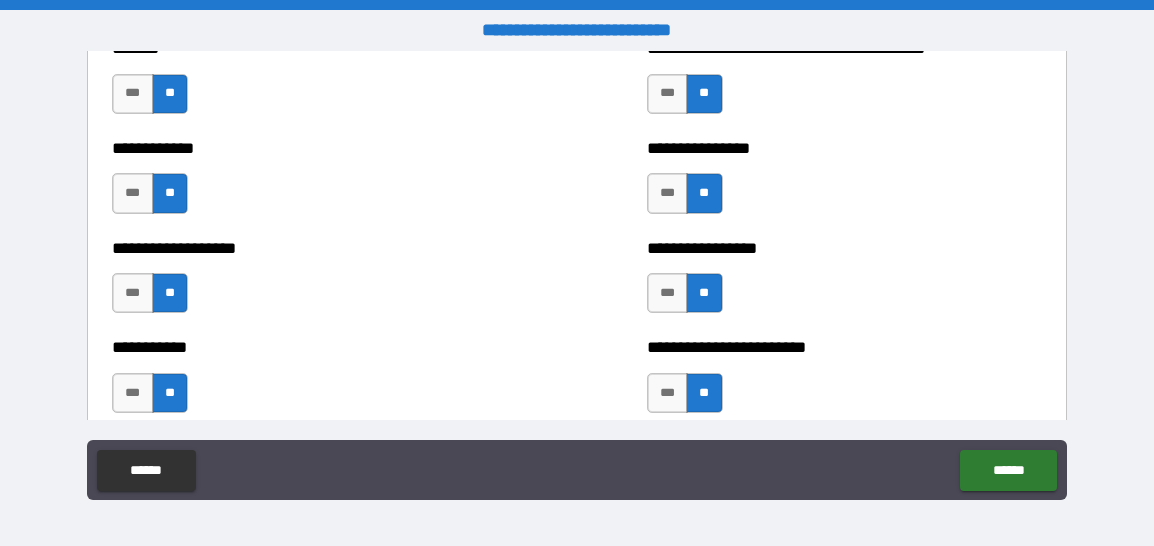 type on "*****" 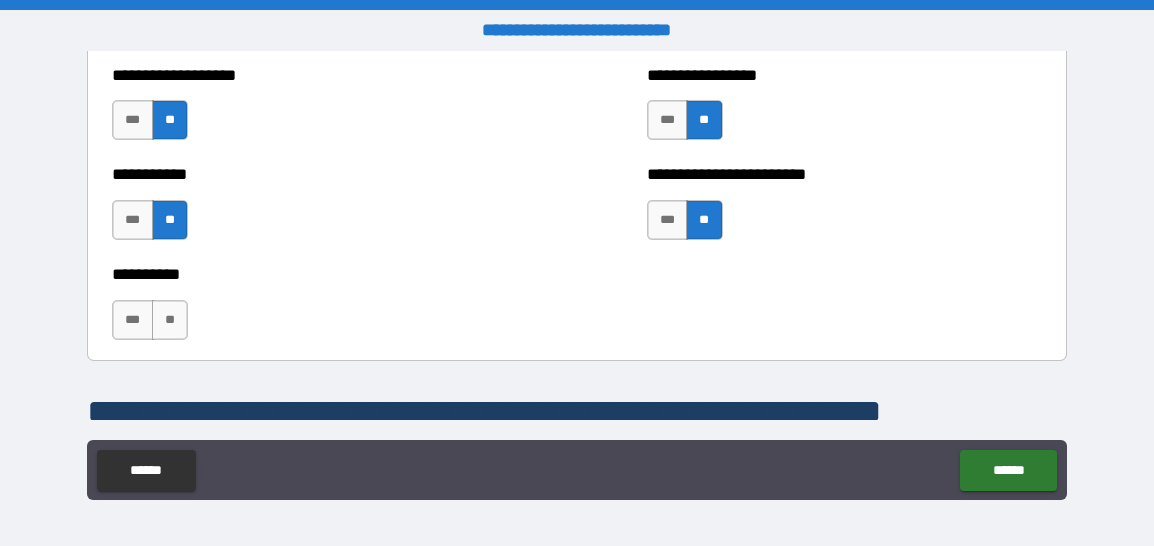 scroll, scrollTop: 8252, scrollLeft: 0, axis: vertical 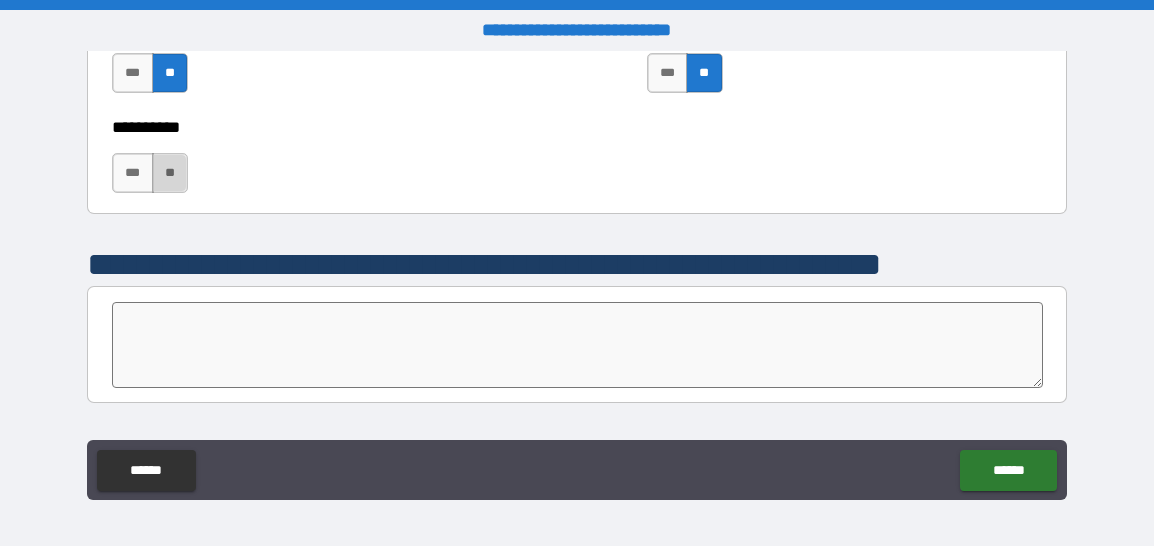 click on "**" at bounding box center [170, 173] 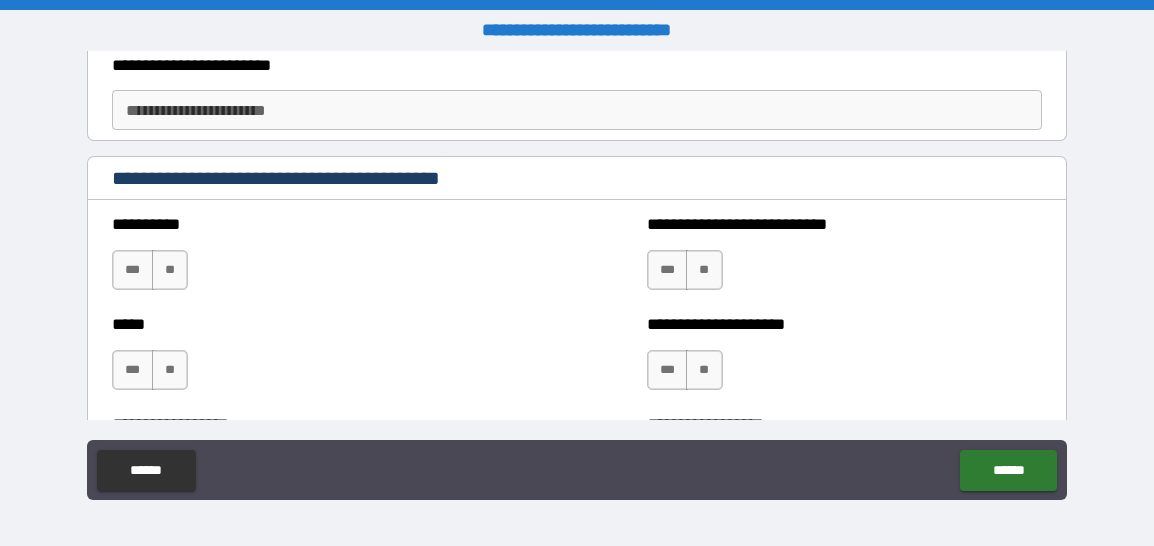 scroll, scrollTop: 9214, scrollLeft: 0, axis: vertical 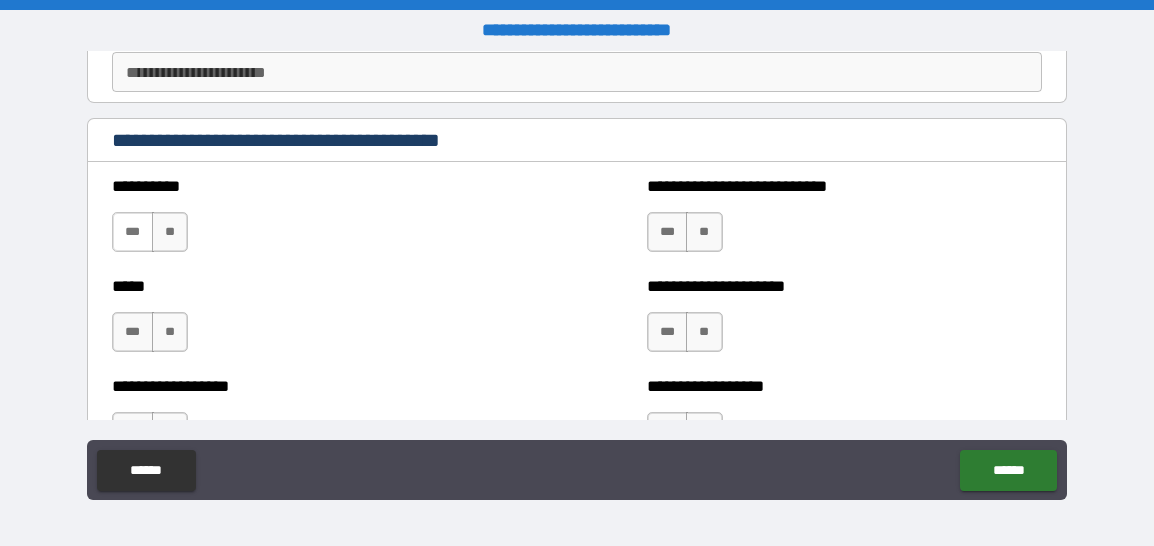click on "***" at bounding box center [133, 232] 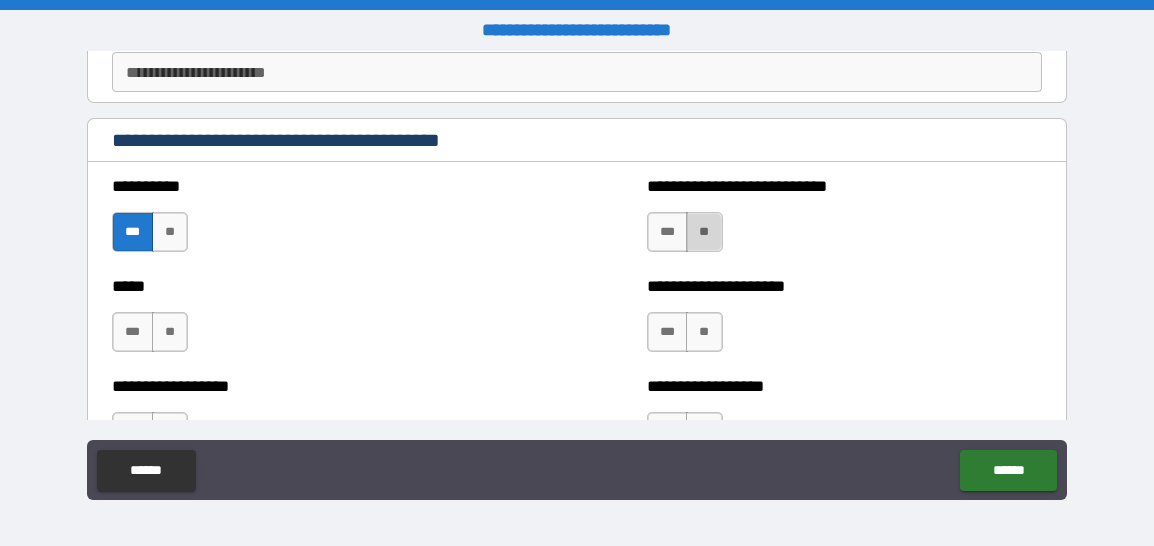 click on "**" at bounding box center [704, 232] 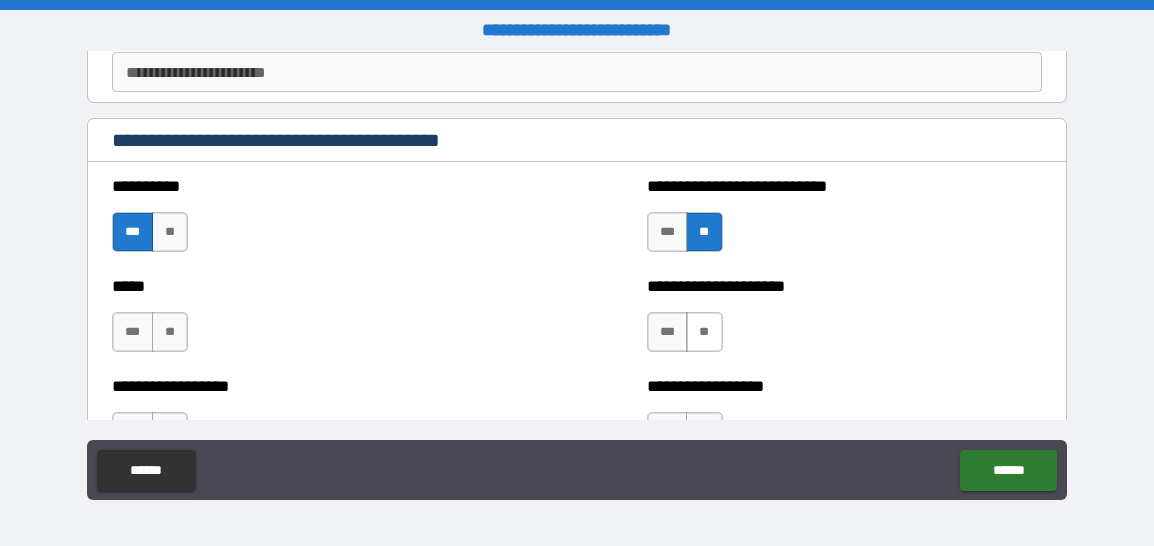 click on "**" at bounding box center [704, 332] 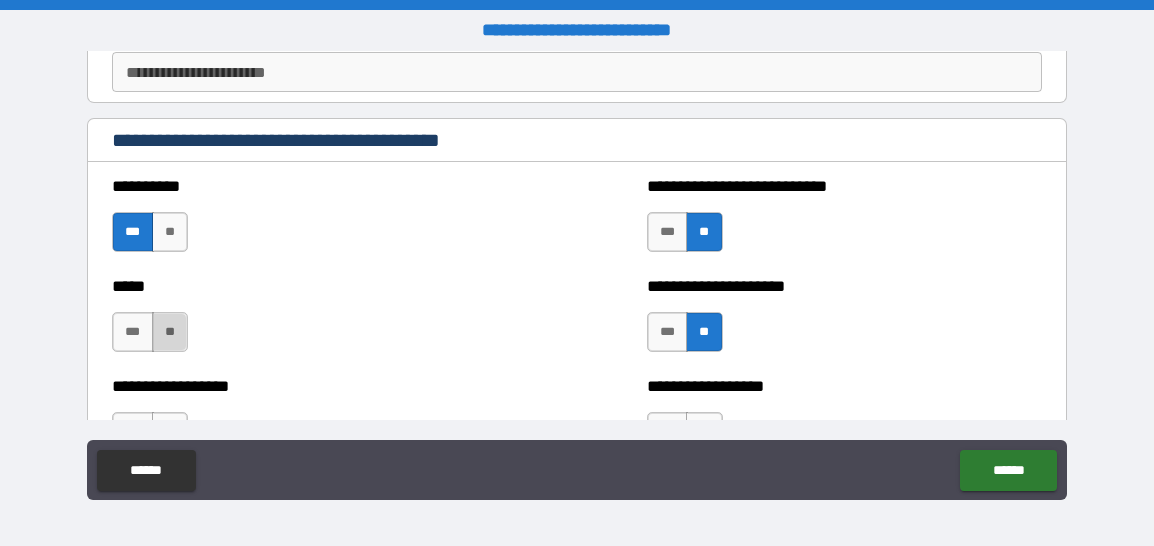 click on "**" at bounding box center (170, 332) 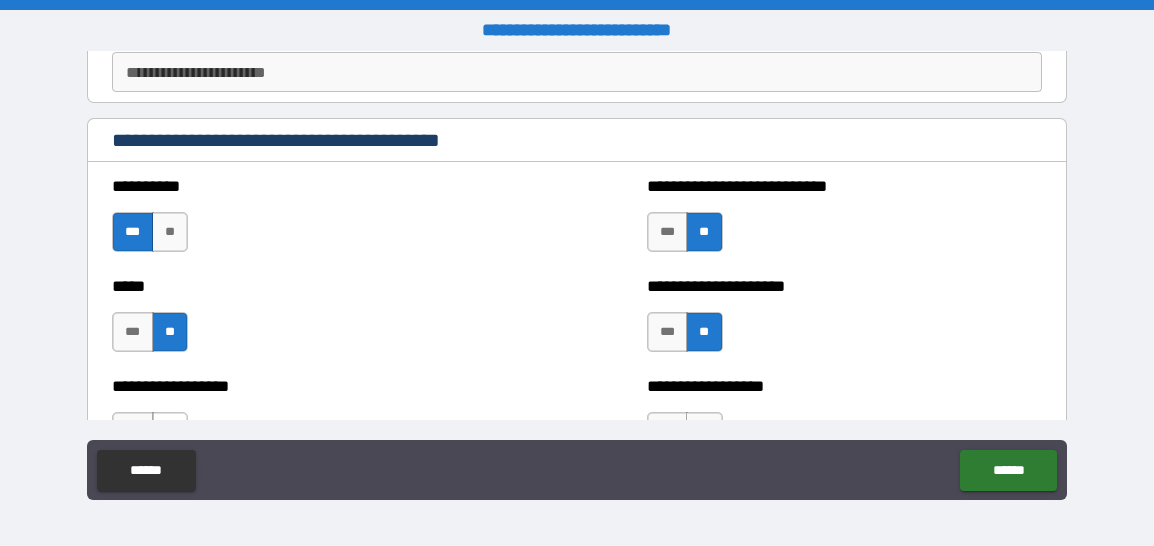 click on "**" at bounding box center [170, 432] 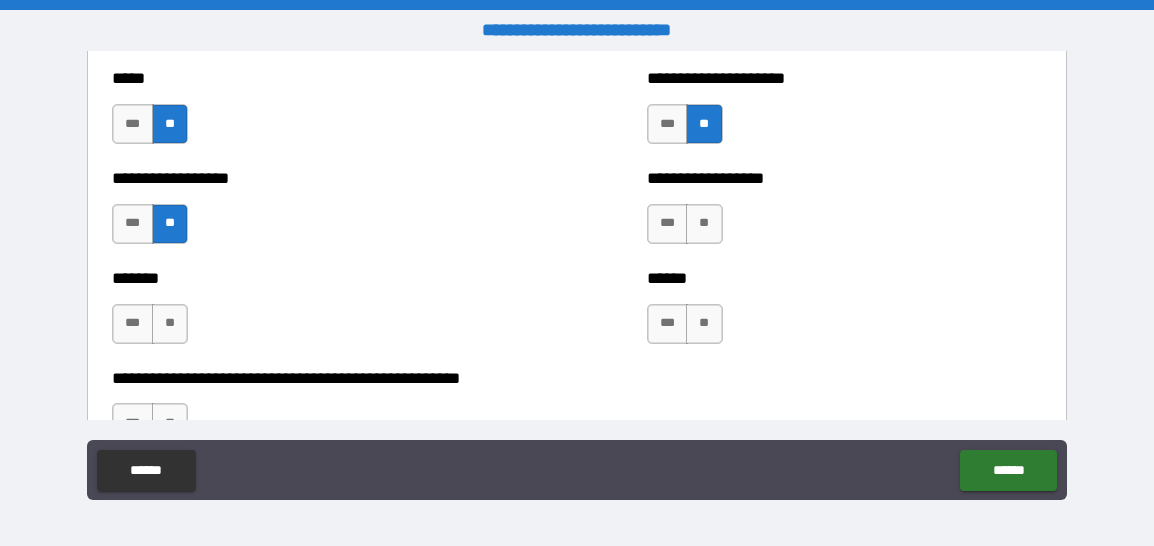 scroll, scrollTop: 9480, scrollLeft: 0, axis: vertical 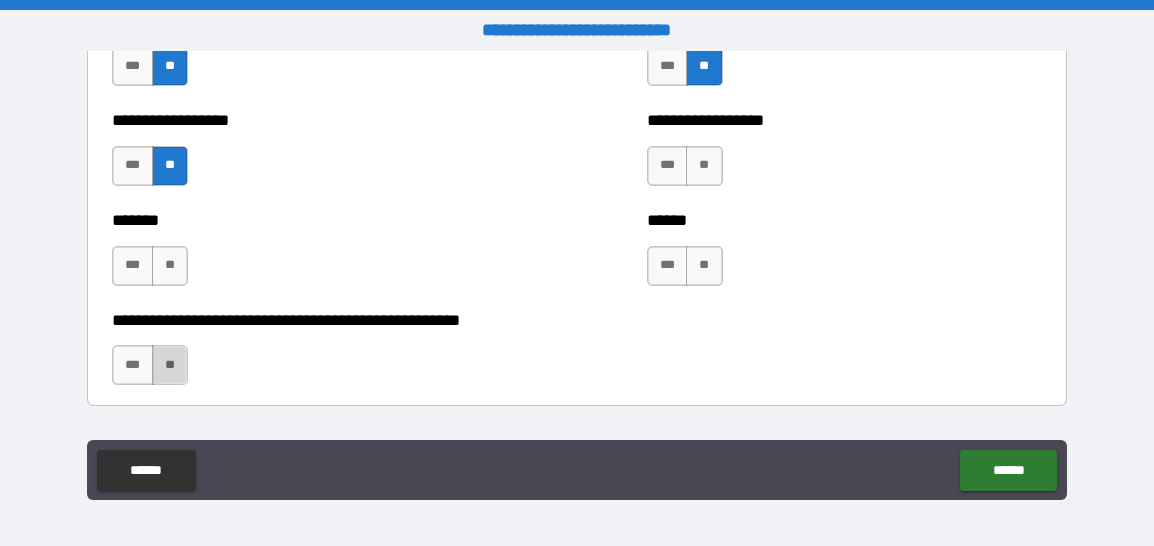click on "**" at bounding box center [170, 365] 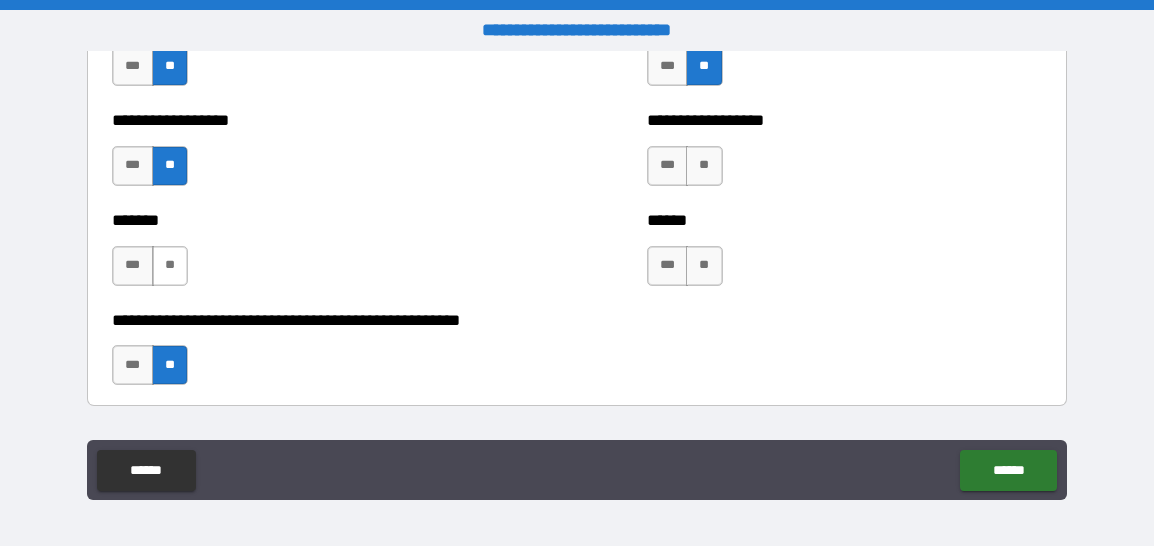 click on "**" at bounding box center (170, 266) 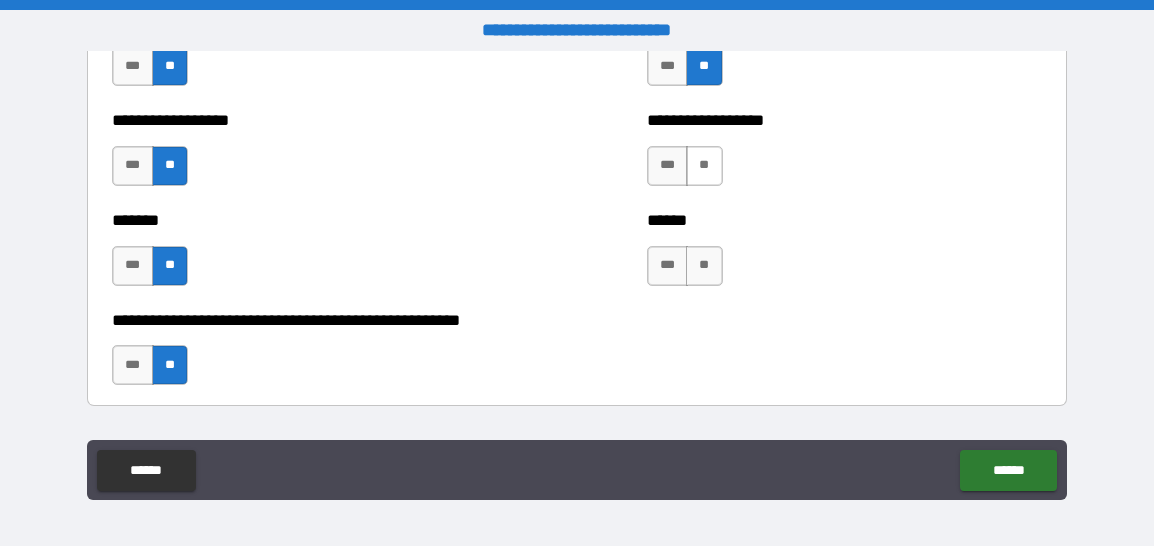 click on "**" at bounding box center (704, 166) 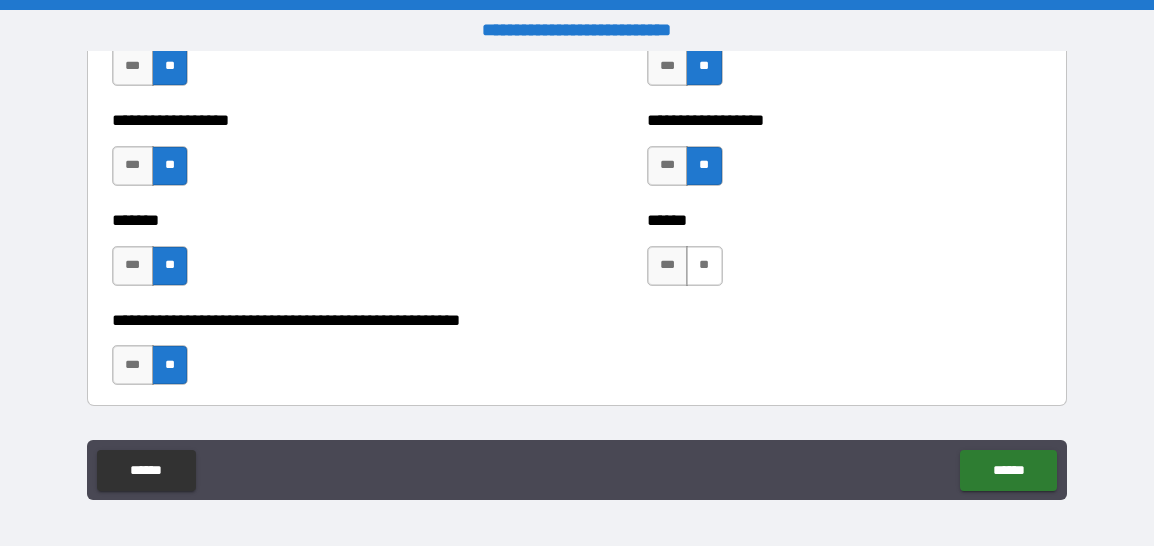 click on "**" at bounding box center (704, 266) 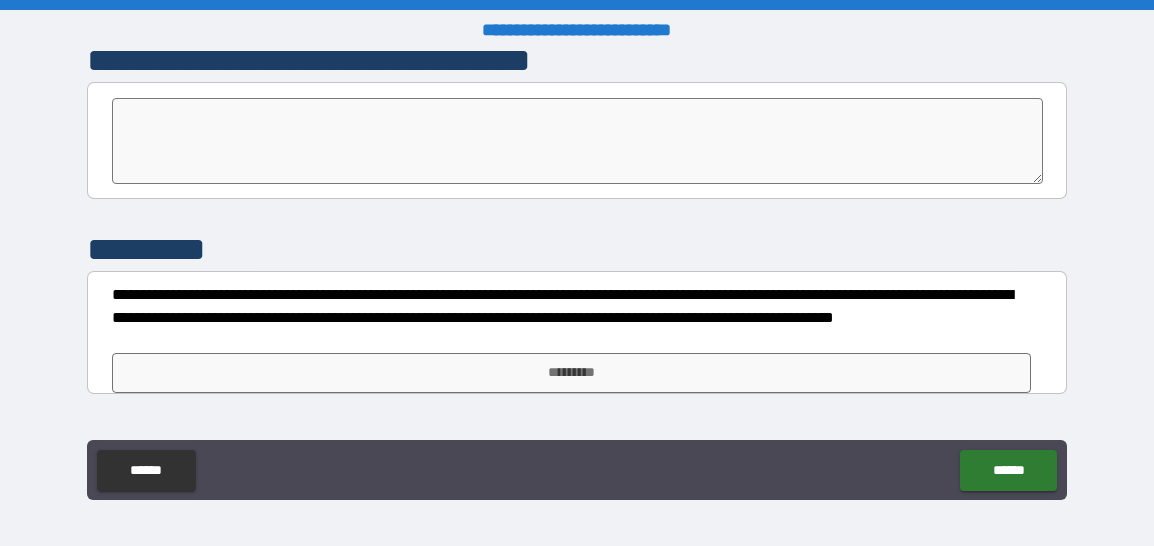 scroll, scrollTop: 9952, scrollLeft: 0, axis: vertical 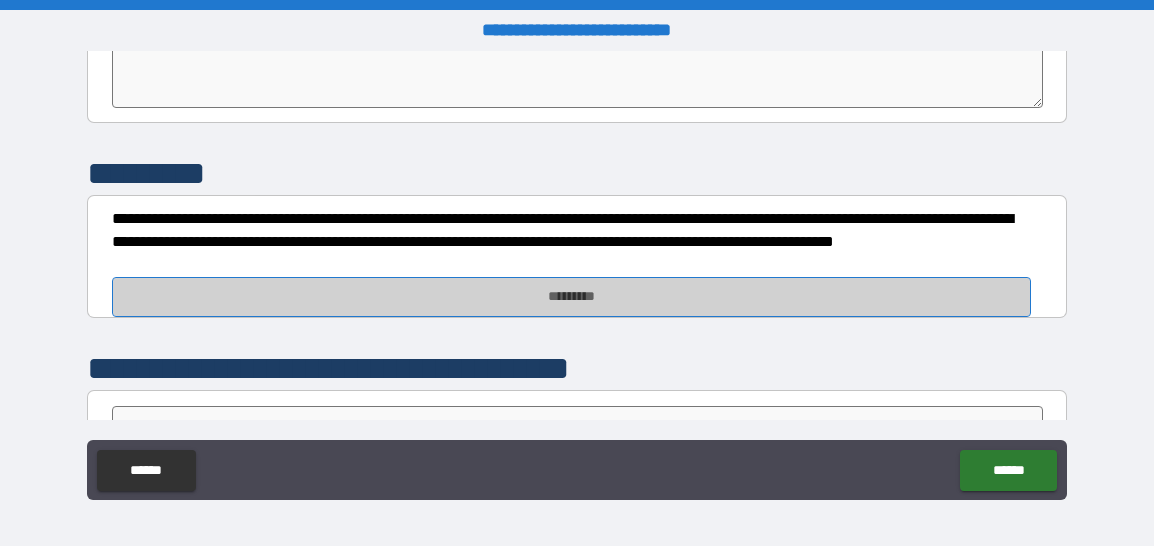 click on "*********" at bounding box center (571, 297) 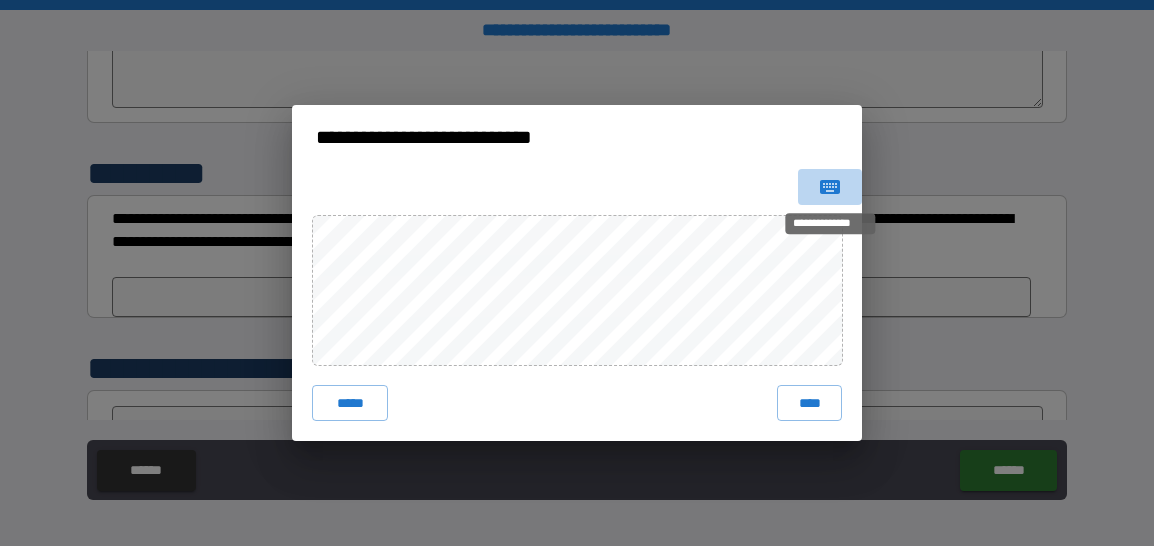 click 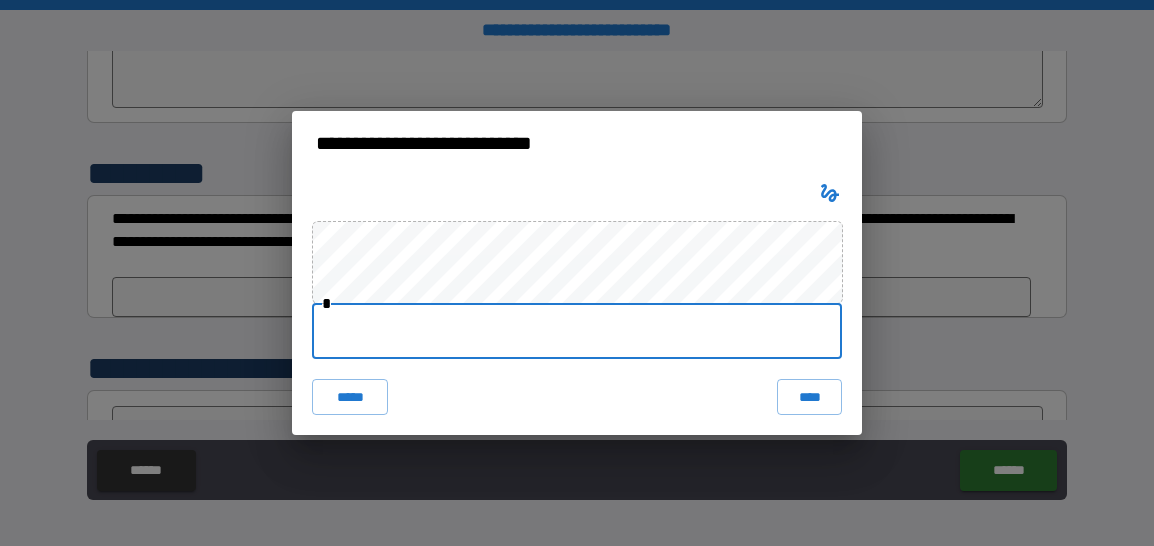 click at bounding box center (577, 331) 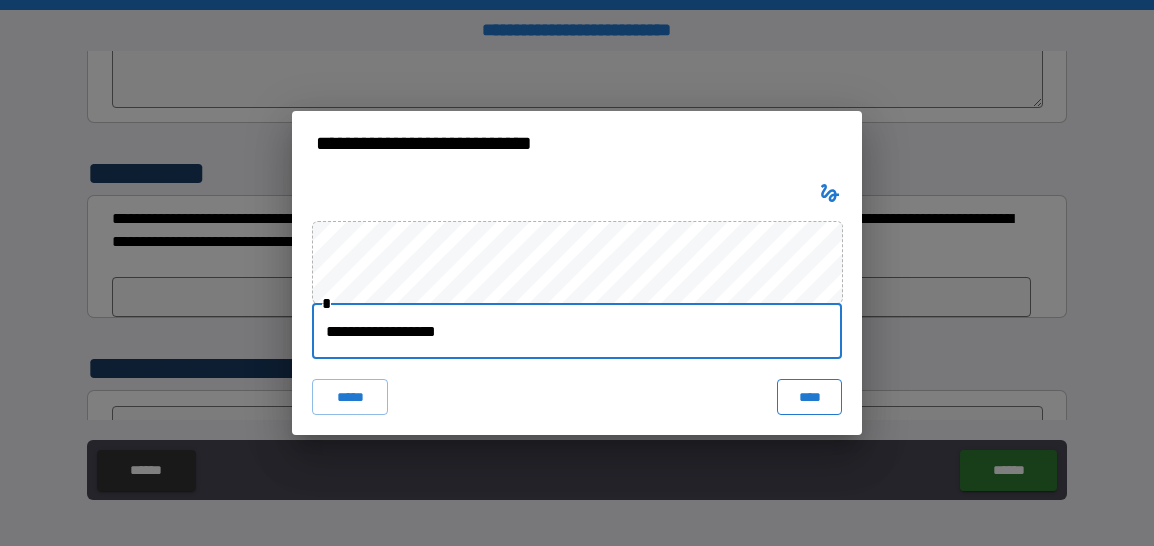 type on "**********" 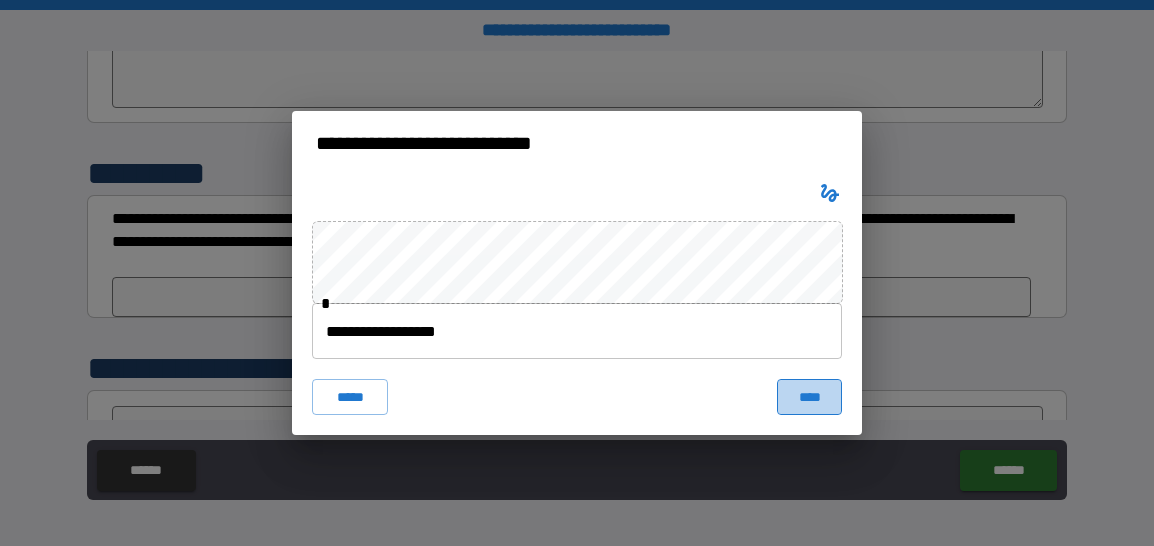 click on "****" at bounding box center (809, 397) 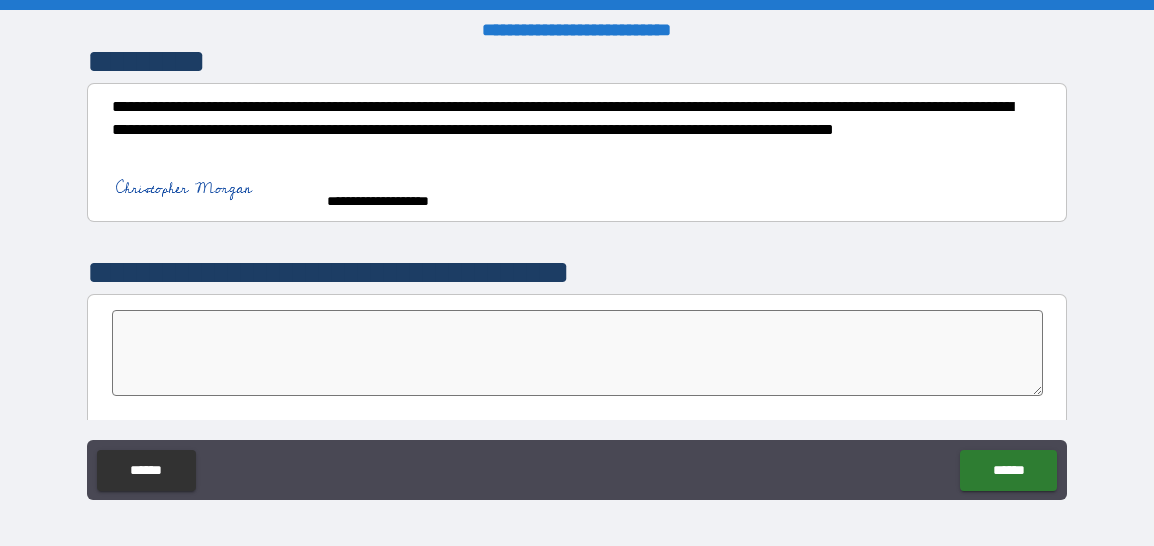 scroll, scrollTop: 9988, scrollLeft: 0, axis: vertical 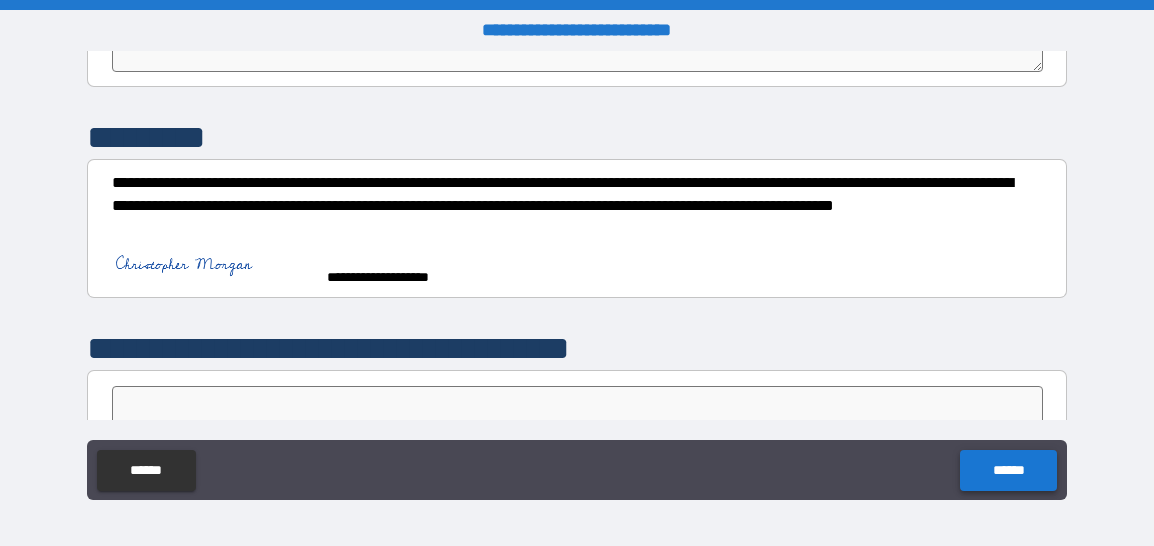 click on "******" at bounding box center [1008, 470] 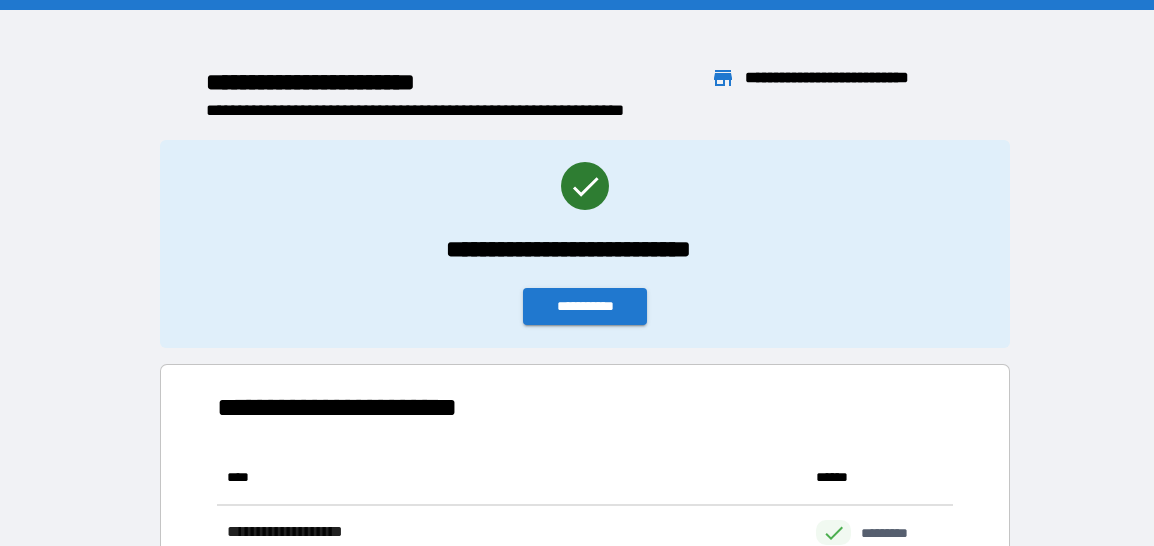 scroll, scrollTop: 425, scrollLeft: 709, axis: both 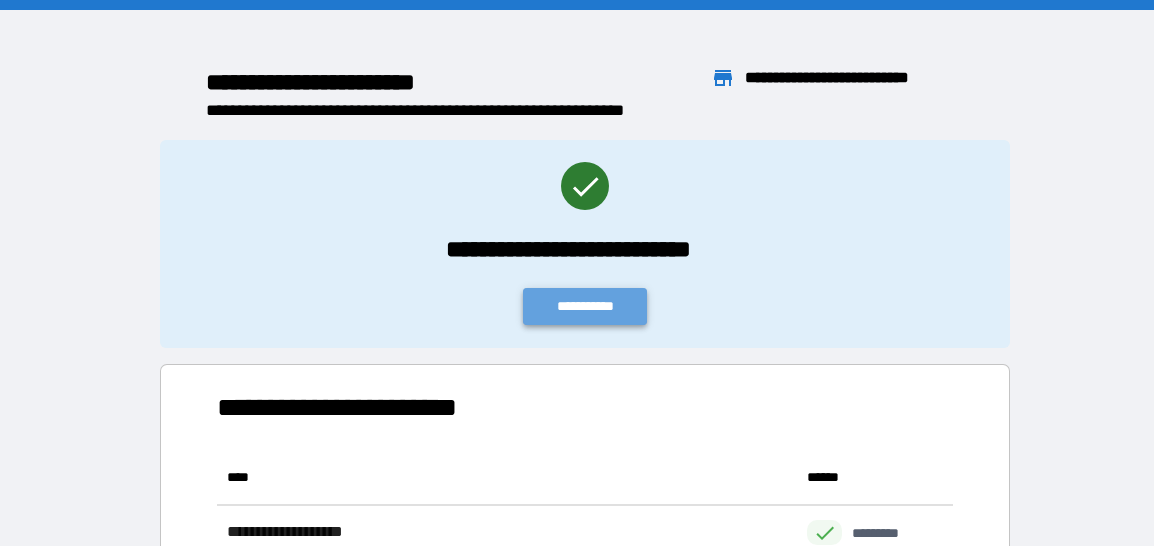 click on "**********" at bounding box center [585, 306] 